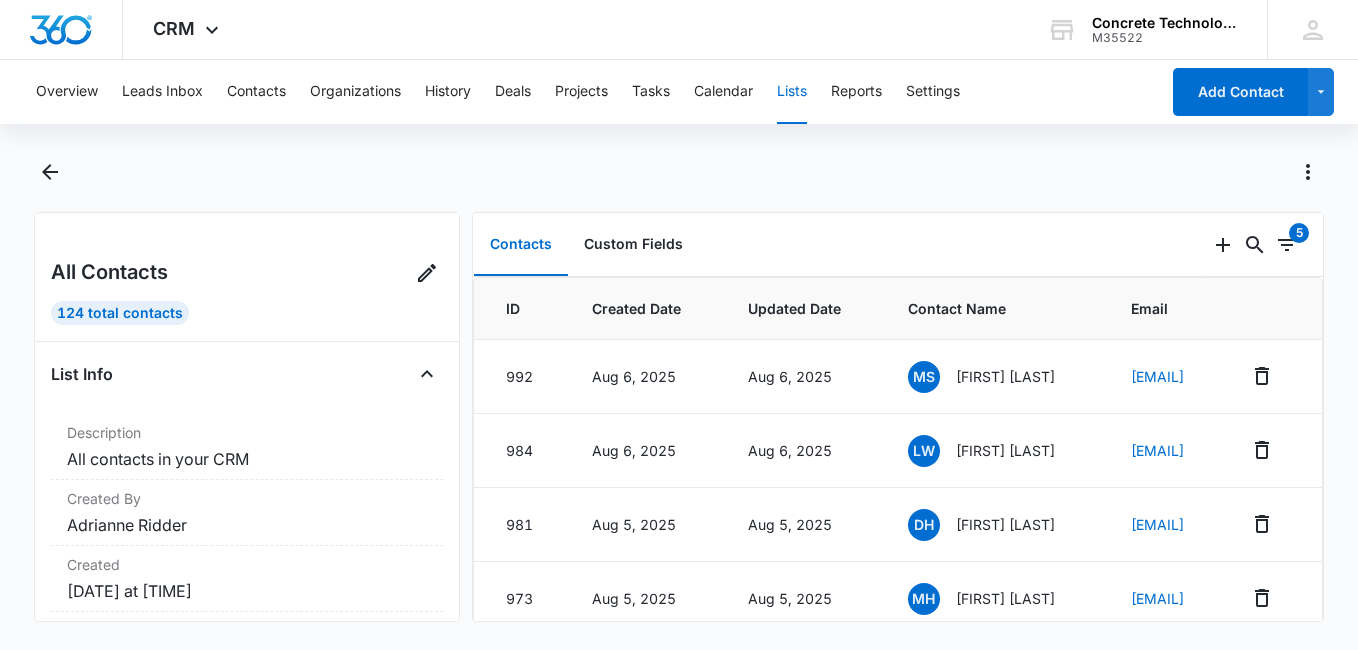 scroll, scrollTop: 0, scrollLeft: 0, axis: both 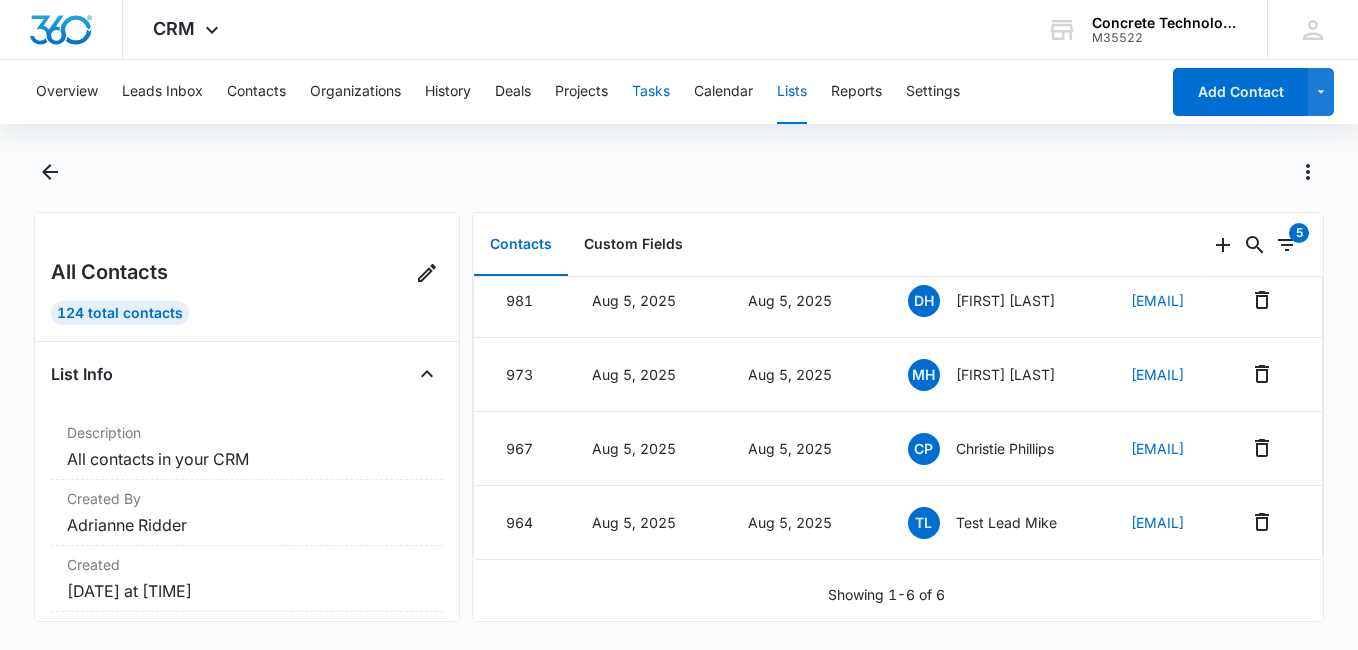click on "Tasks" at bounding box center [651, 92] 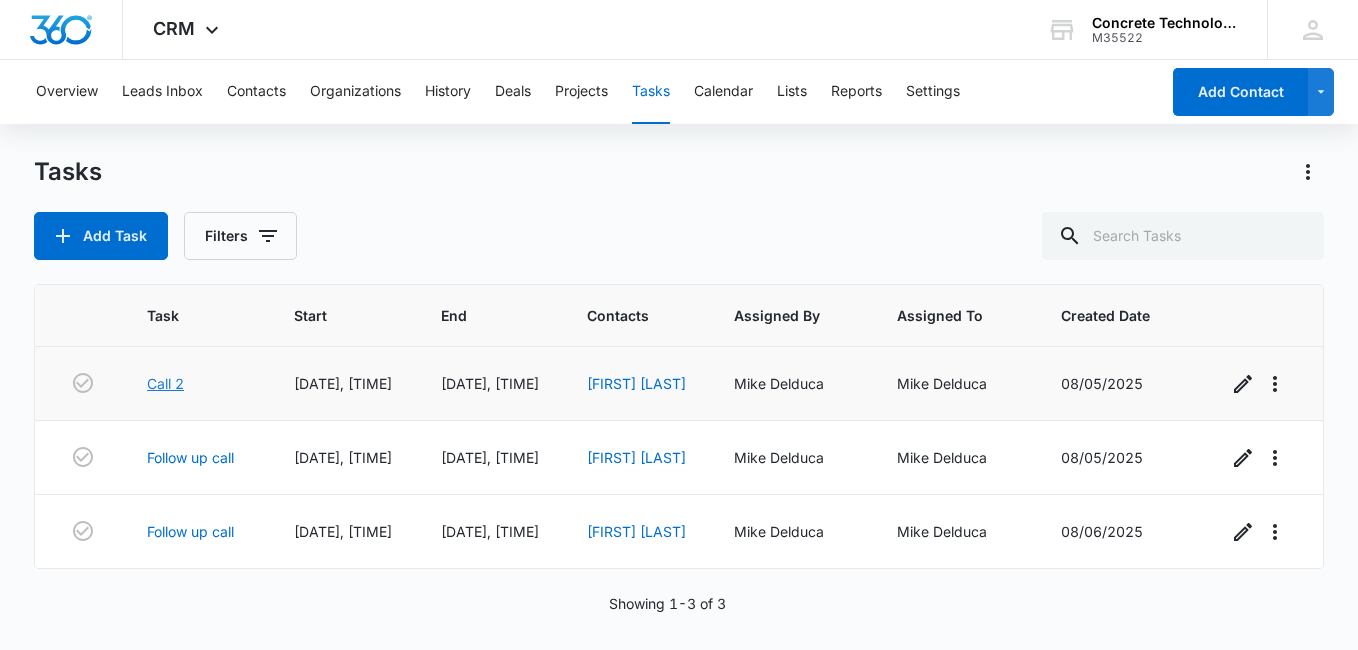 click on "Call 2" at bounding box center (165, 383) 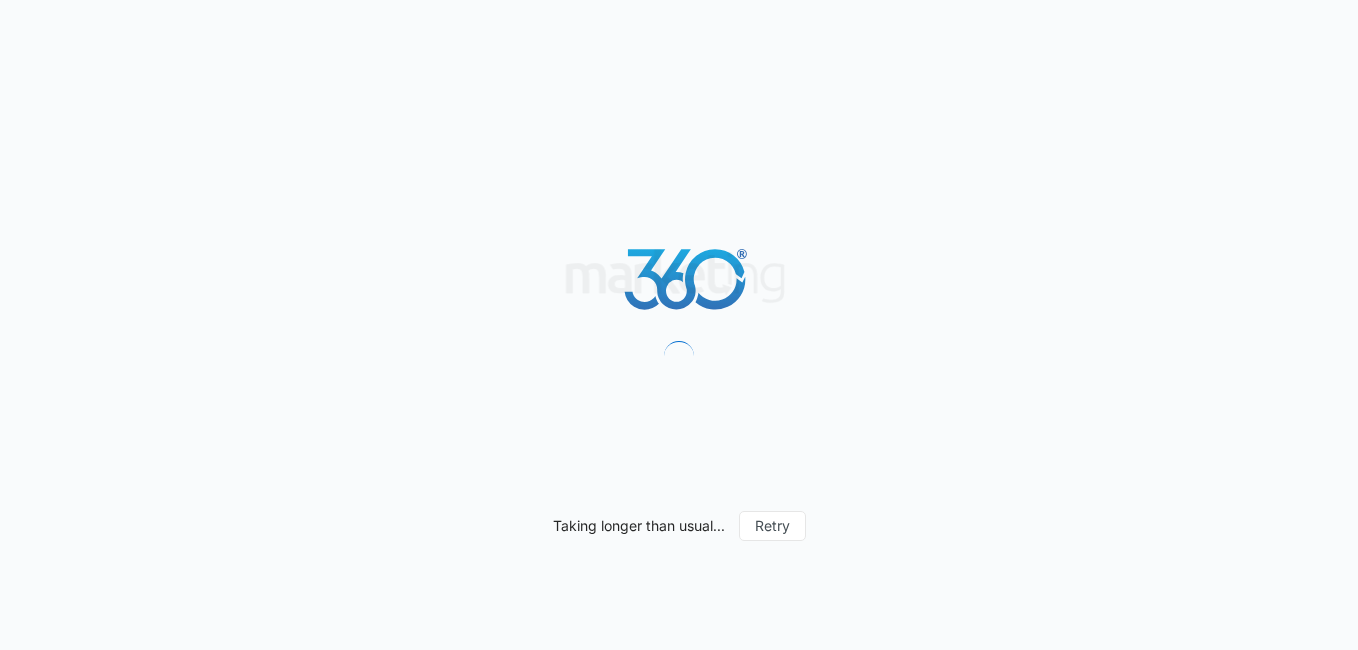 scroll, scrollTop: 0, scrollLeft: 0, axis: both 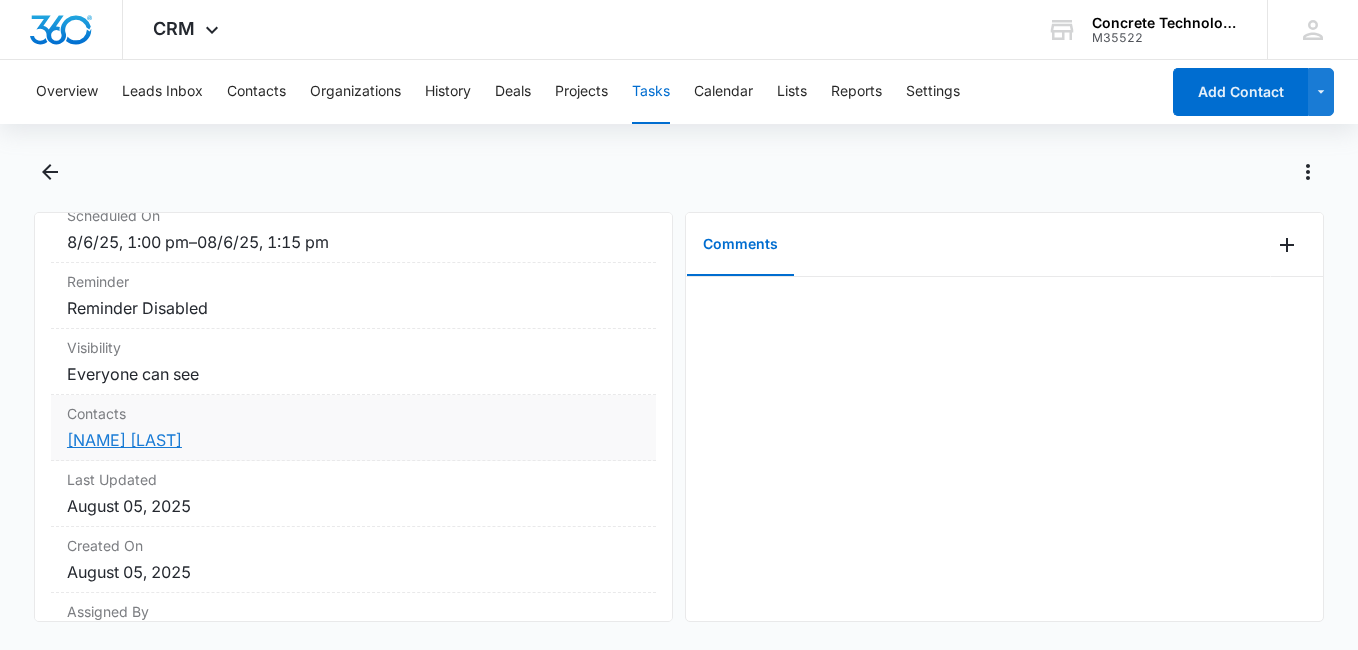 click on "[FIRST] [LAST]" at bounding box center (124, 440) 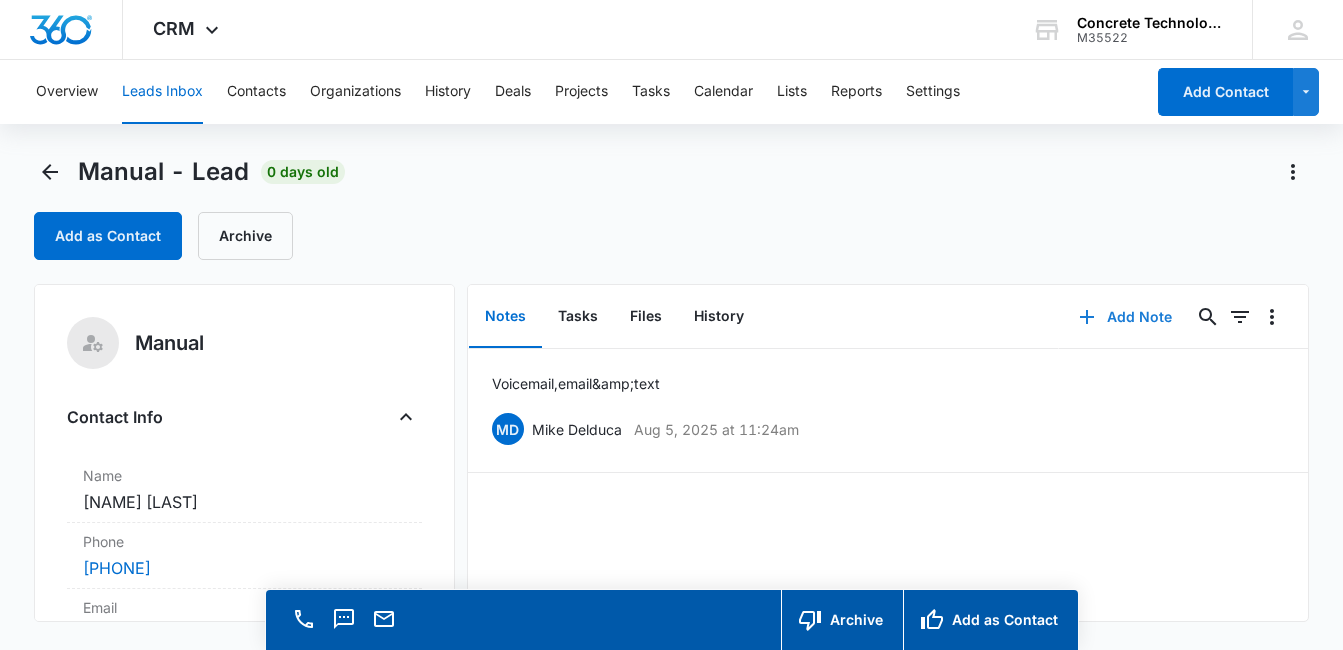 click on "Add Note" at bounding box center (1125, 317) 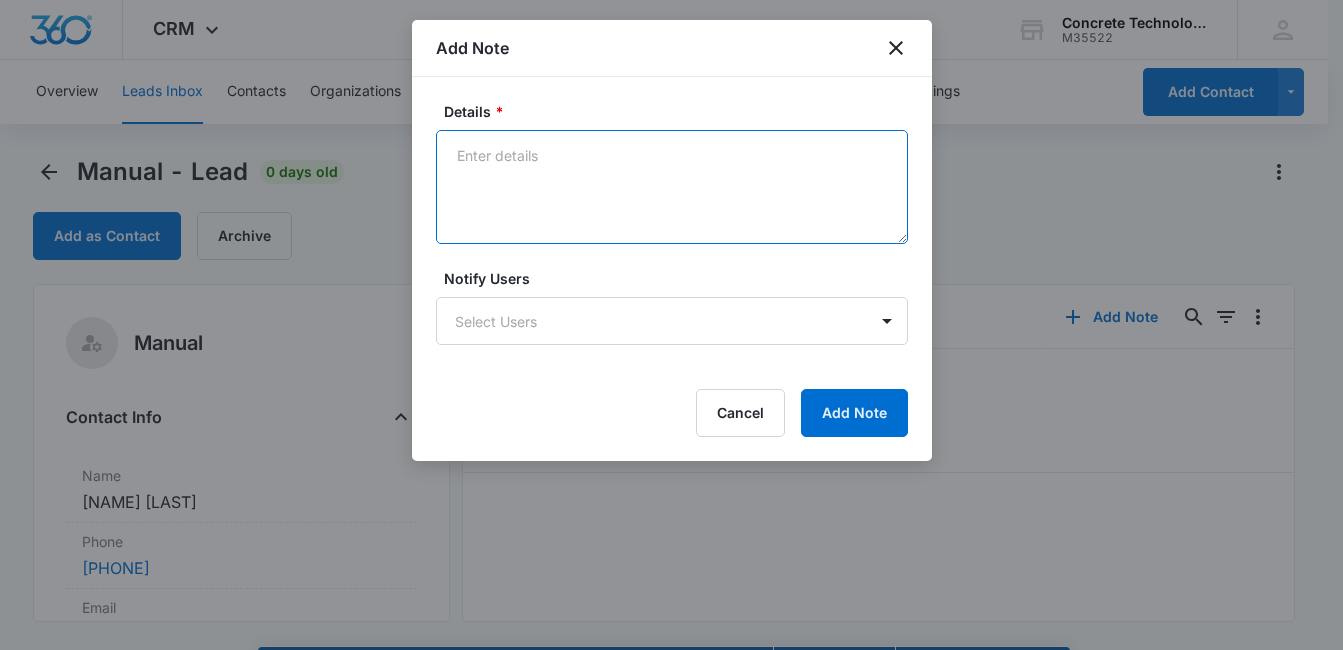 click on "Details *" at bounding box center (672, 187) 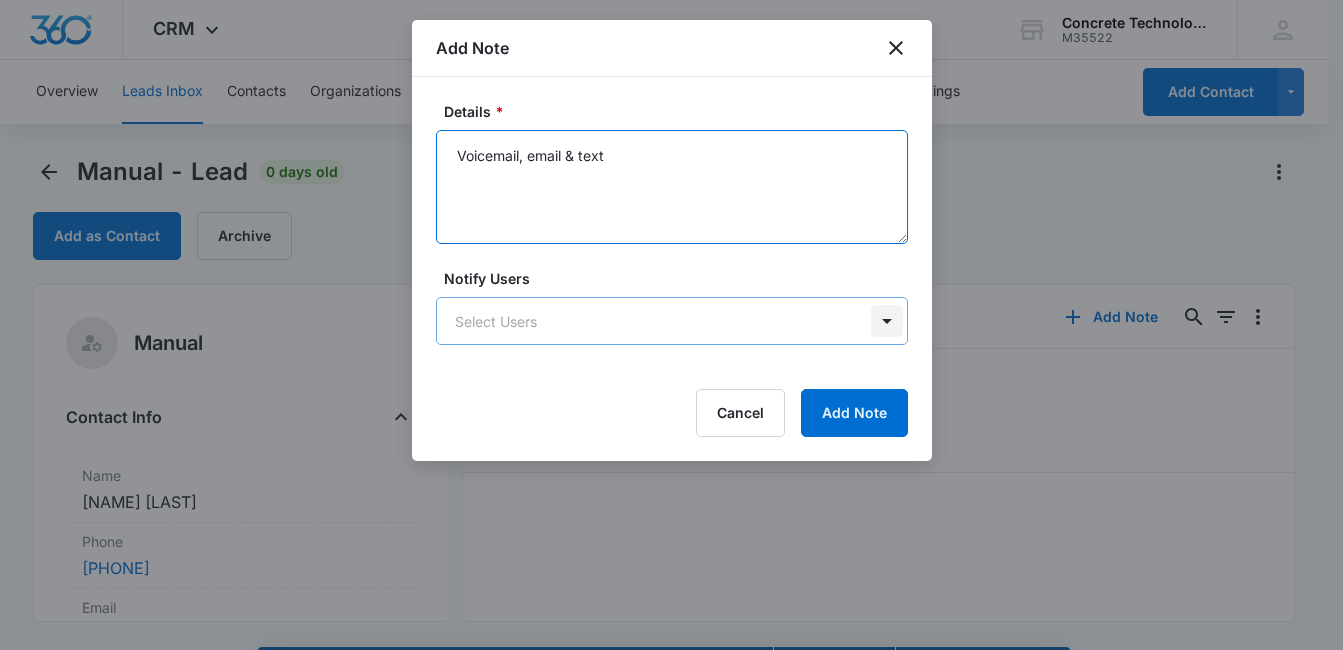 type on "Voicemail, email & text" 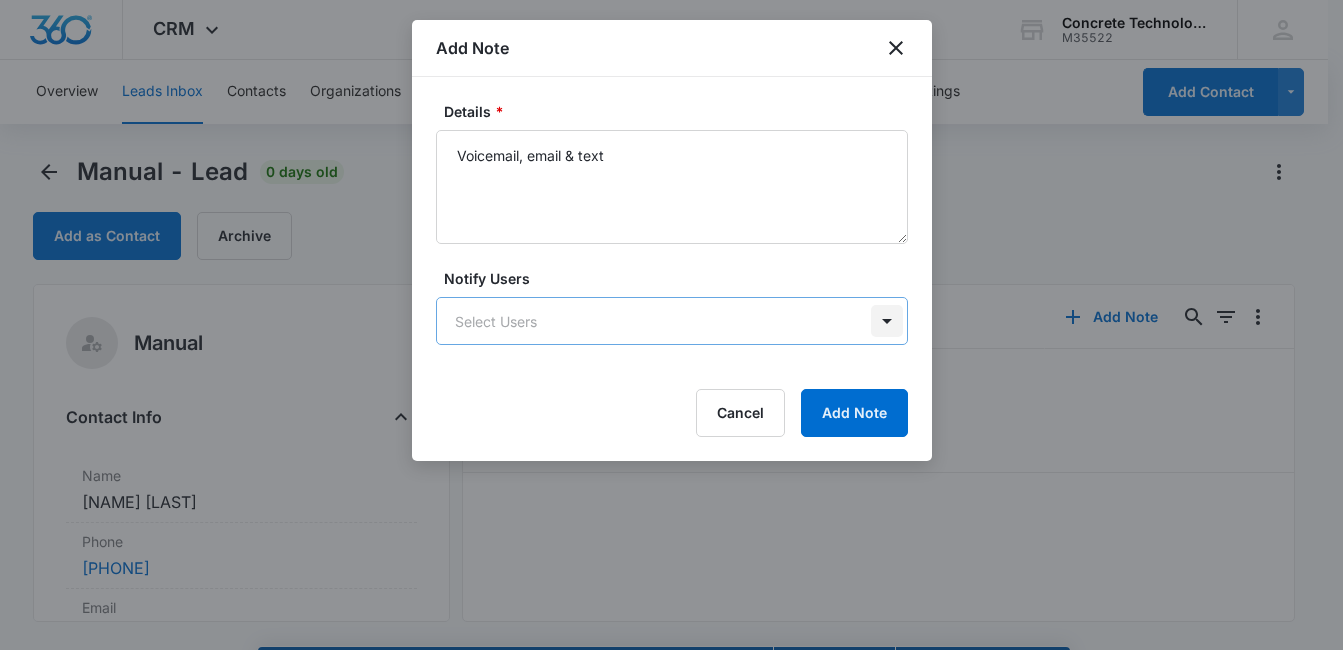 click on "CRM Apps Reputation Websites Forms CRM Email Social Content Ads Intelligence Files Brand Settings Concrete Technology M35522 Your Accounts View All MD Mike Delduca MDelduca@flycti.com My Profile Notifications Support Logout Terms & Conditions   •   Privacy Policy Overview Leads Inbox Contacts Organizations History Deals Projects Tasks Calendar Lists Reports Settings Add Contact Manual - Lead 0 days old Add as Contact Archive Manual Contact Info Name Cancel Save Changes Modeque Hunter Phone Cancel Save Changes (913) 547-5145 Email Cancel Save Changes modequehunterr@gmail.com Organization Cancel Save Changes --- Address Cancel Save Changes De Soto KS 66018 Details Qualifying Status Cancel Save Changes New Lead Source Manual Lead Status Viewed Special Notes Cancel Save Changes --- Contact Type Cancel Save Changes From Leads Contact Status Cancel Save Changes None Assigned To Cancel Save Changes Mike Delduca Tags Cancel Save Changes --- Next Contact Date Cancel Save Changes --- Color Tag Current Color: Cancel" at bounding box center (671, 353) 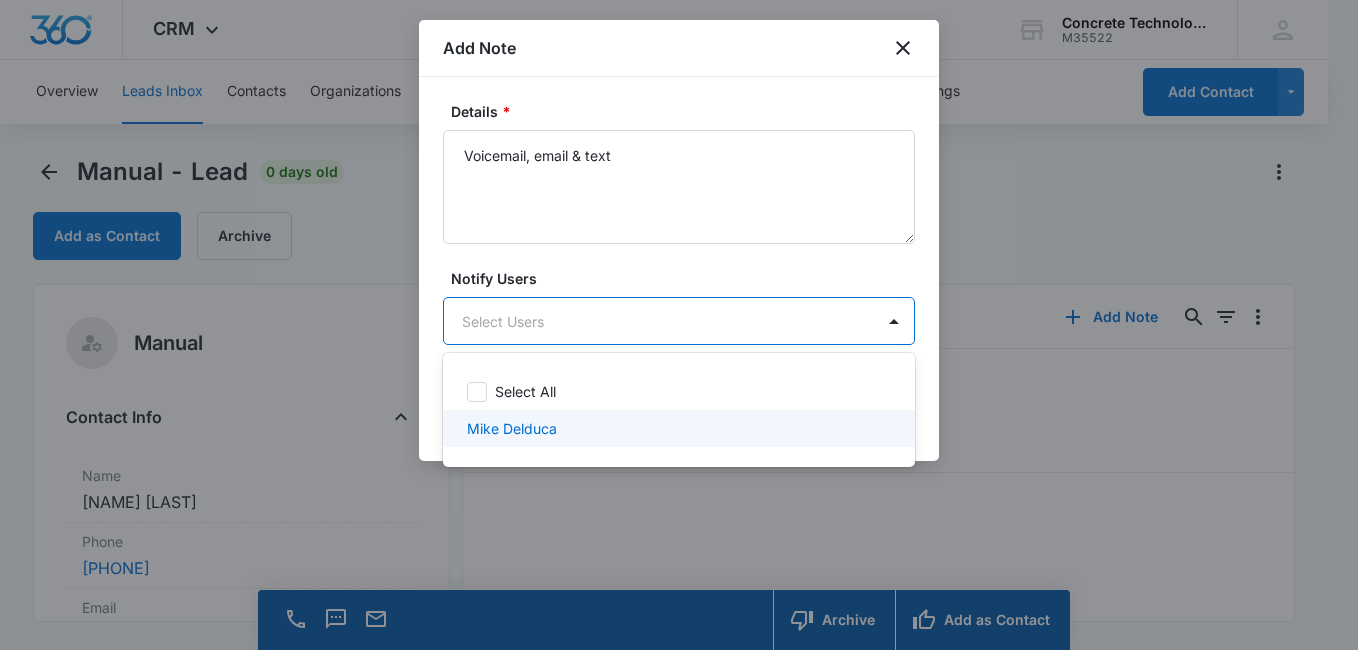 click on "Mike Delduca" at bounding box center [677, 428] 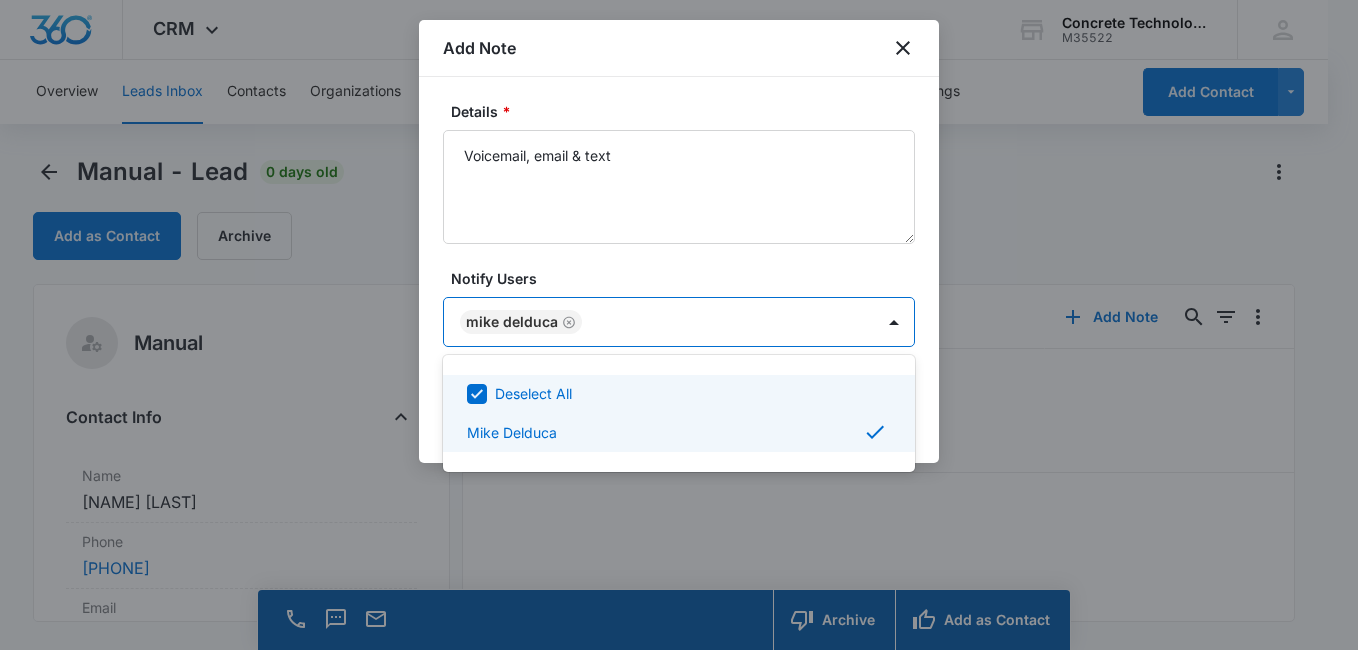 click at bounding box center [679, 325] 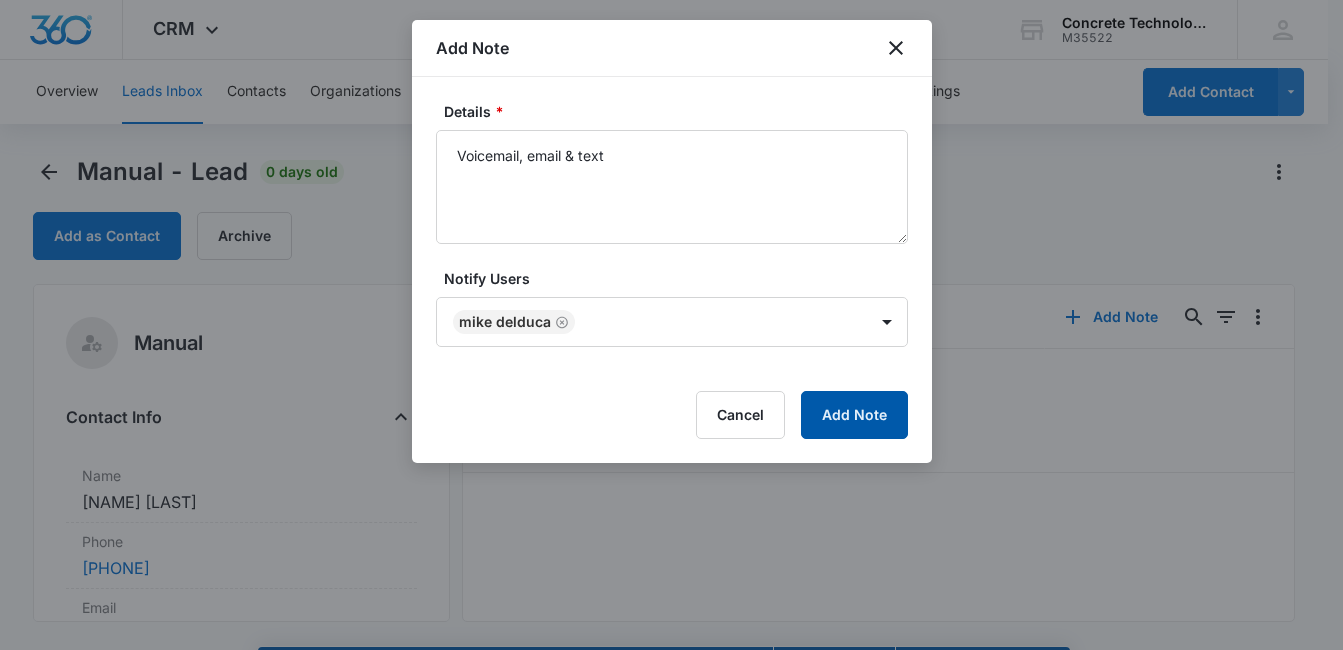 click on "Add Note" at bounding box center (854, 415) 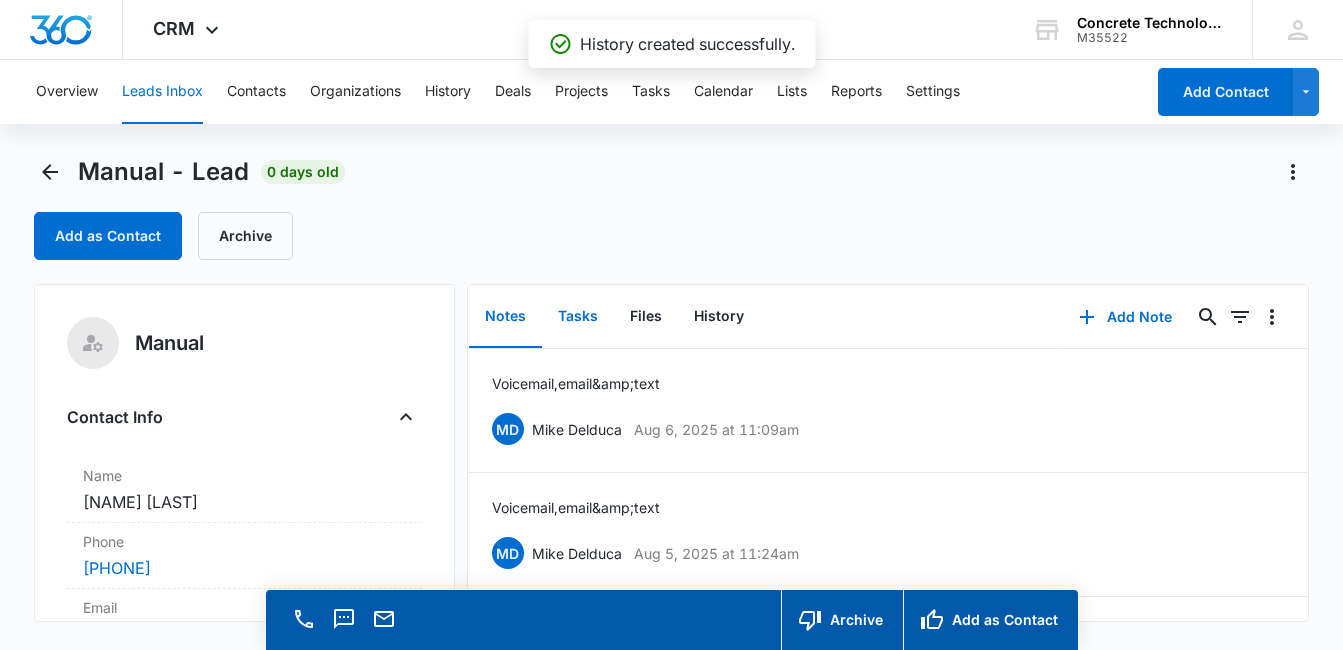 click on "Tasks" at bounding box center [578, 317] 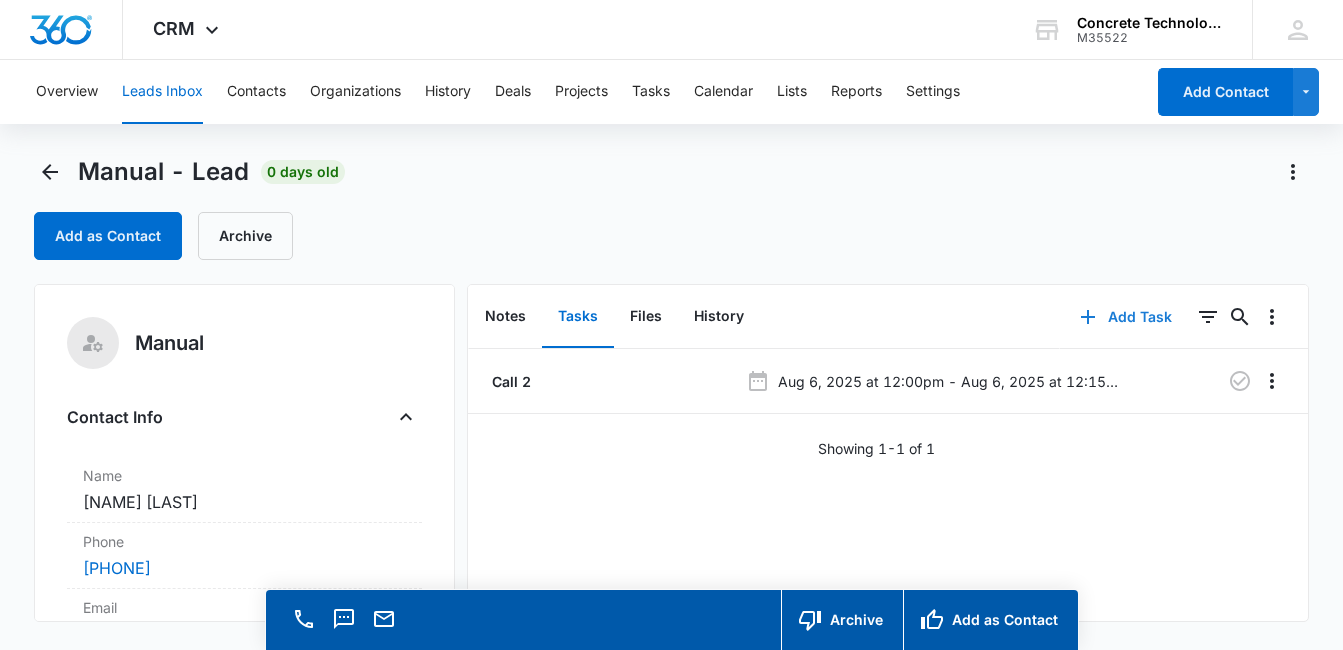 click on "Add Task" at bounding box center [1126, 317] 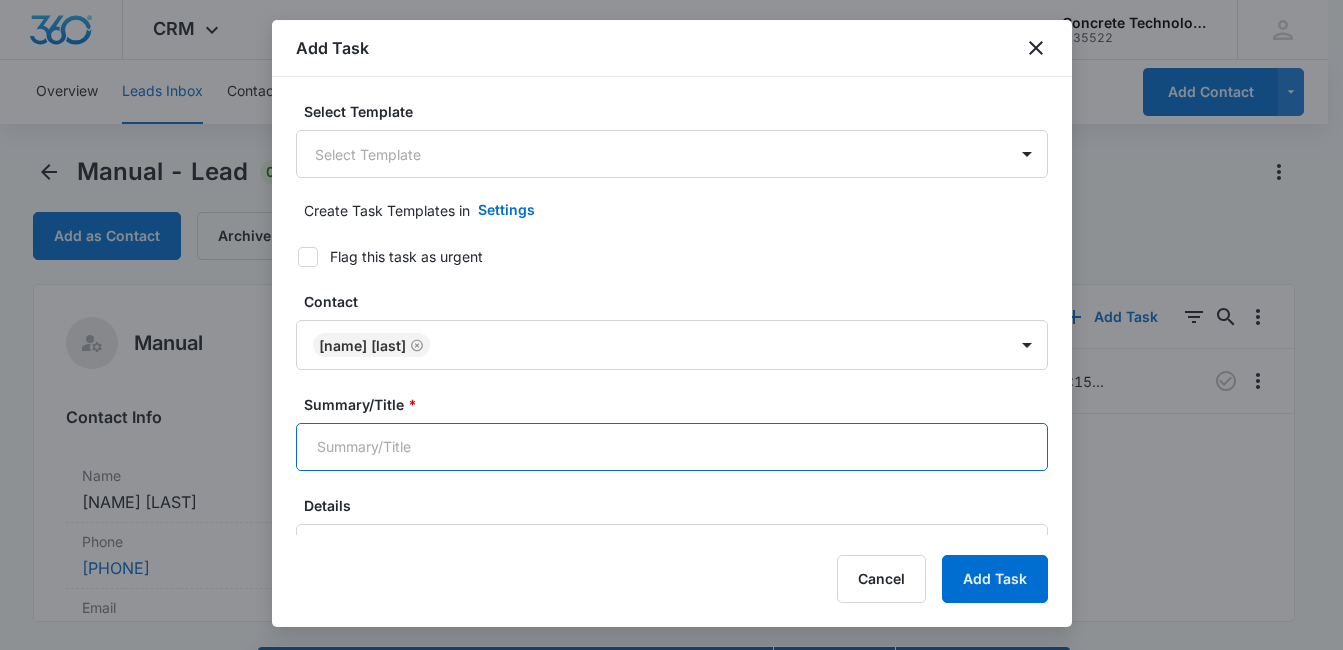 click on "Summary/Title *" at bounding box center (672, 447) 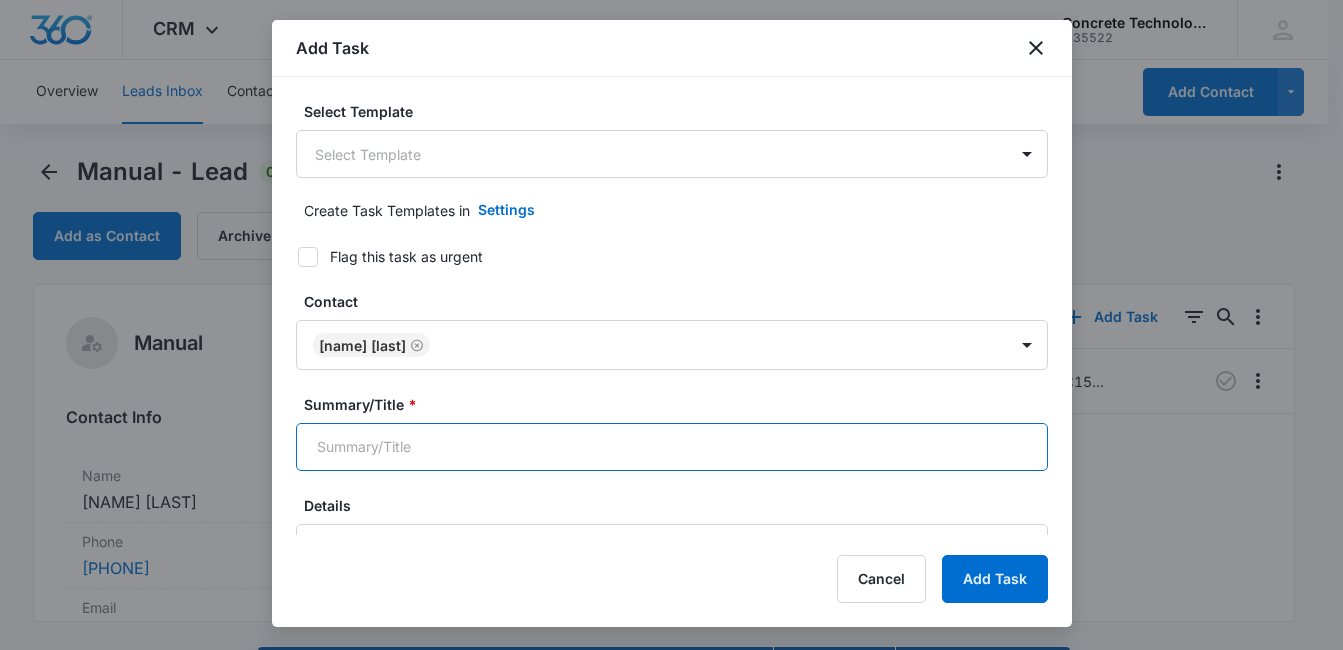type on "Follow up call" 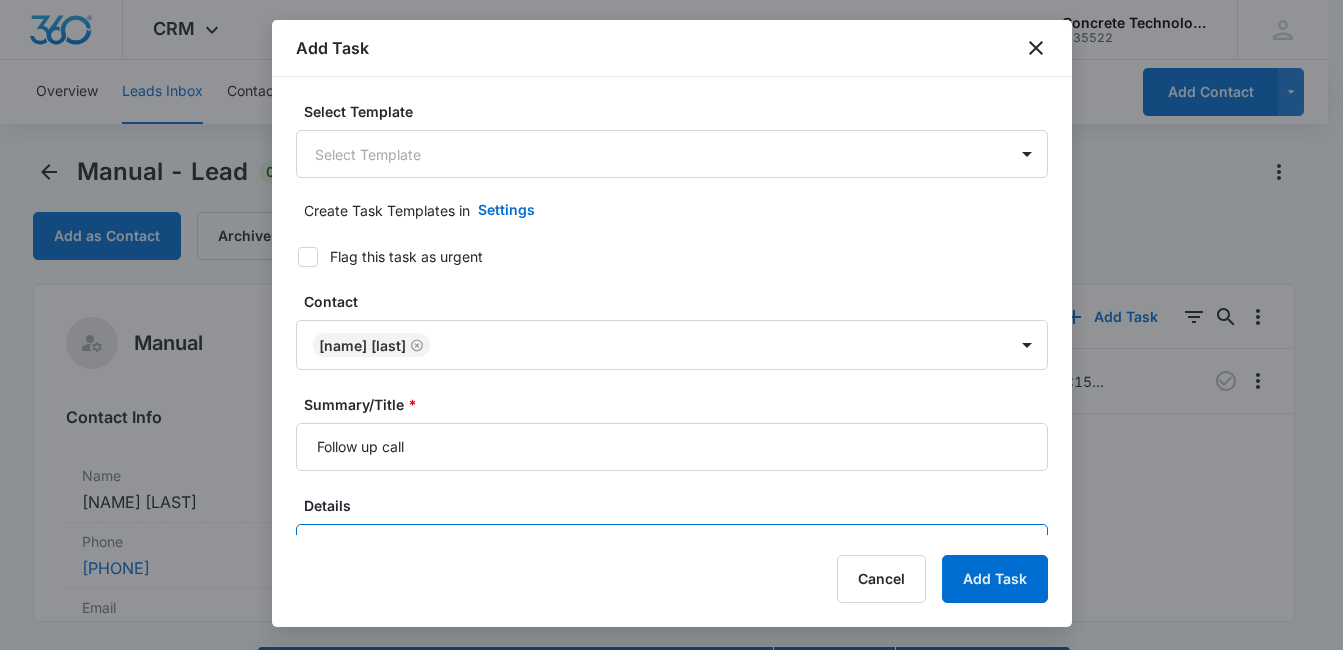 scroll, scrollTop: 244, scrollLeft: 0, axis: vertical 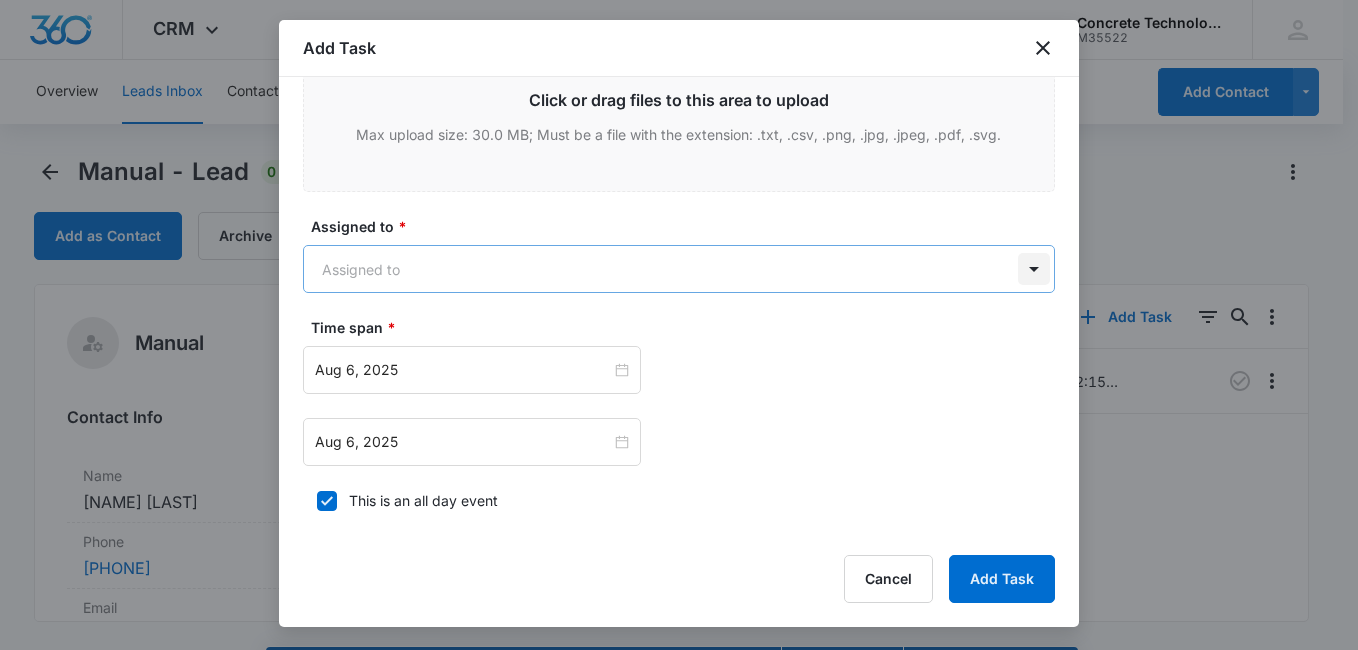 click on "CRM Apps Reputation Websites Forms CRM Email Social Content Ads Intelligence Files Brand Settings Concrete Technology M35522 Your Accounts View All MD Mike Delduca MDelduca@flycti.com My Profile Notifications Support Logout Terms & Conditions   •   Privacy Policy Overview Leads Inbox Contacts Organizations History Deals Projects Tasks Calendar Lists Reports Settings Add Contact Manual - Lead 0 days old Add as Contact Archive Manual Contact Info Name Cancel Save Changes Modeque Hunter Phone Cancel Save Changes (913) 547-5145 Email Cancel Save Changes modequehunterr@gmail.com Organization Cancel Save Changes --- Address Cancel Save Changes De Soto KS 66018 Details Qualifying Status Cancel Save Changes New Lead Source Manual Lead Status Viewed Special Notes Cancel Save Changes --- Contact Type Cancel Save Changes From Leads Contact Status Cancel Save Changes None Assigned To Cancel Save Changes Mike Delduca Tags Cancel Save Changes --- Next Contact Date Cancel Save Changes --- Color Tag Current Color: Cancel" at bounding box center [679, 353] 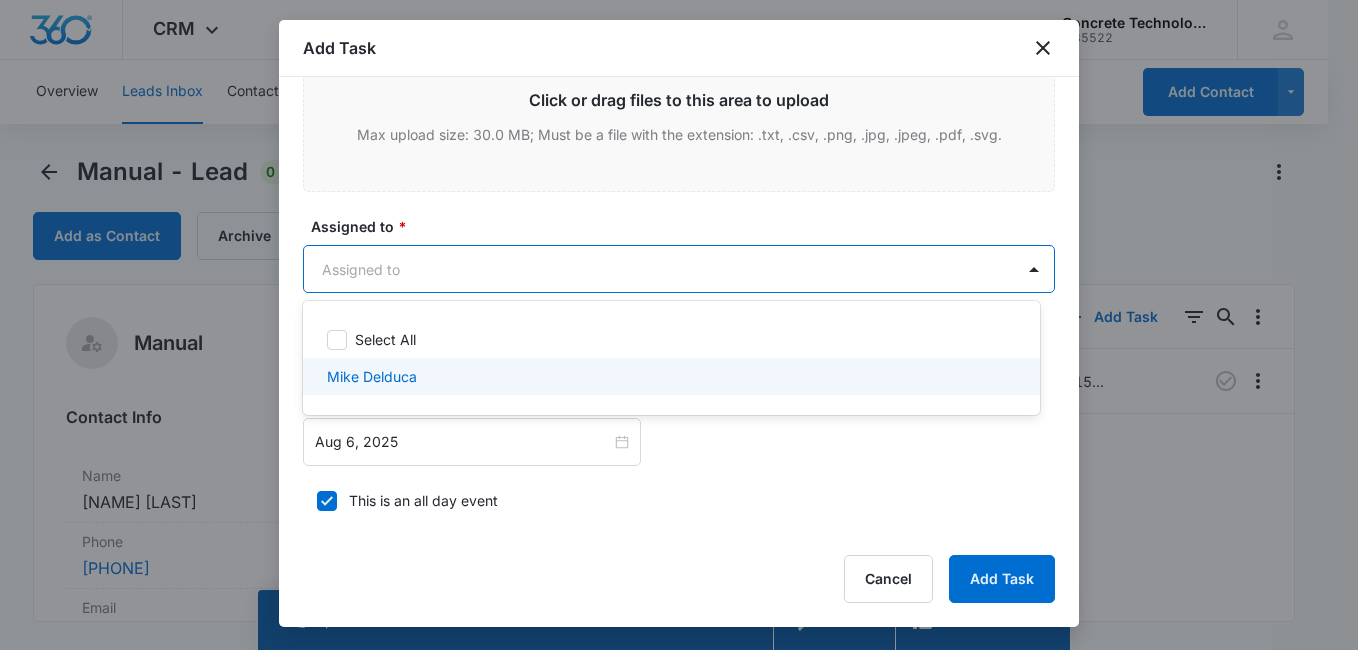 click on "Mike Delduca" at bounding box center [671, 376] 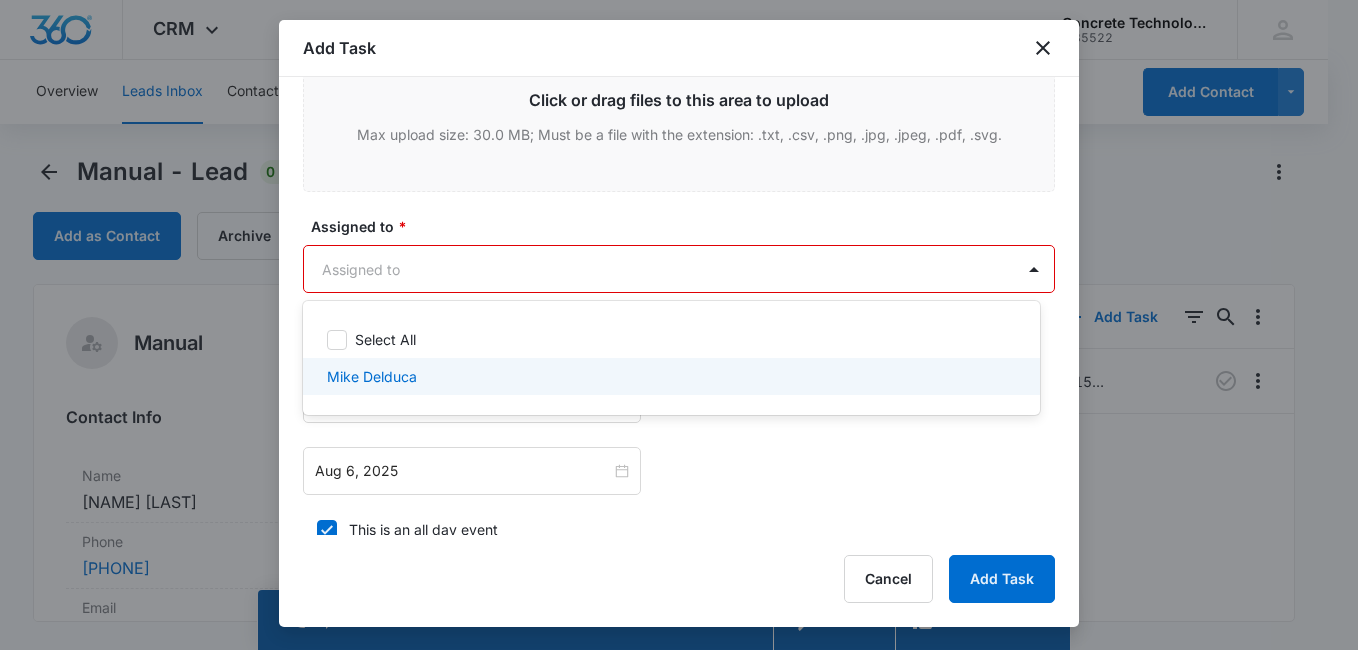 click on "Mike Delduca" at bounding box center (372, 376) 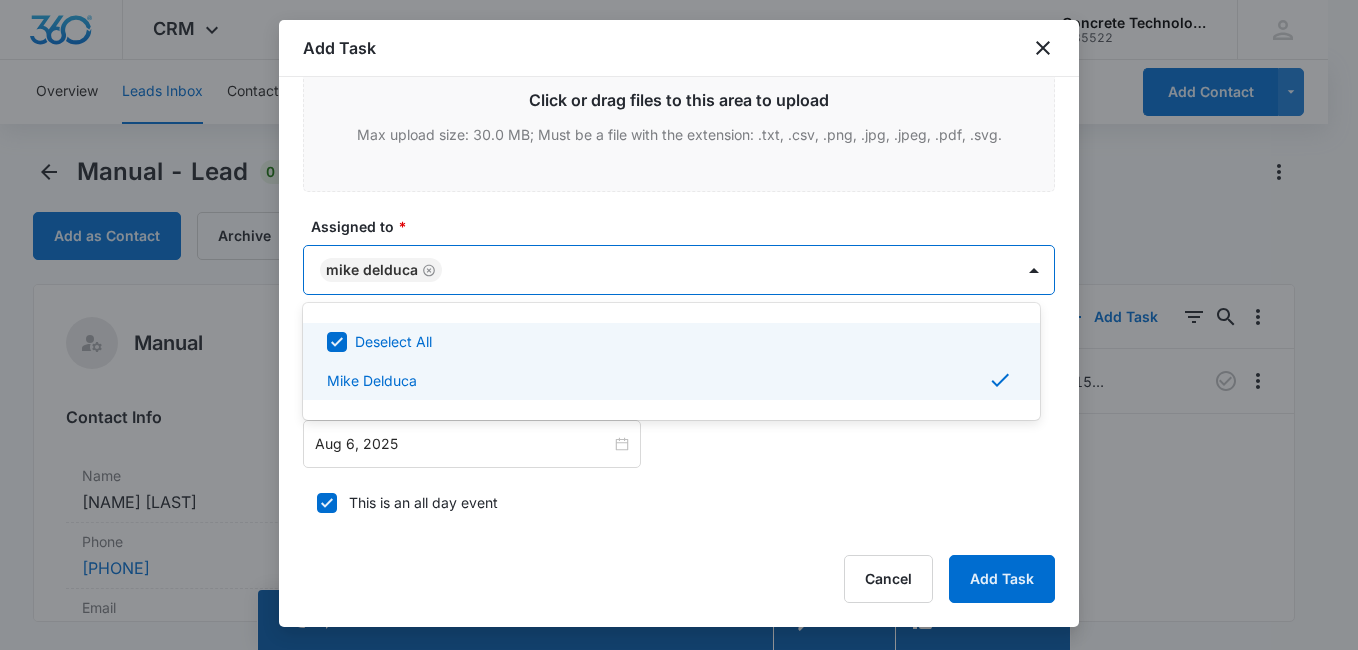 click 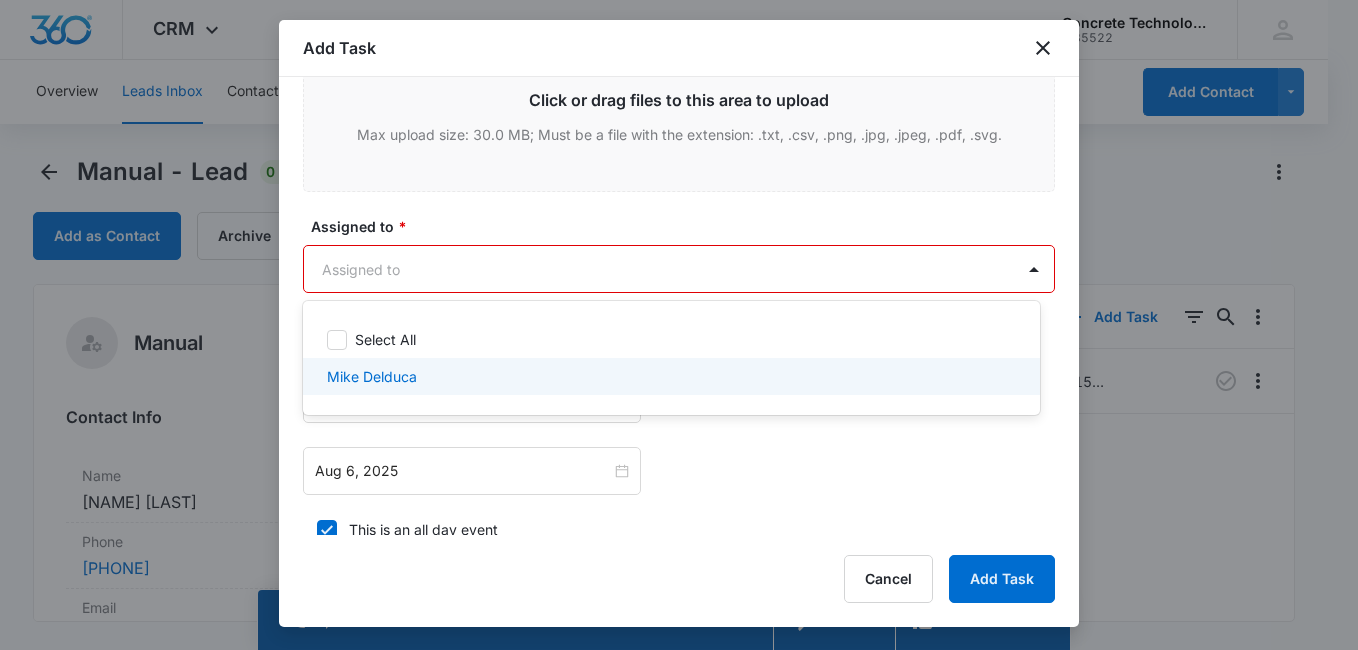 click on "Mike Delduca" at bounding box center (669, 376) 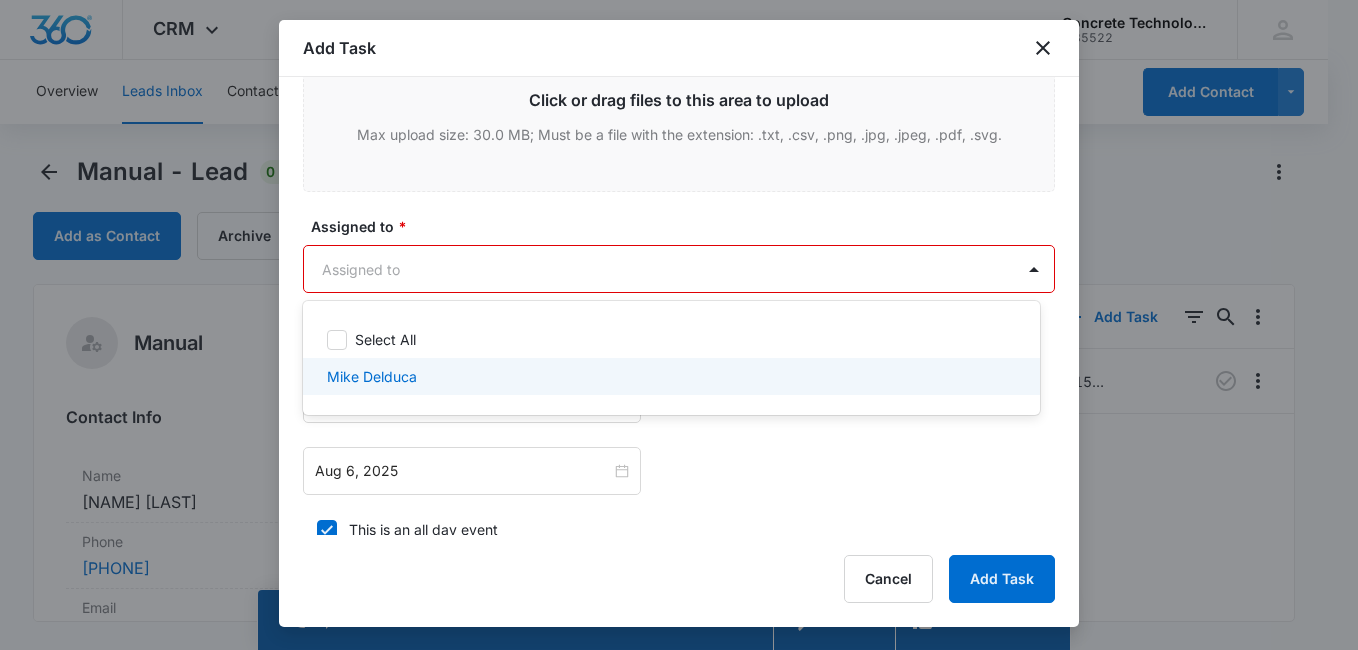 click on "Mike Delduca" at bounding box center (372, 376) 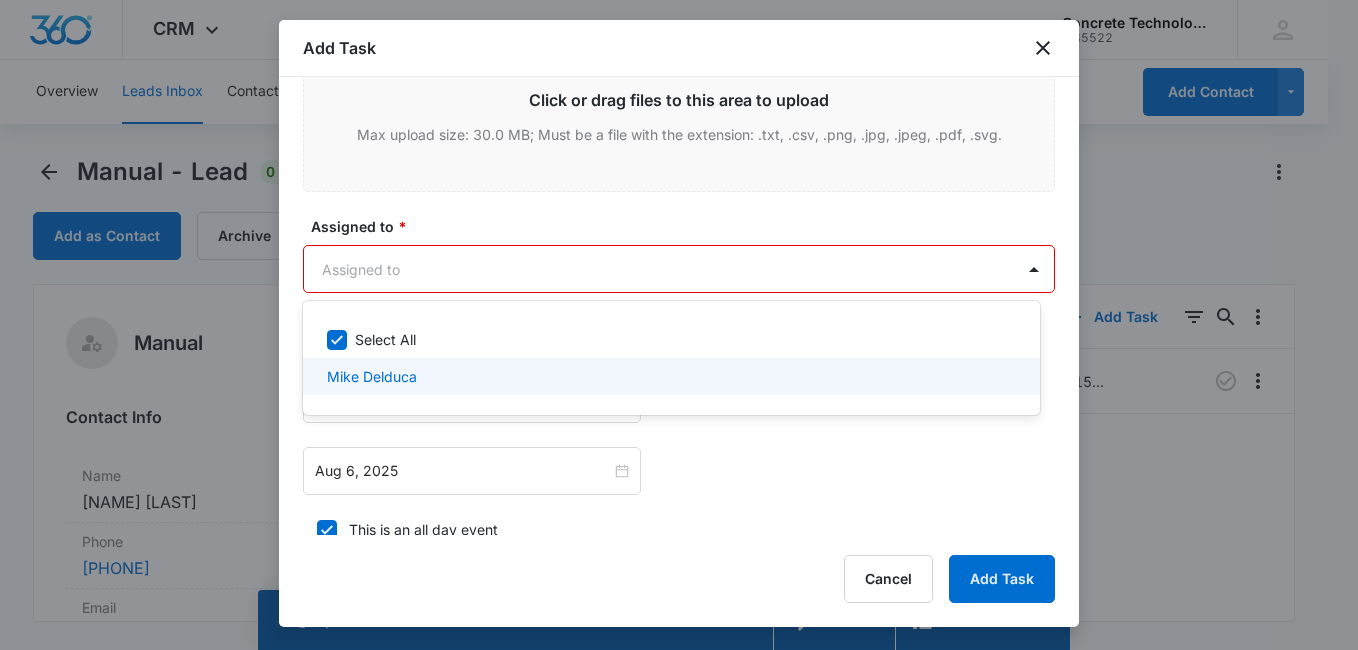 checkbox on "true" 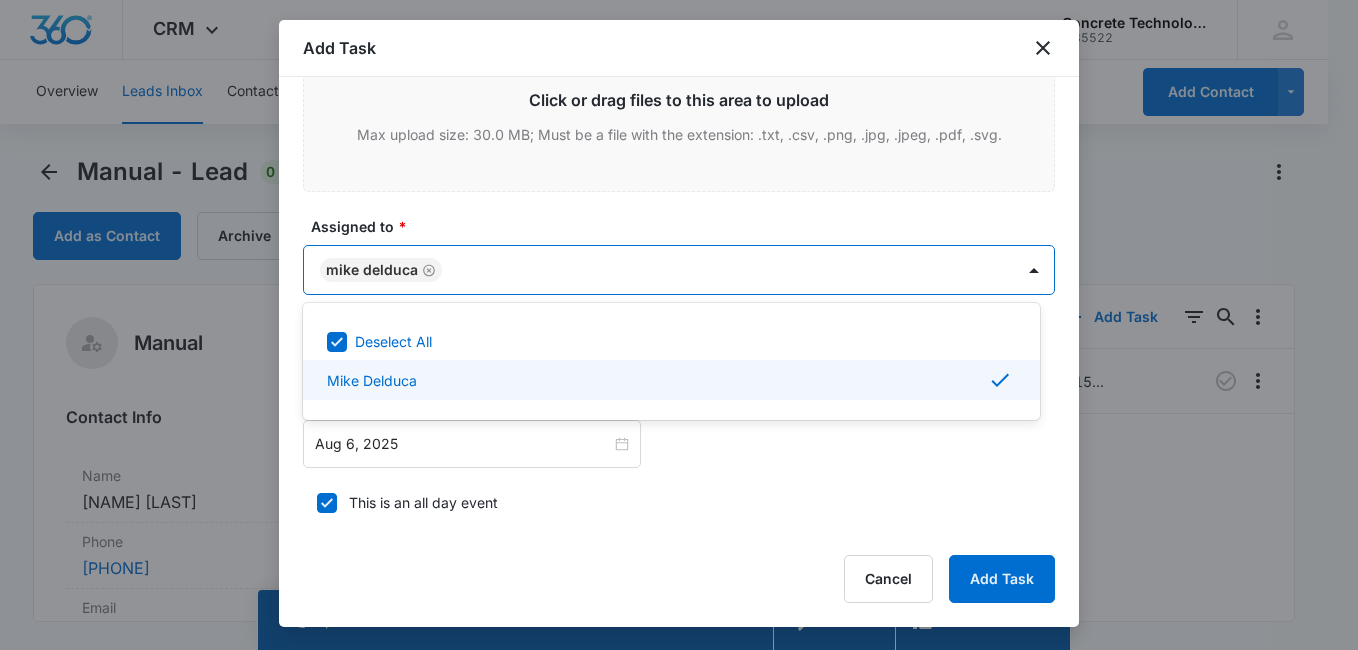 click at bounding box center [679, 325] 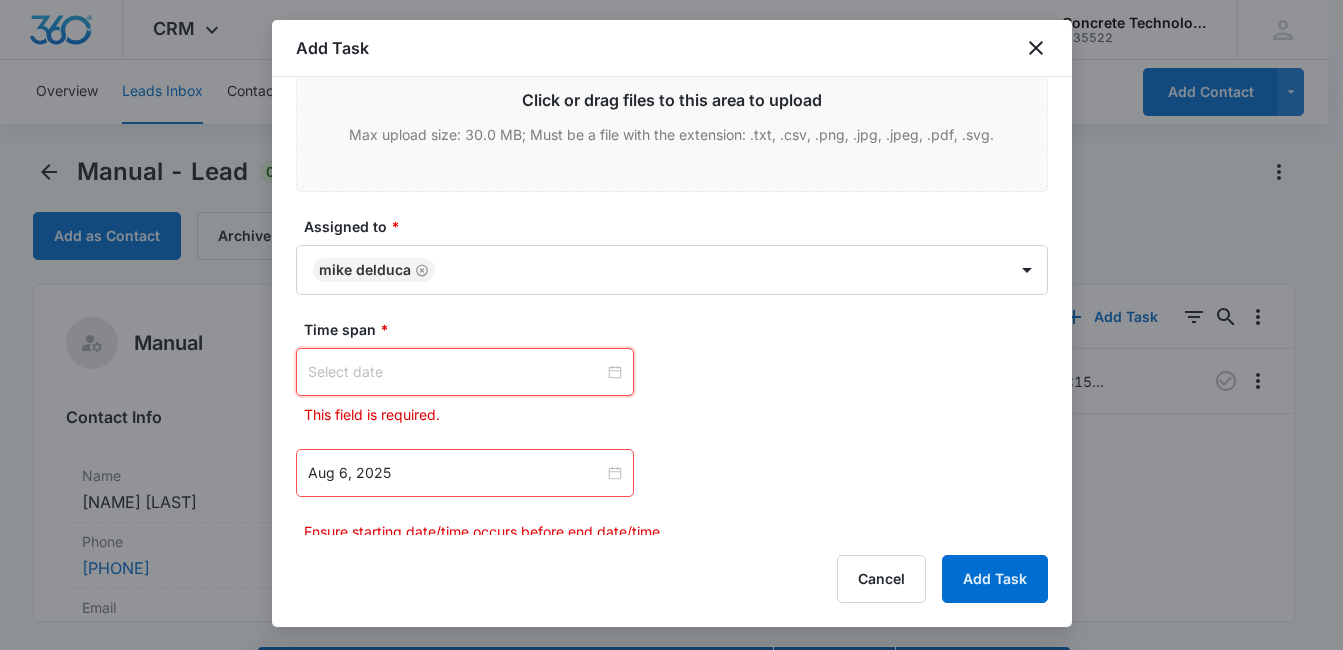 click at bounding box center (456, 372) 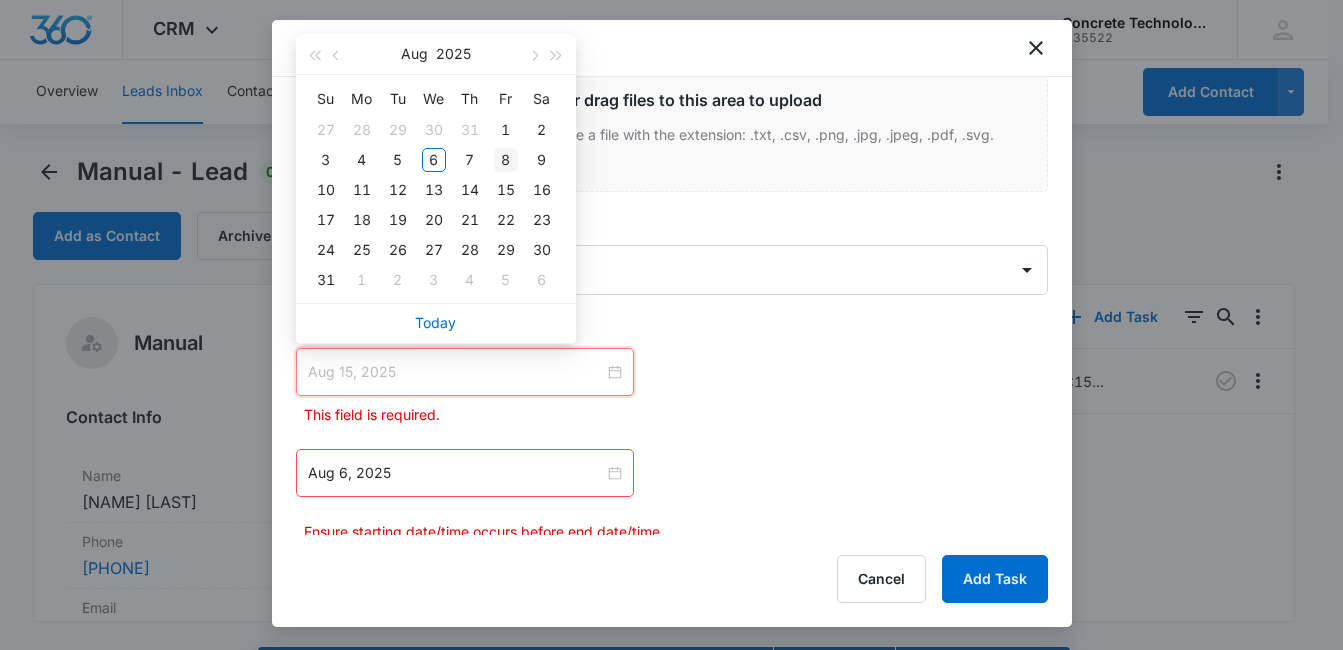 type on "Aug 8, 2025" 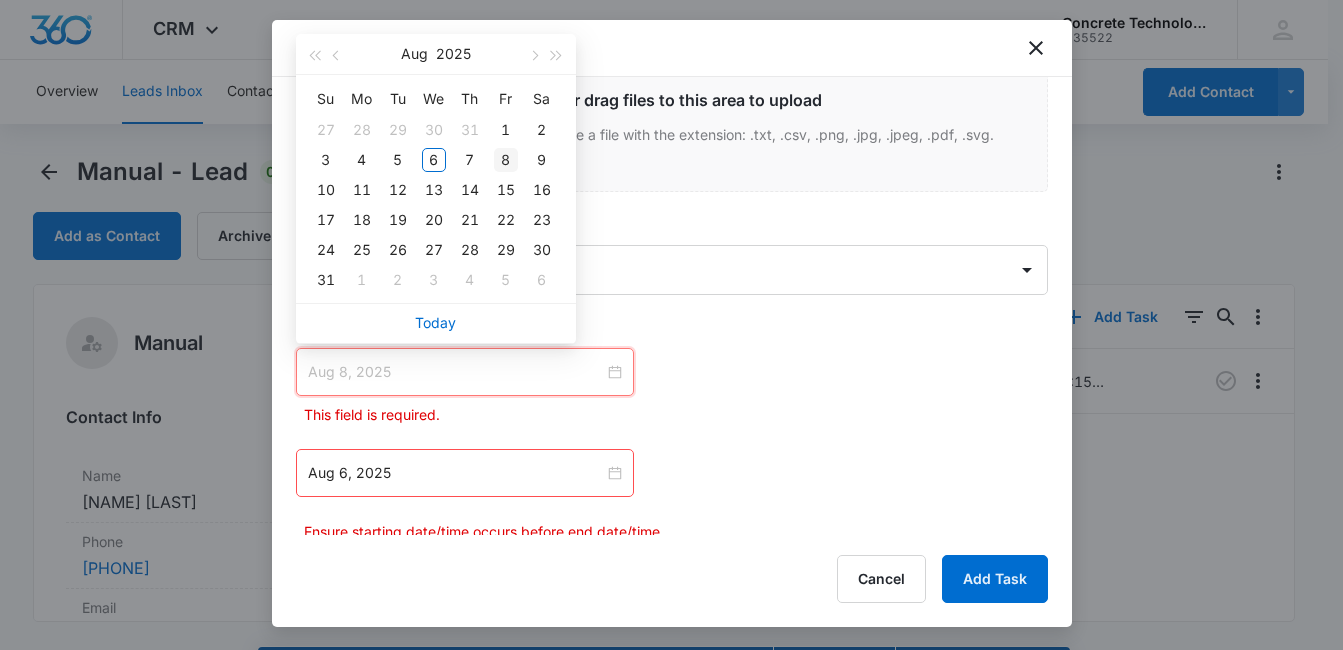 click on "8" at bounding box center [506, 160] 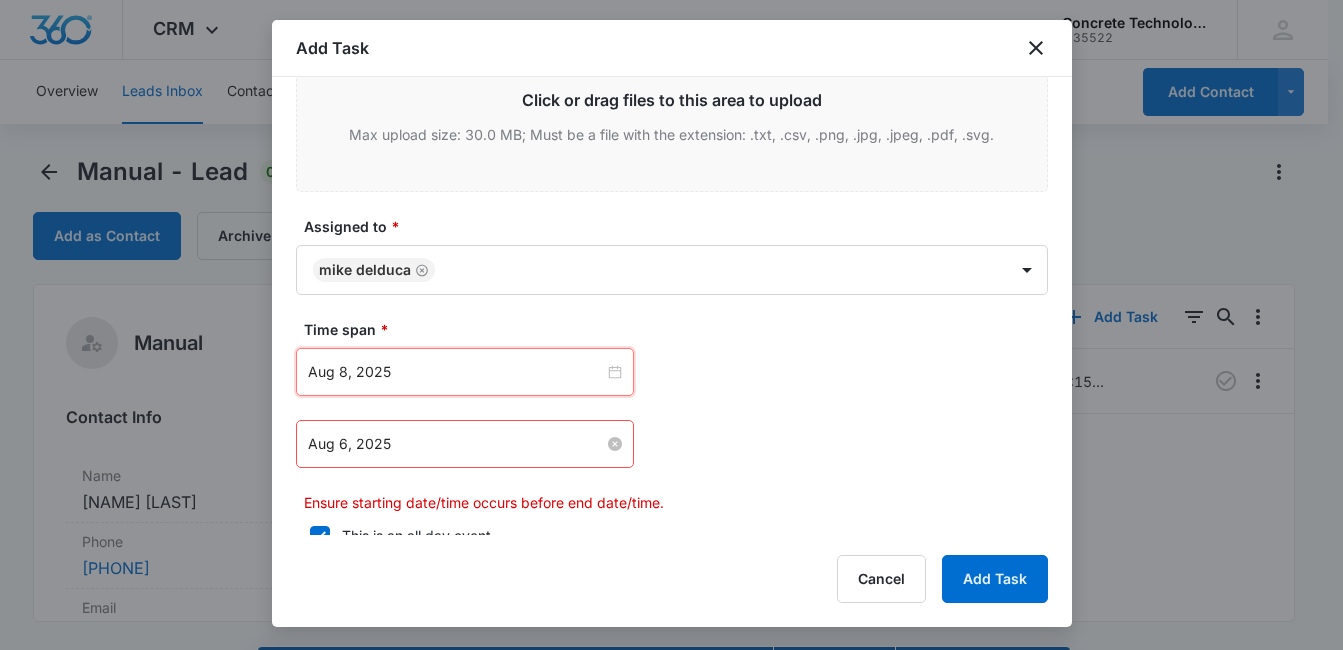 click on "Aug 6, 2025" at bounding box center (456, 444) 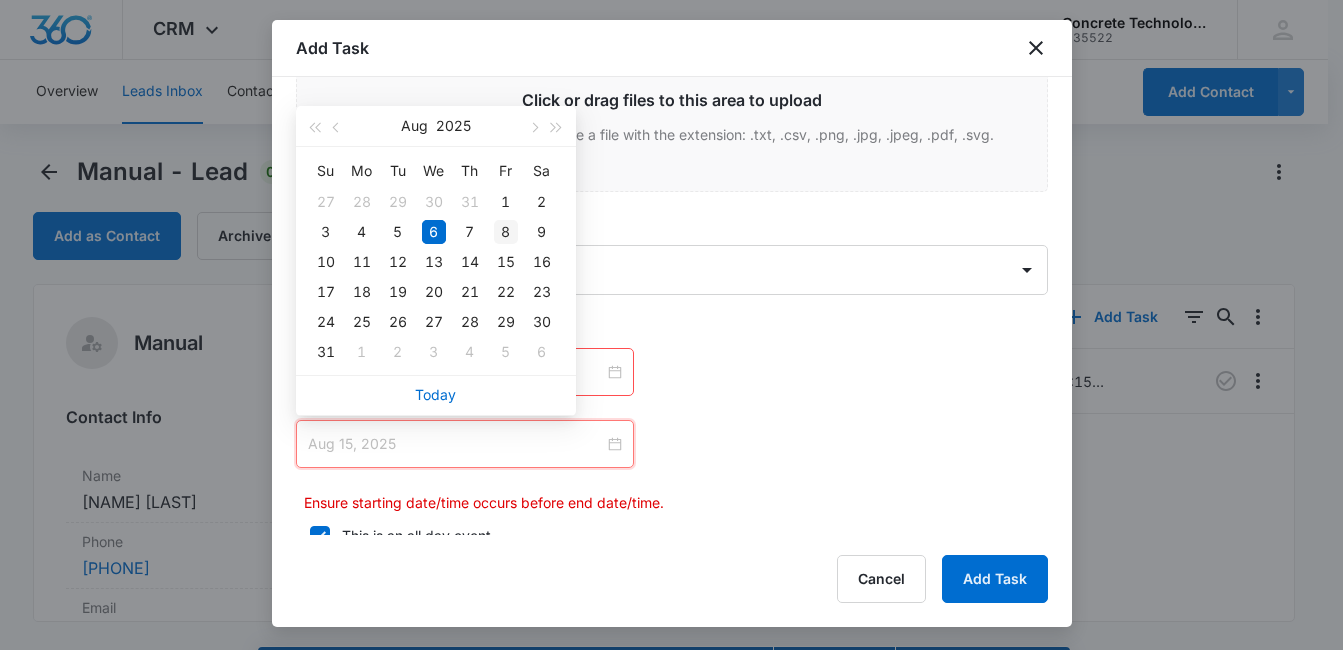 type on "Aug 8, 2025" 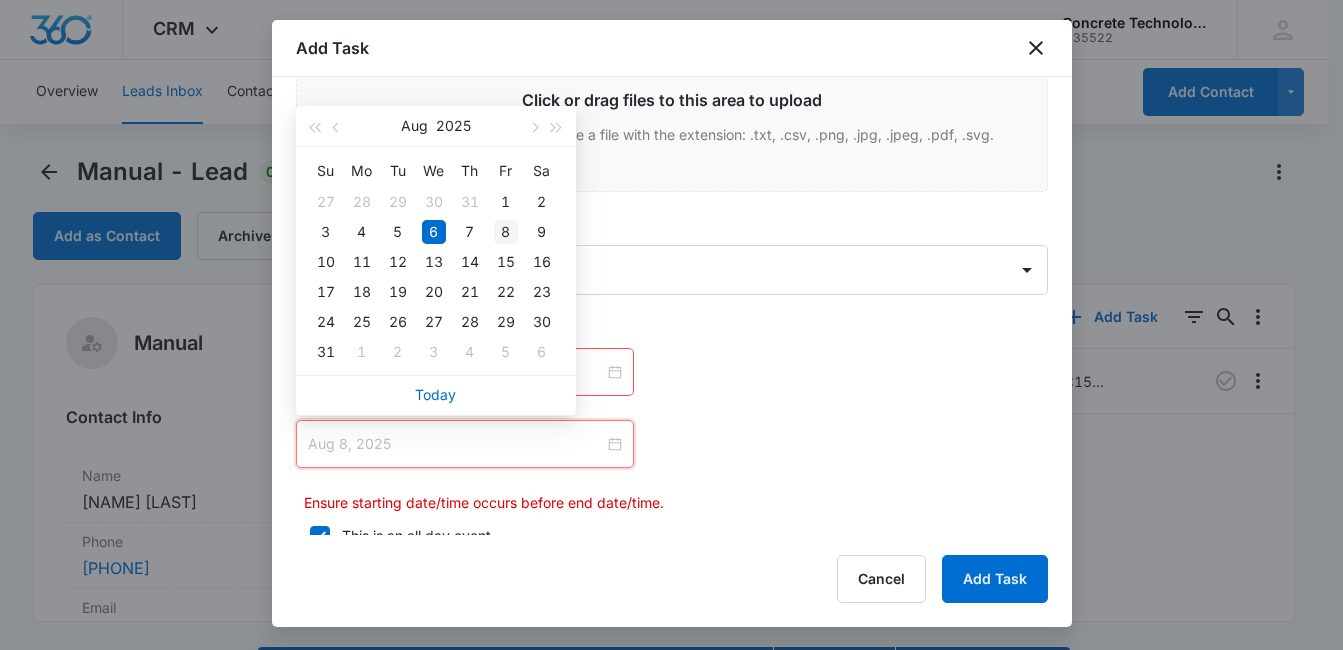click on "8" at bounding box center [506, 232] 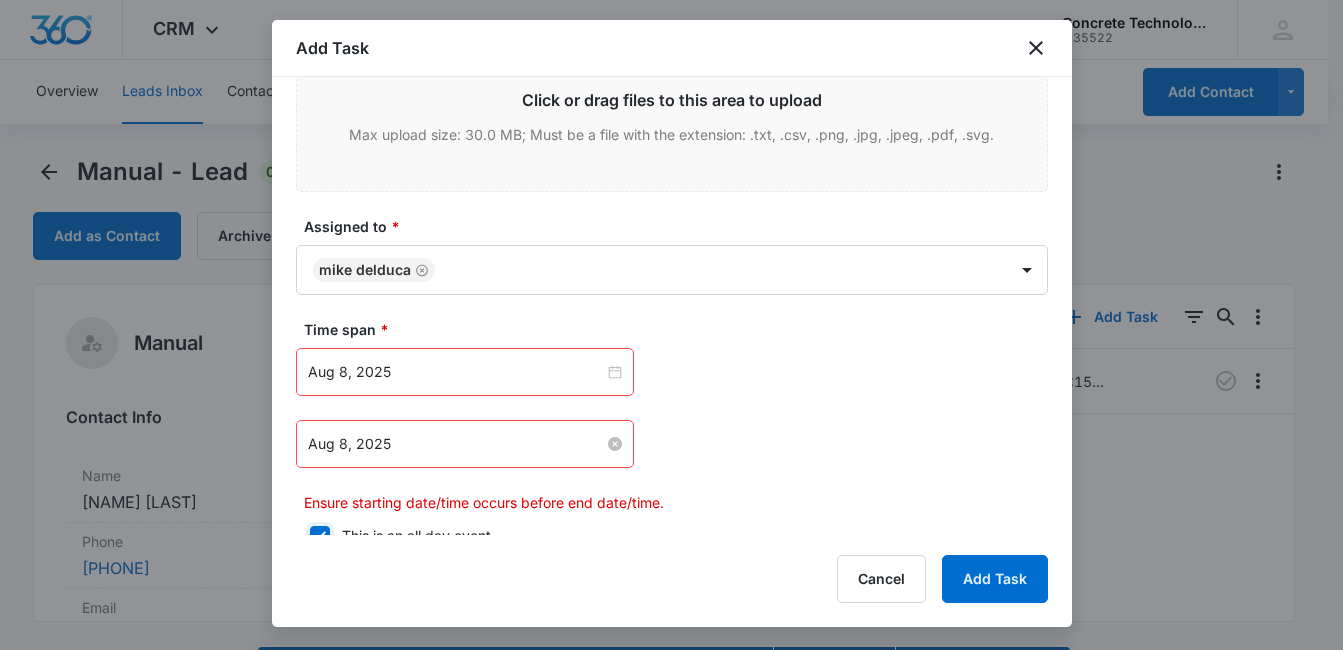 scroll, scrollTop: 814, scrollLeft: 0, axis: vertical 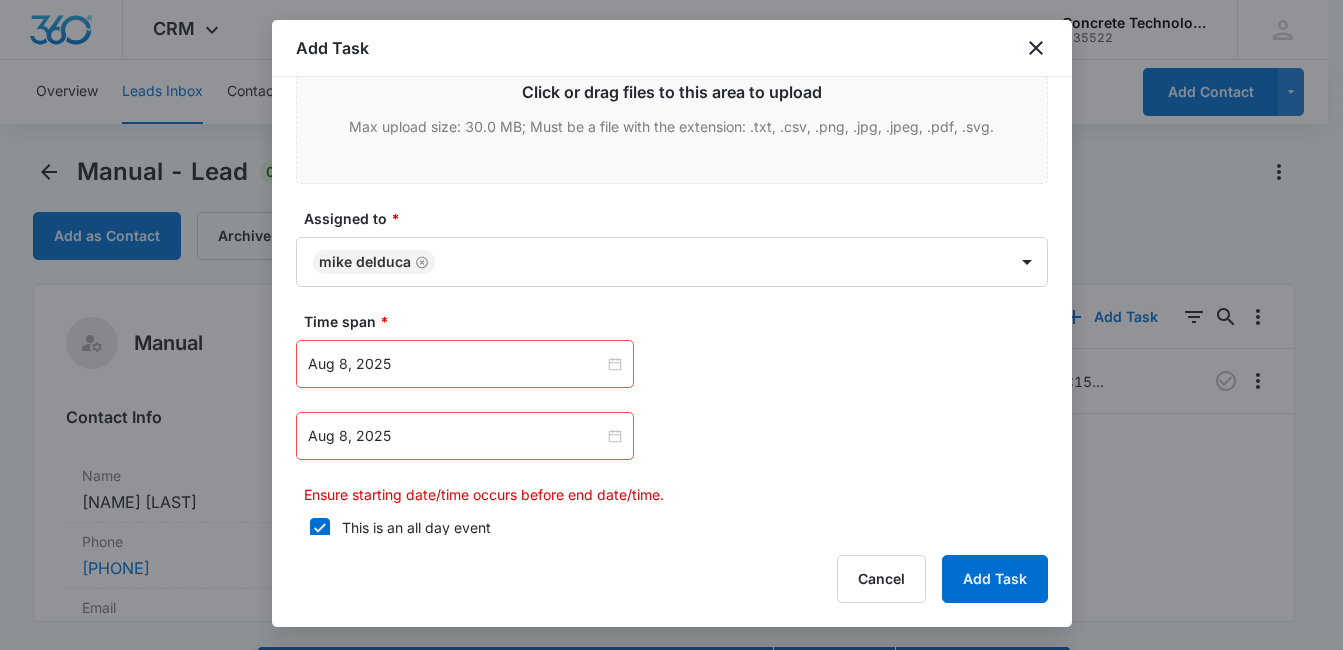 click 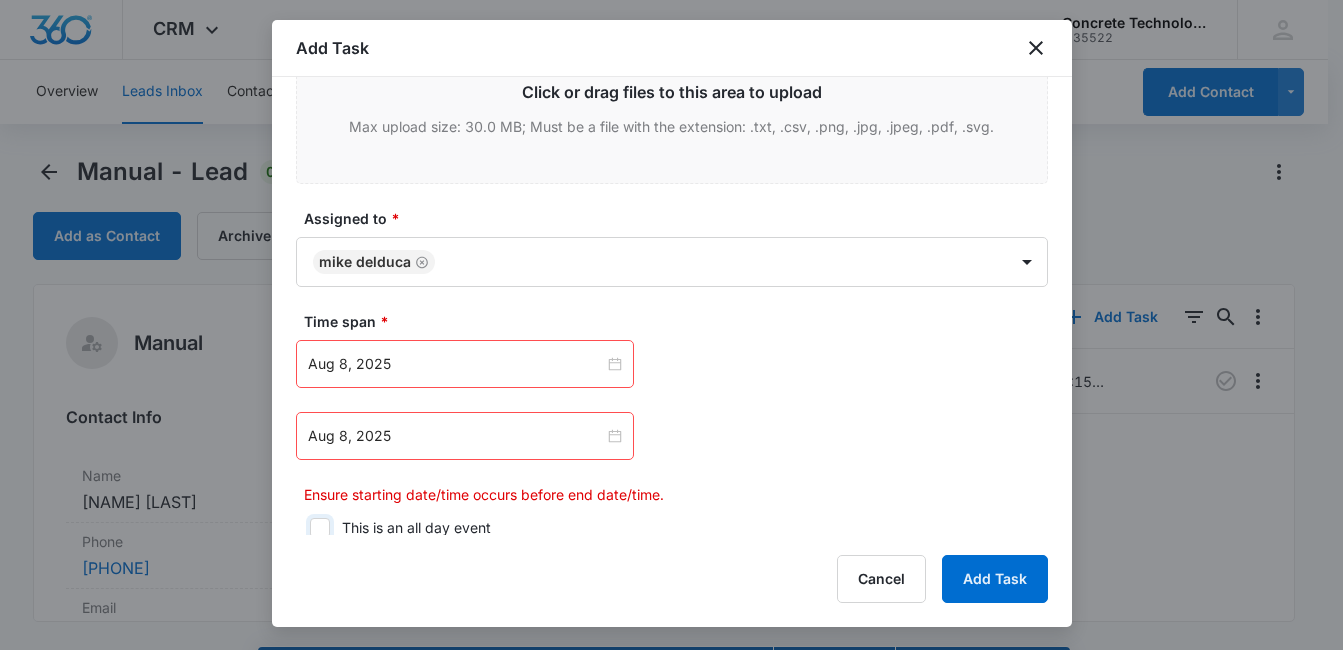 checkbox on "false" 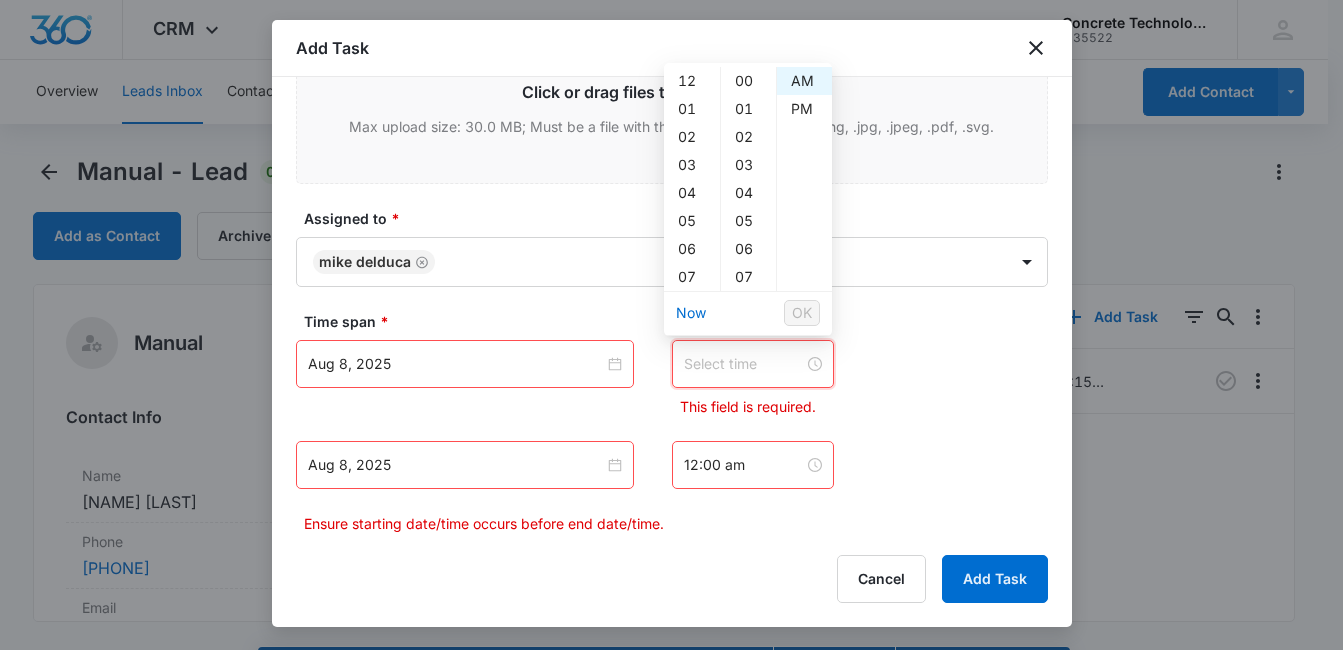 click at bounding box center [744, 364] 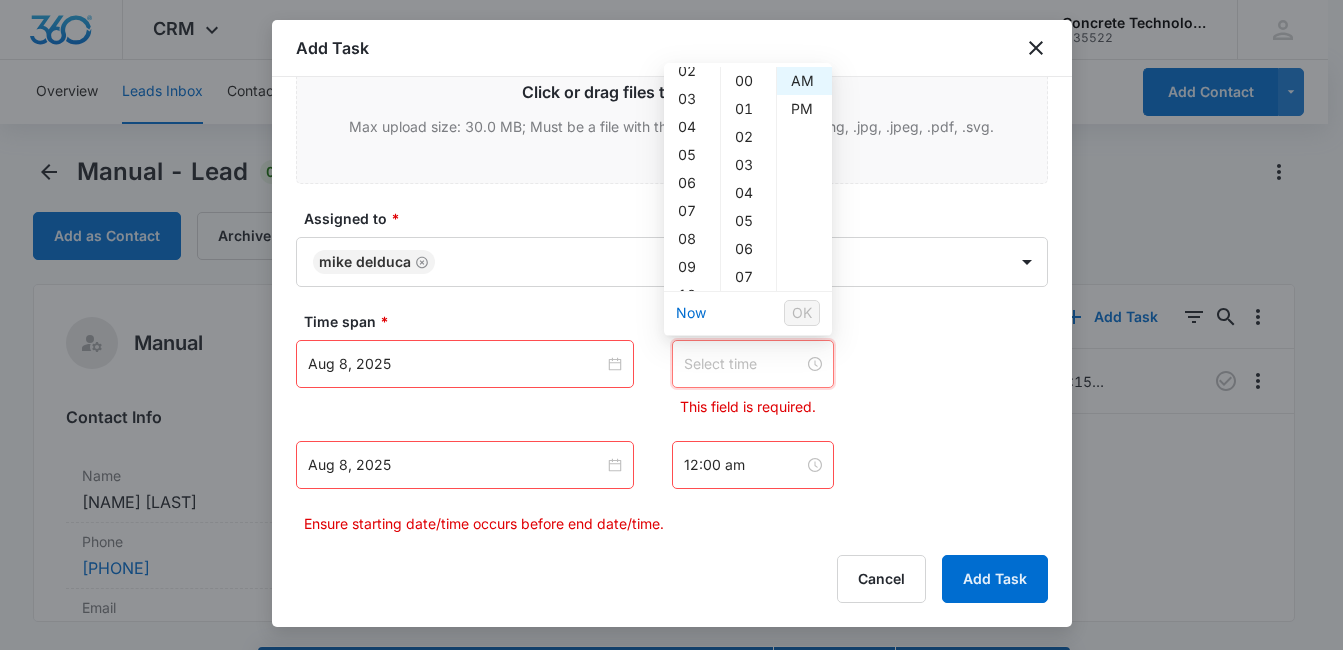 scroll, scrollTop: 80, scrollLeft: 0, axis: vertical 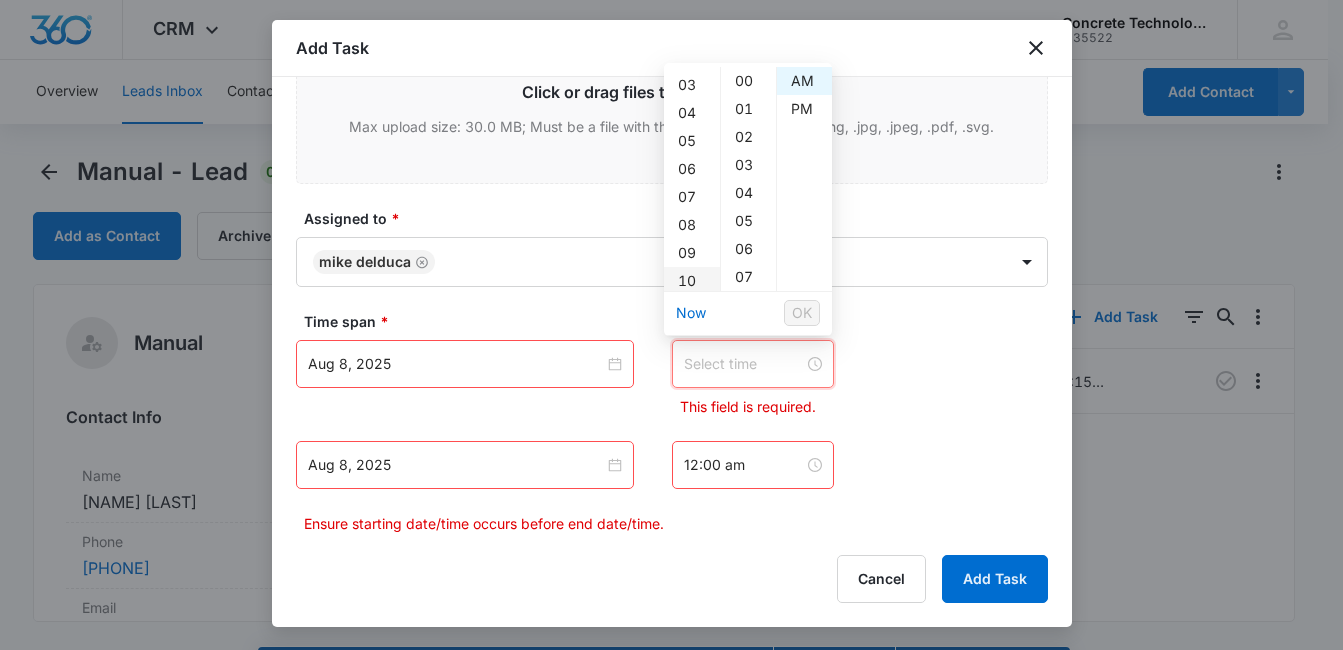 click on "10" at bounding box center [692, 281] 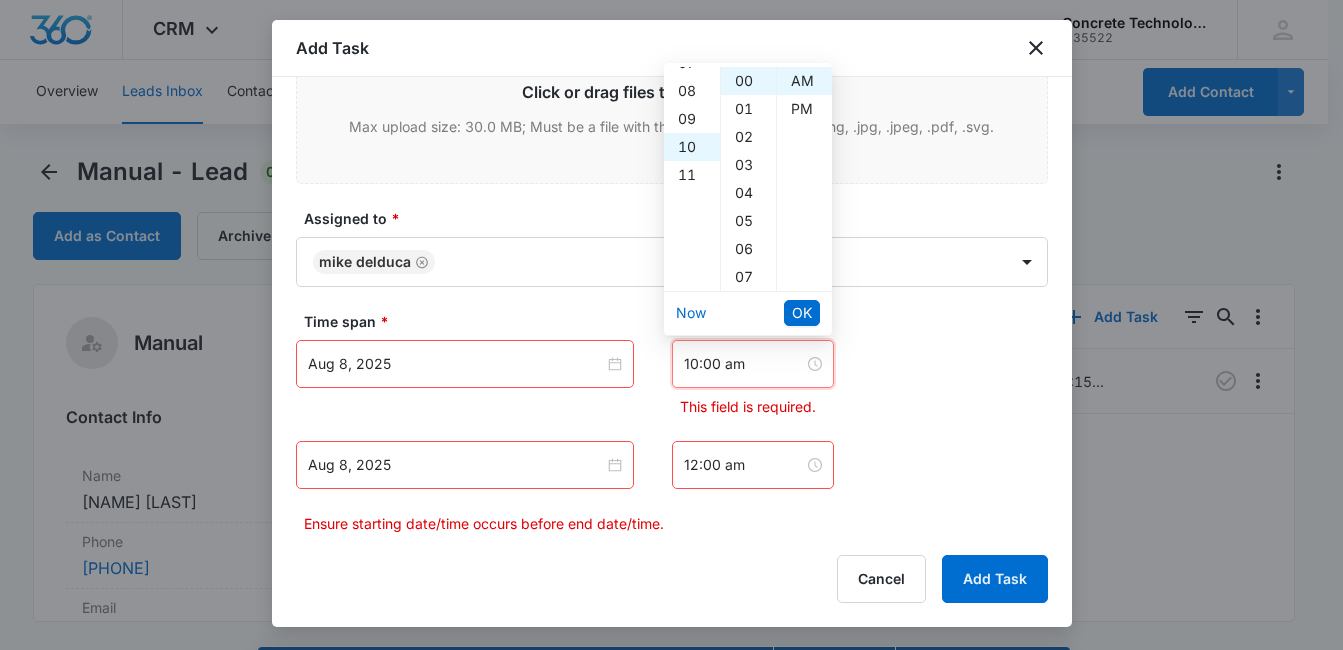scroll, scrollTop: 280, scrollLeft: 0, axis: vertical 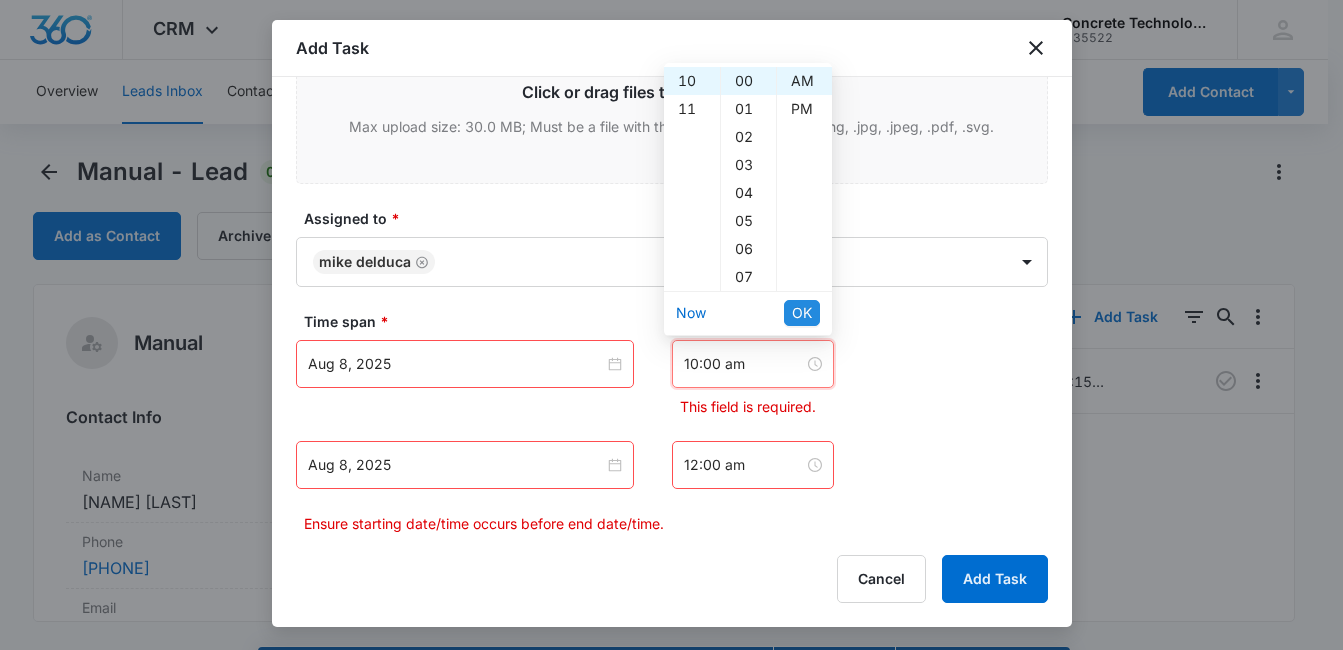click on "OK" at bounding box center (802, 313) 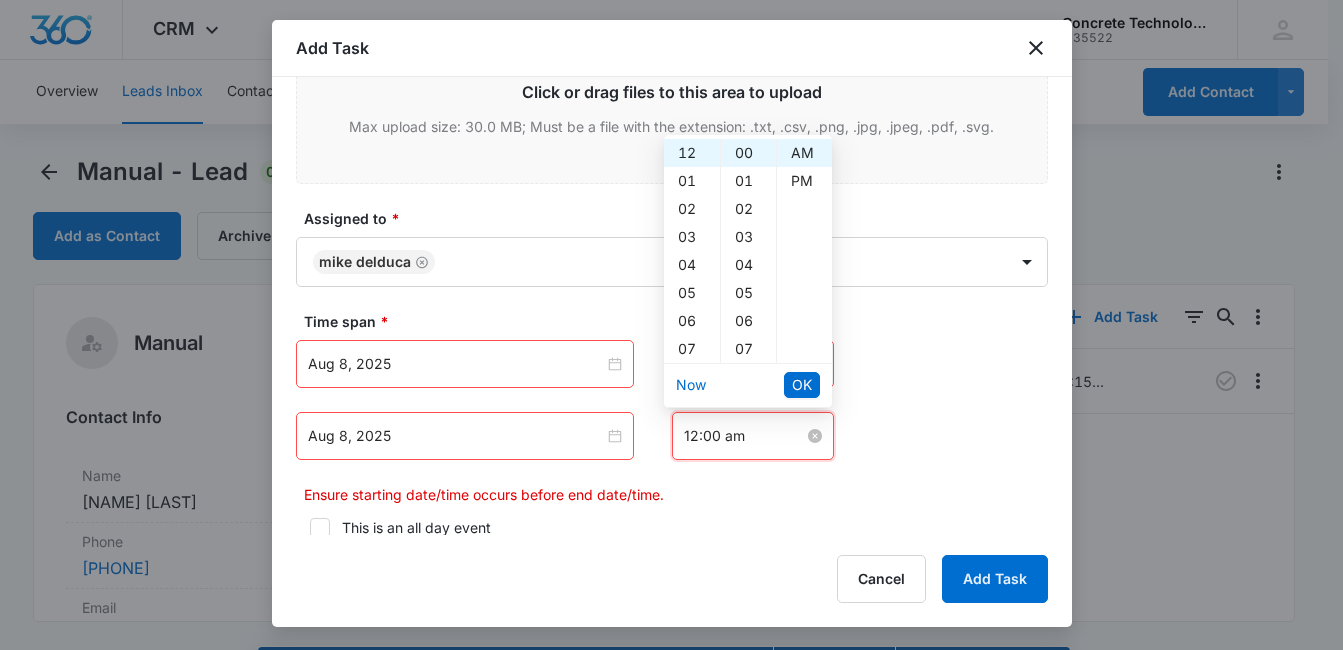 click on "12:00 am" at bounding box center [744, 436] 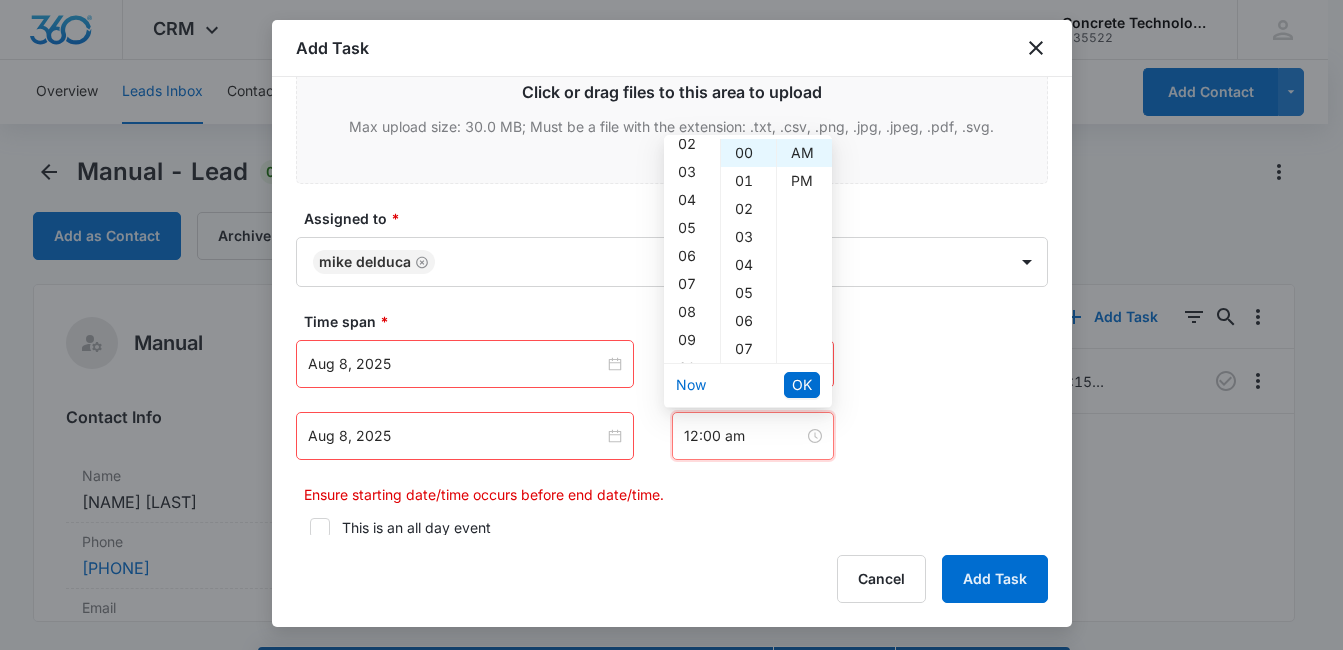 scroll, scrollTop: 80, scrollLeft: 0, axis: vertical 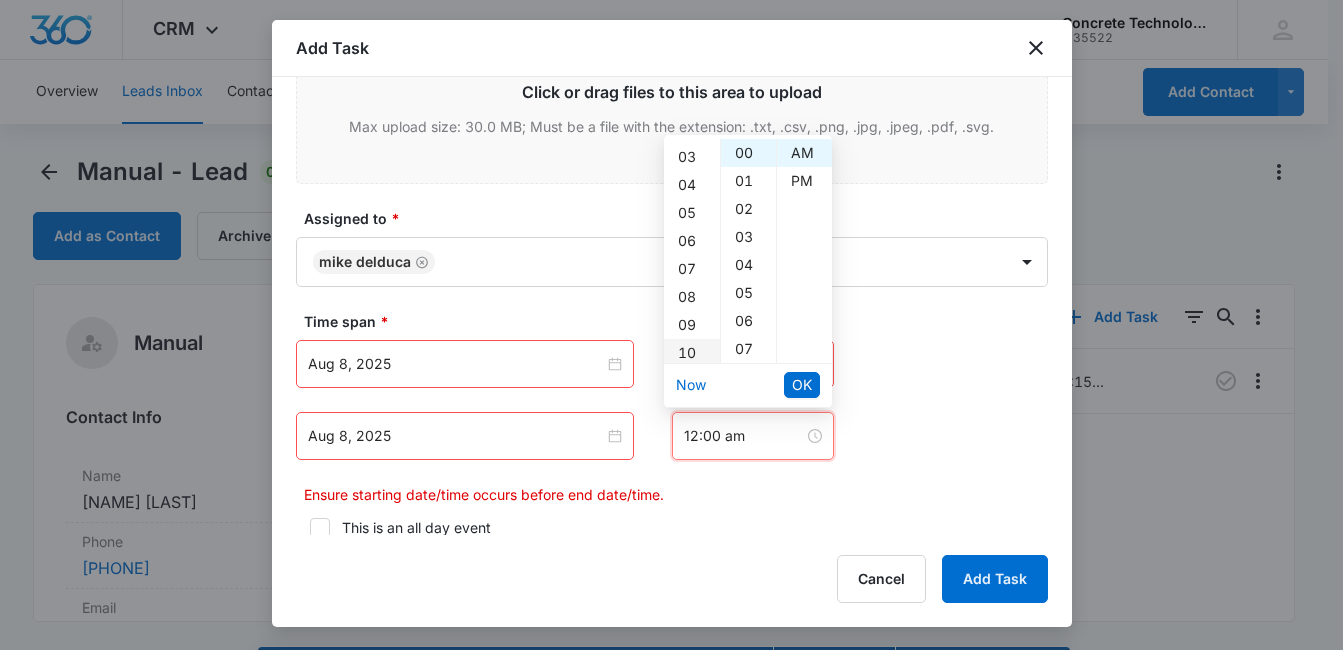 click on "10" at bounding box center [692, 353] 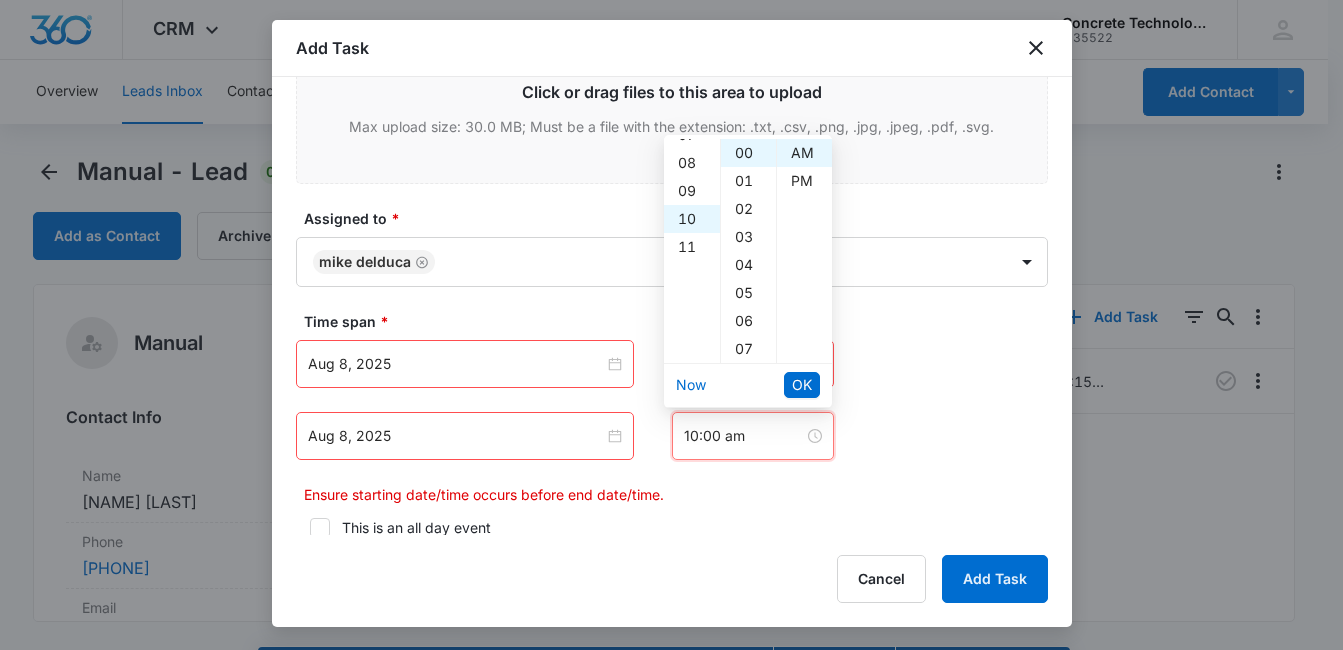 scroll, scrollTop: 280, scrollLeft: 0, axis: vertical 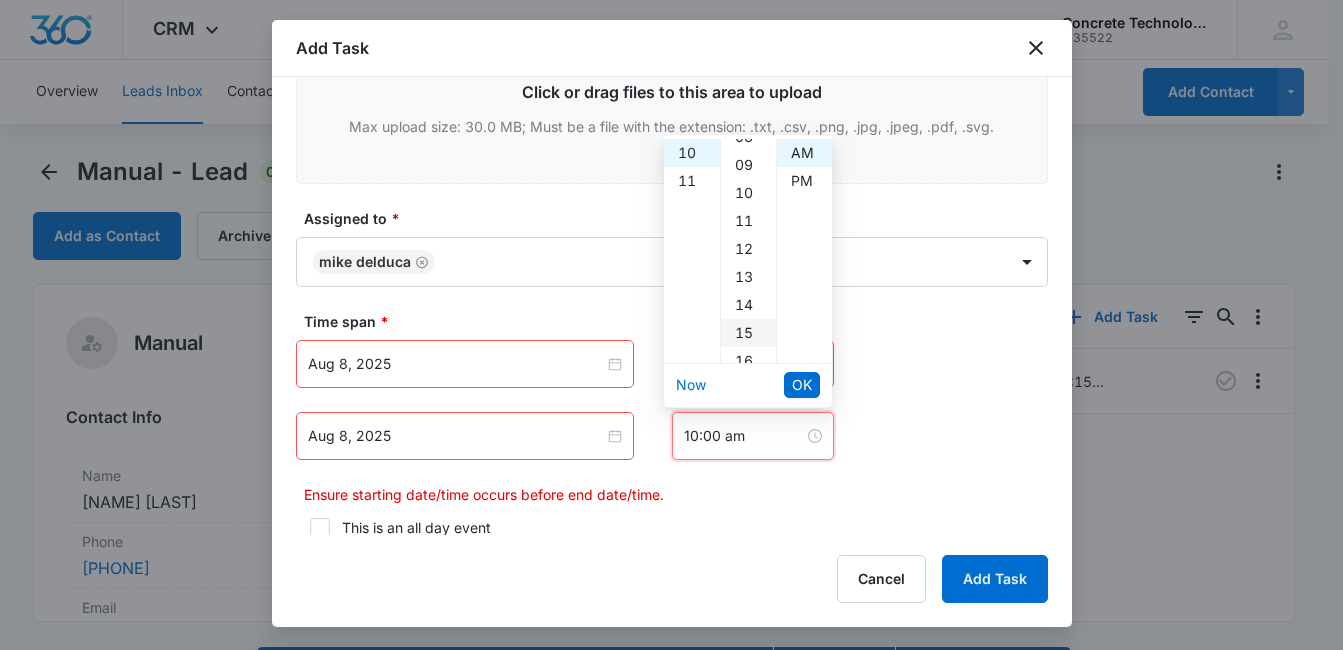 click on "15" at bounding box center [748, 333] 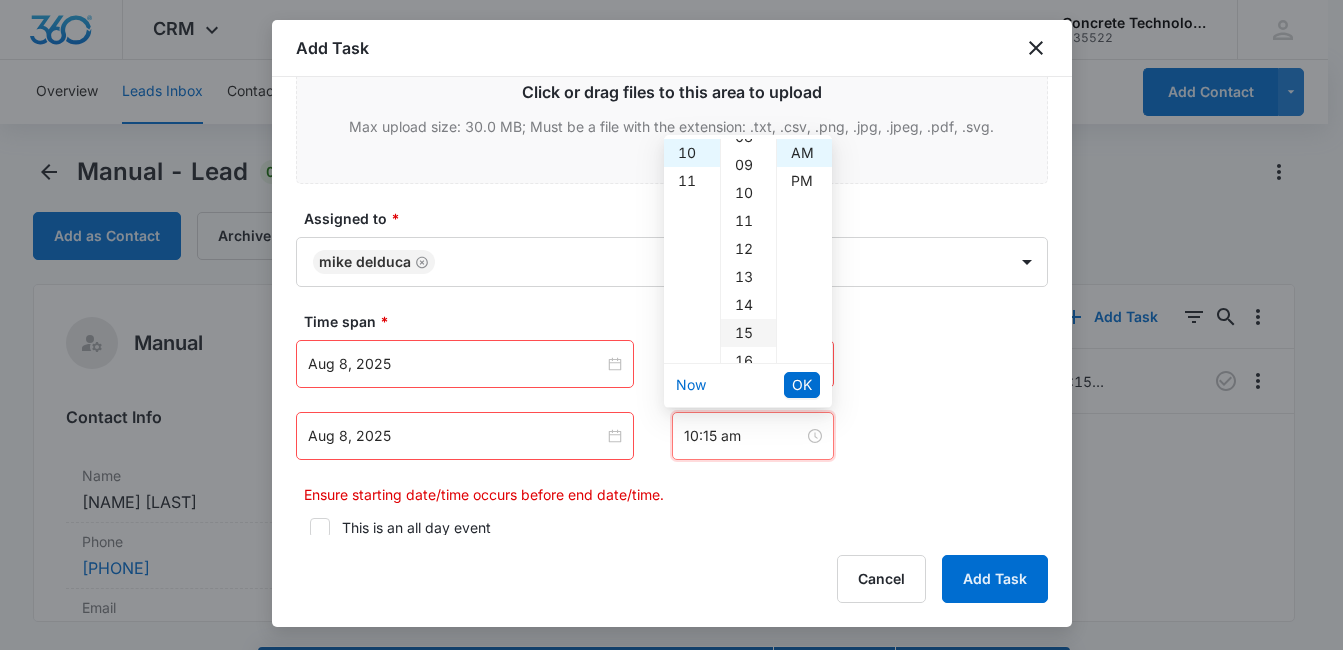 scroll, scrollTop: 420, scrollLeft: 0, axis: vertical 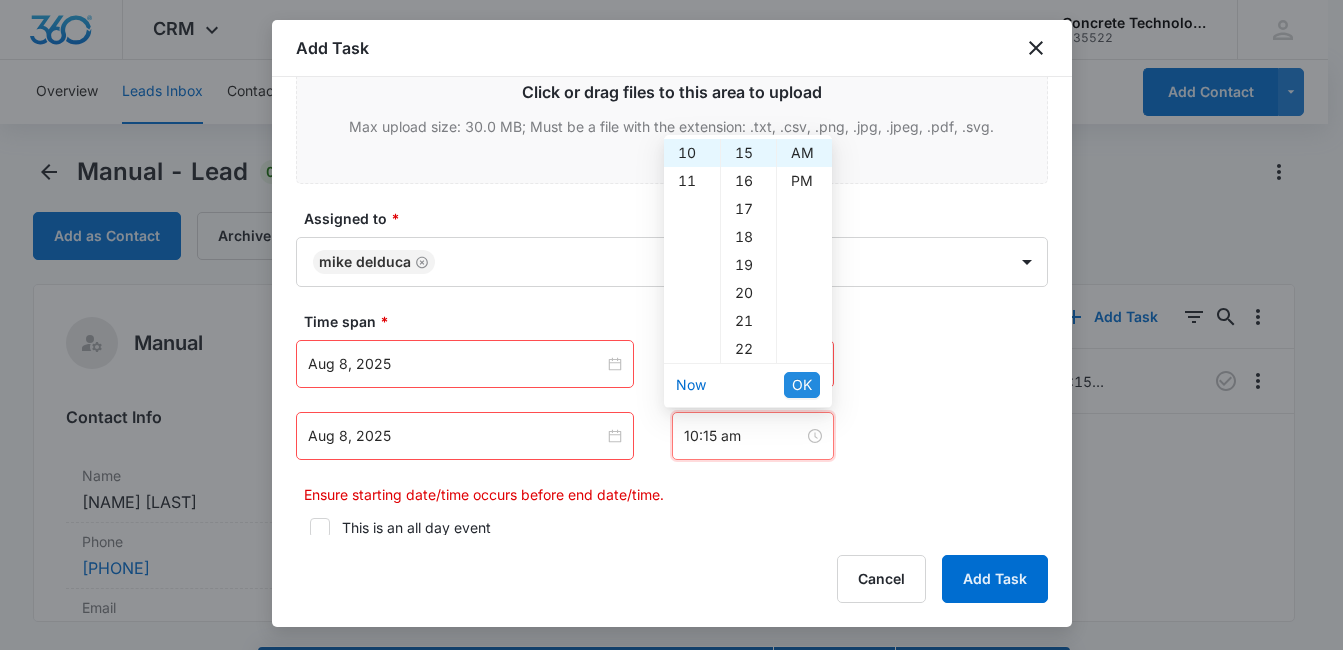 click on "OK" at bounding box center (802, 385) 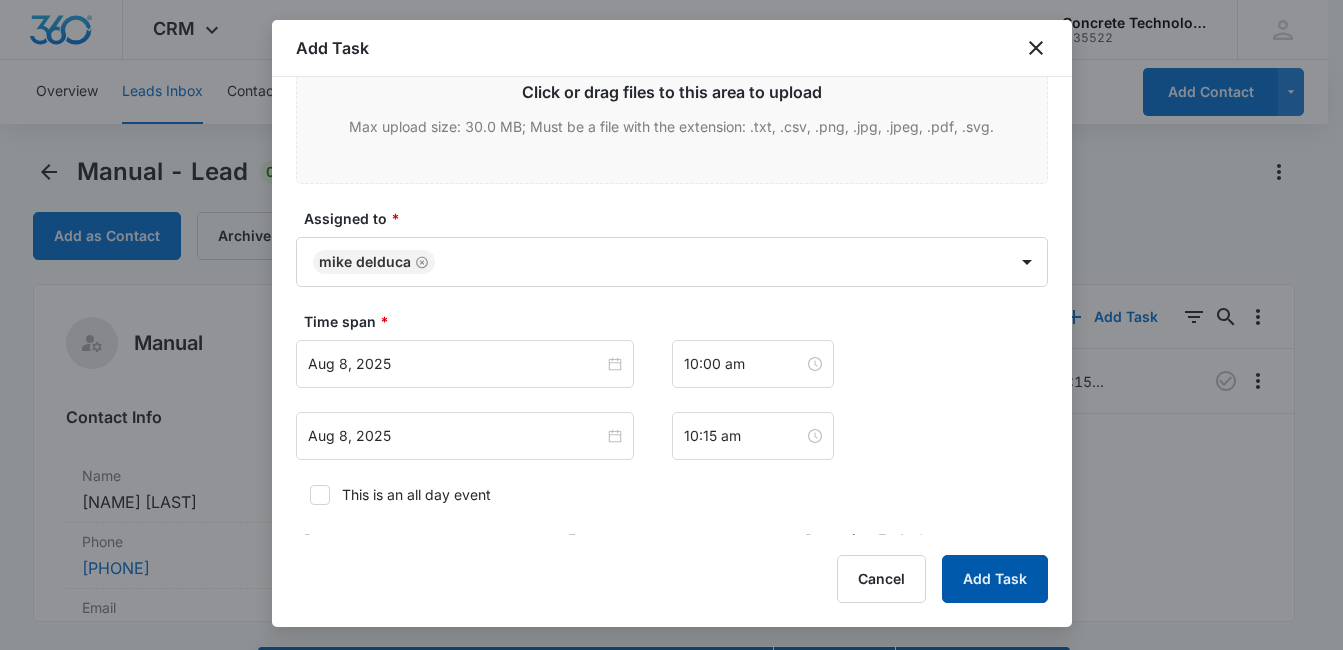 click on "Add Task" at bounding box center [995, 579] 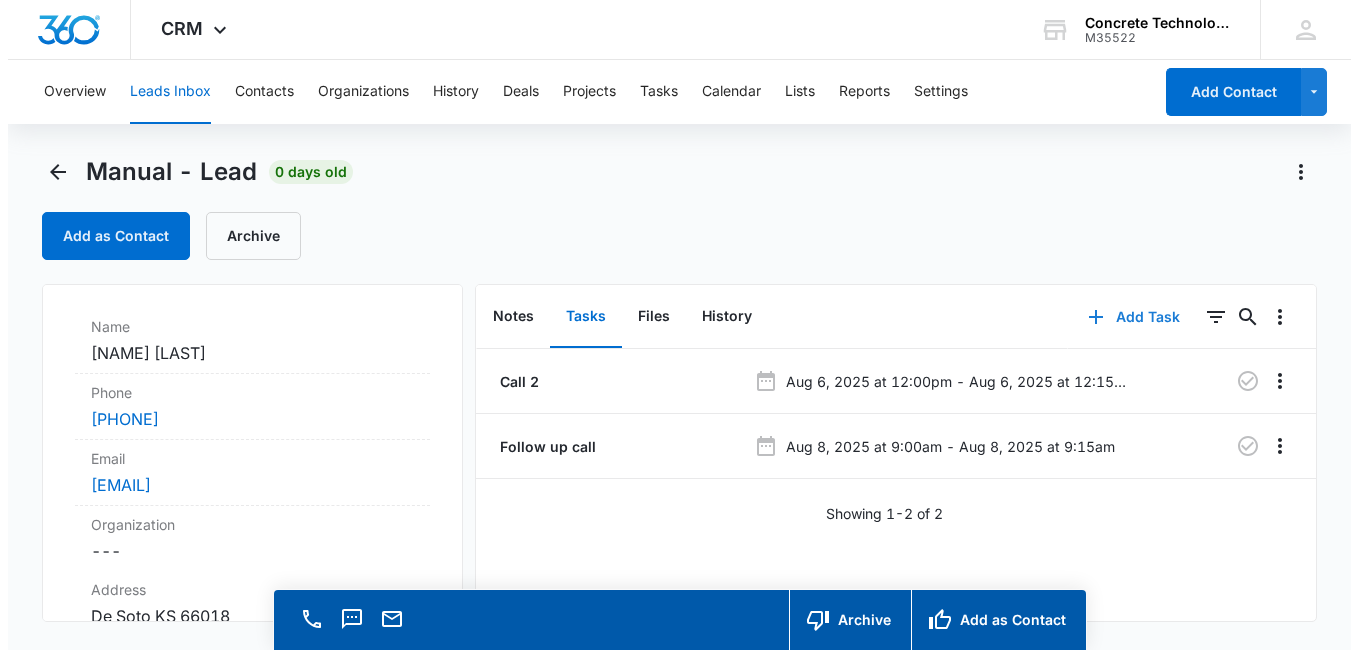 scroll, scrollTop: 253, scrollLeft: 0, axis: vertical 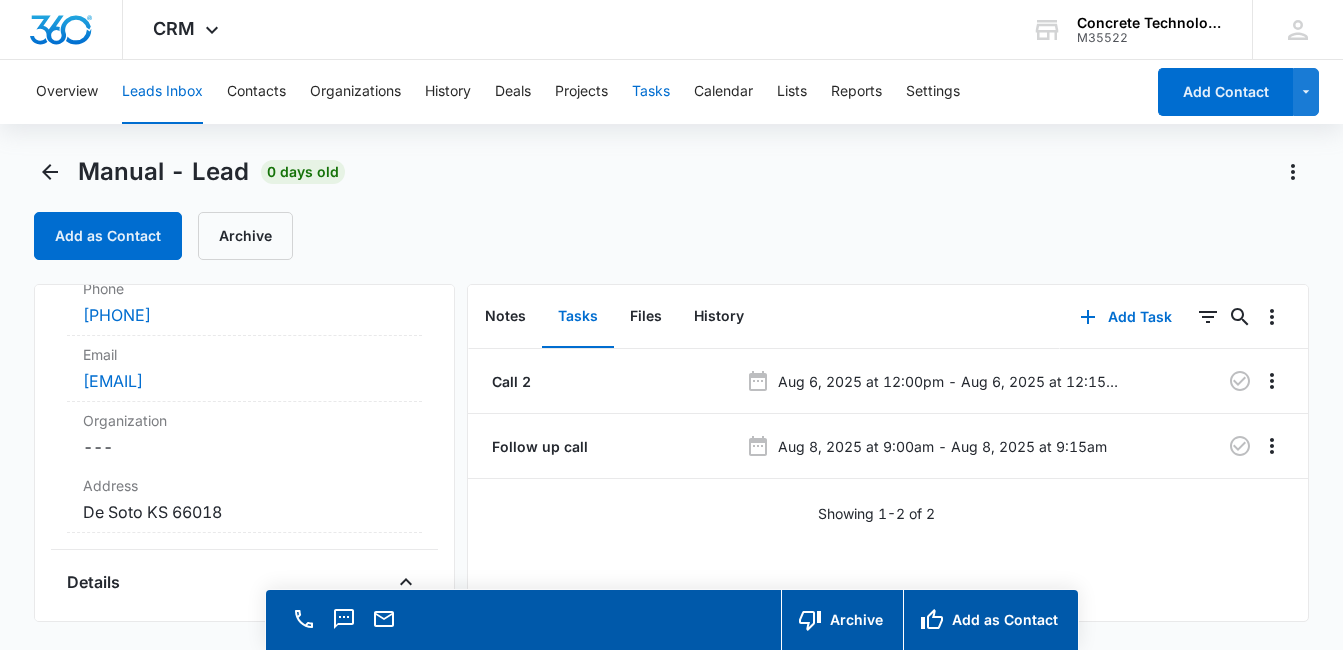 click on "Tasks" at bounding box center [651, 92] 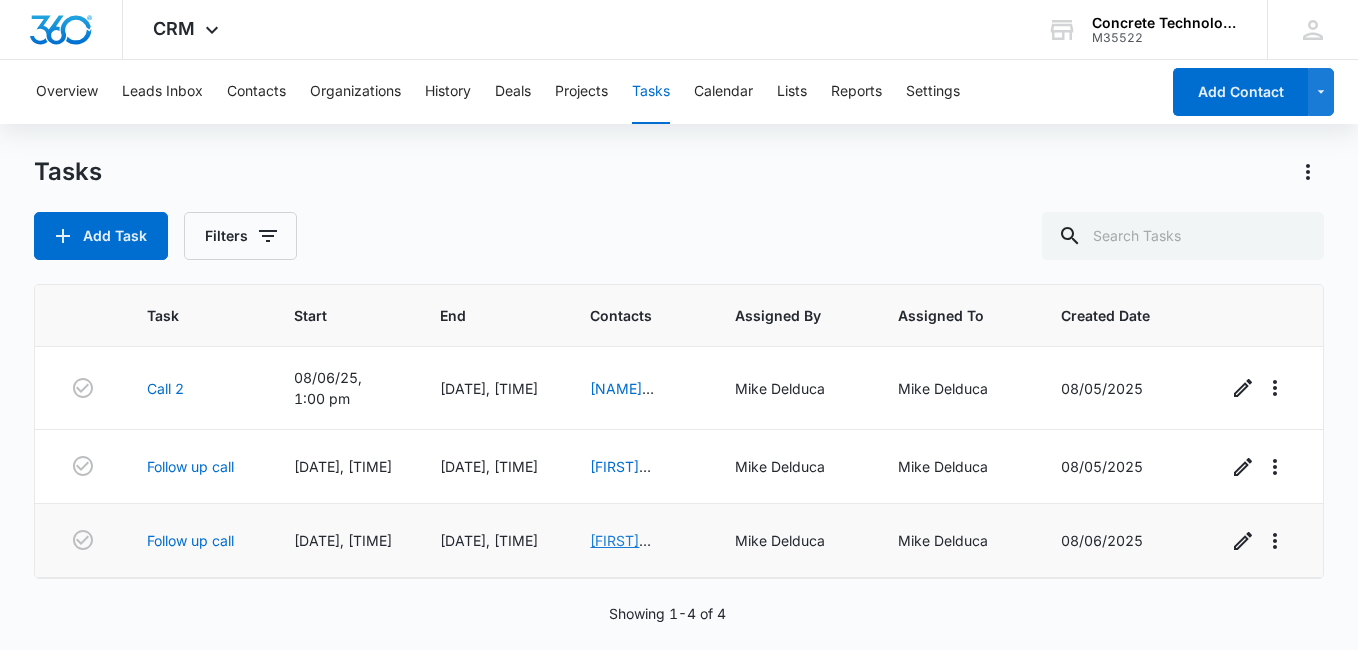 click on "[FIRST] [LAST]" at bounding box center (620, 551) 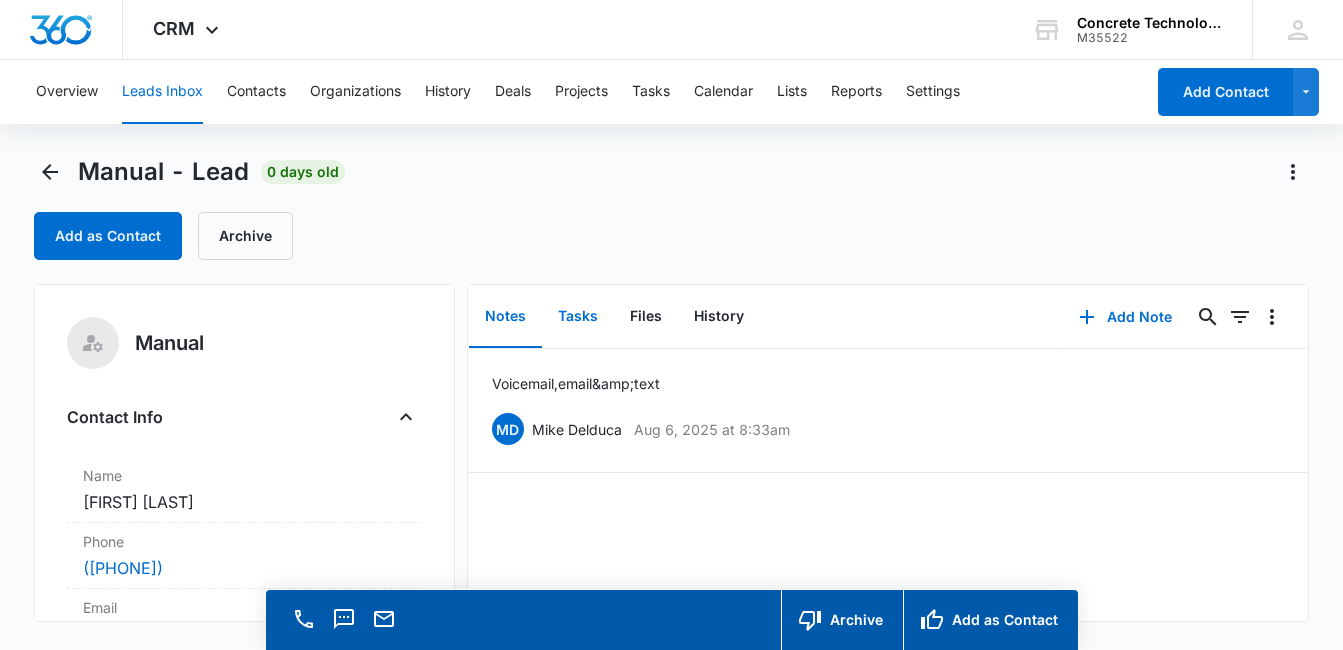 click on "Tasks" at bounding box center [578, 317] 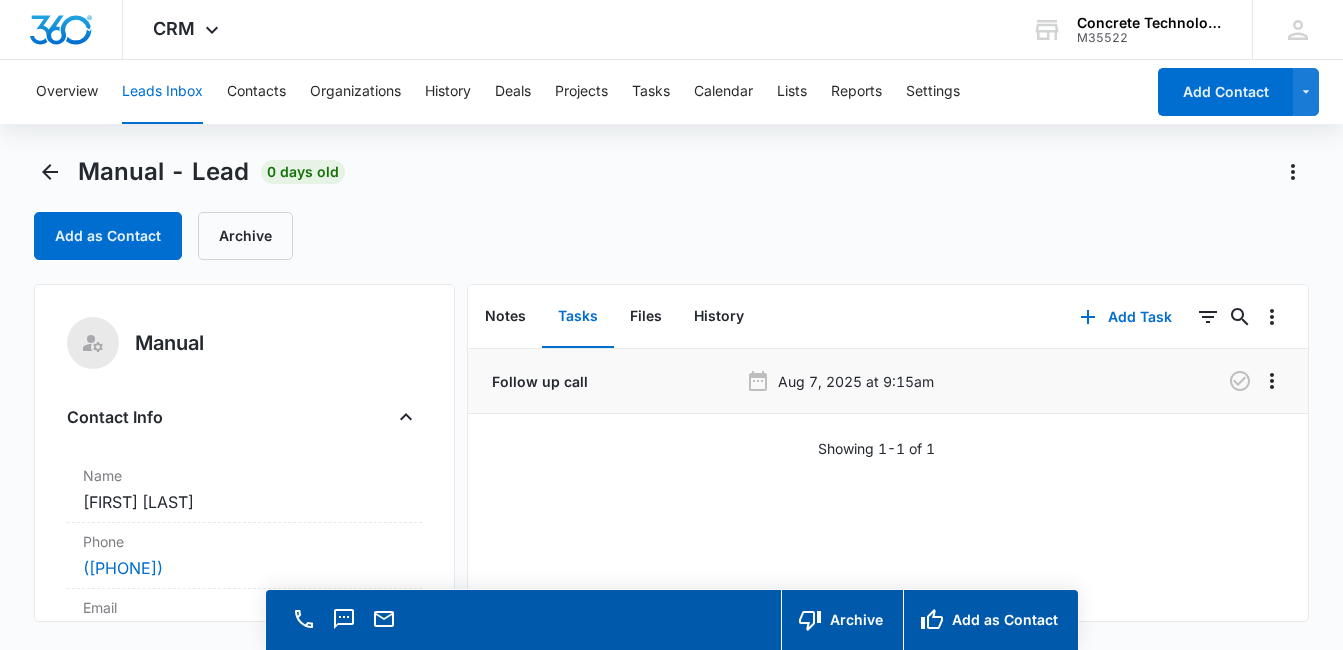 click on "Follow up call" at bounding box center (538, 381) 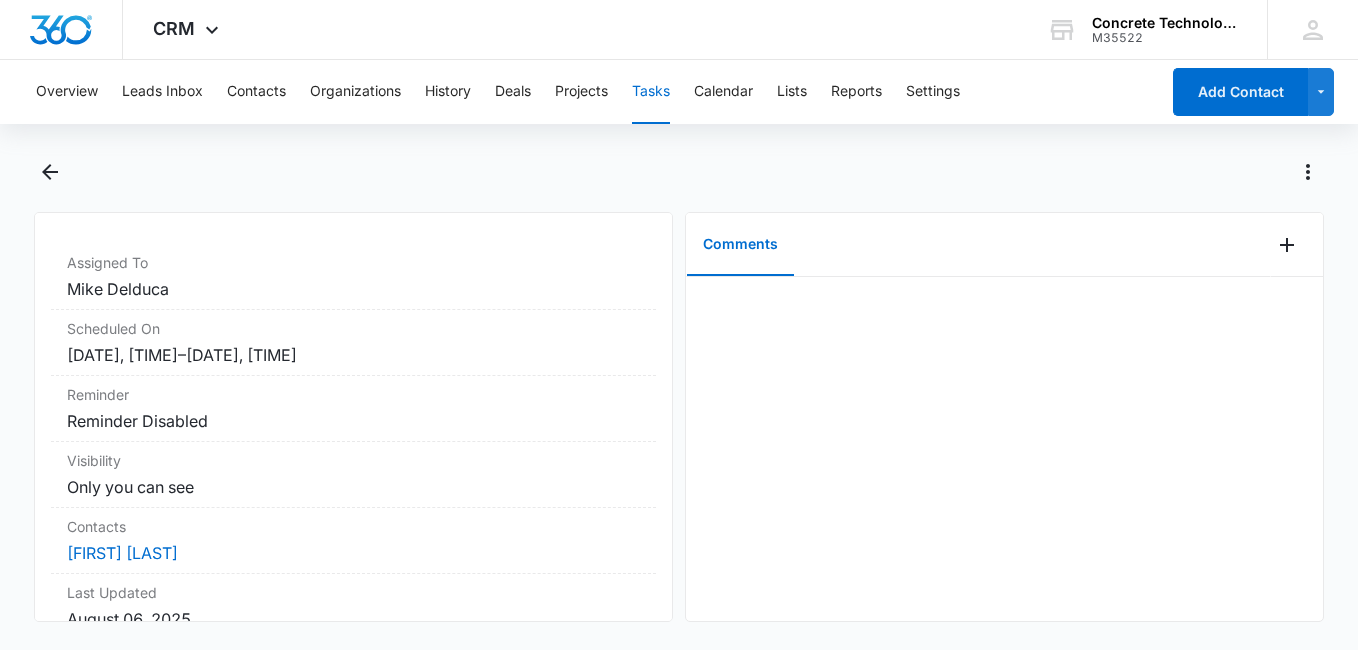 scroll, scrollTop: 200, scrollLeft: 0, axis: vertical 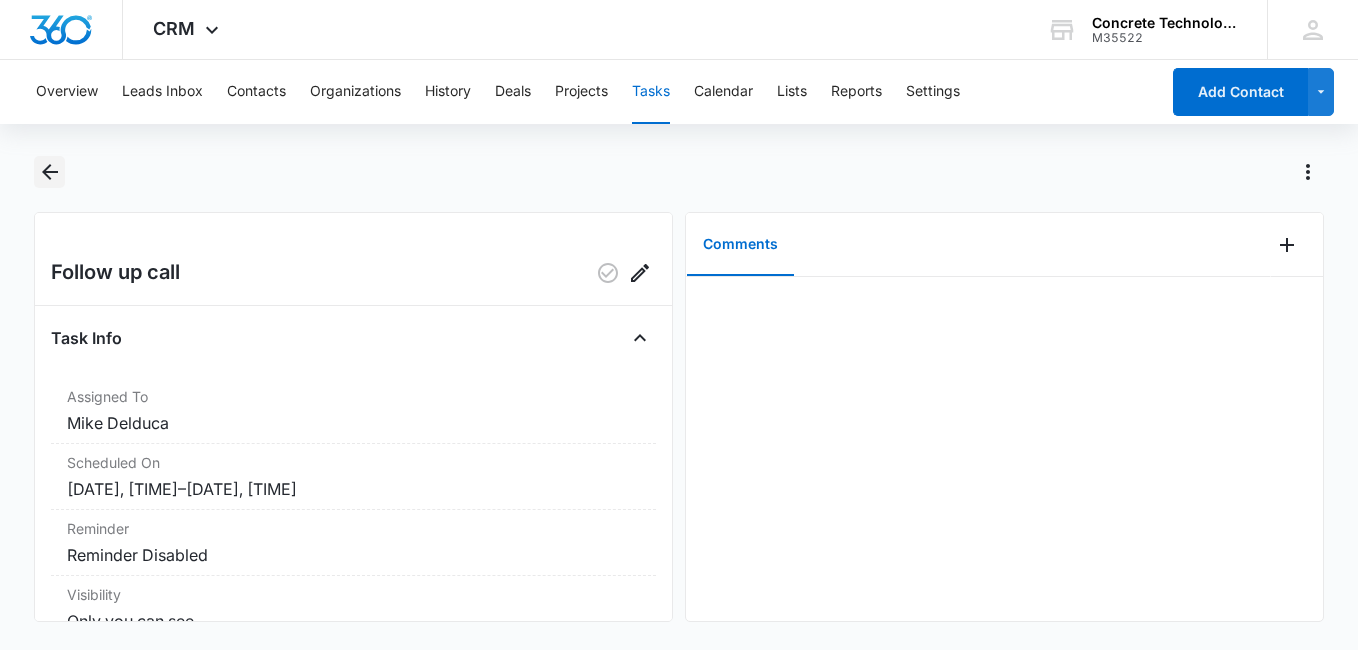click 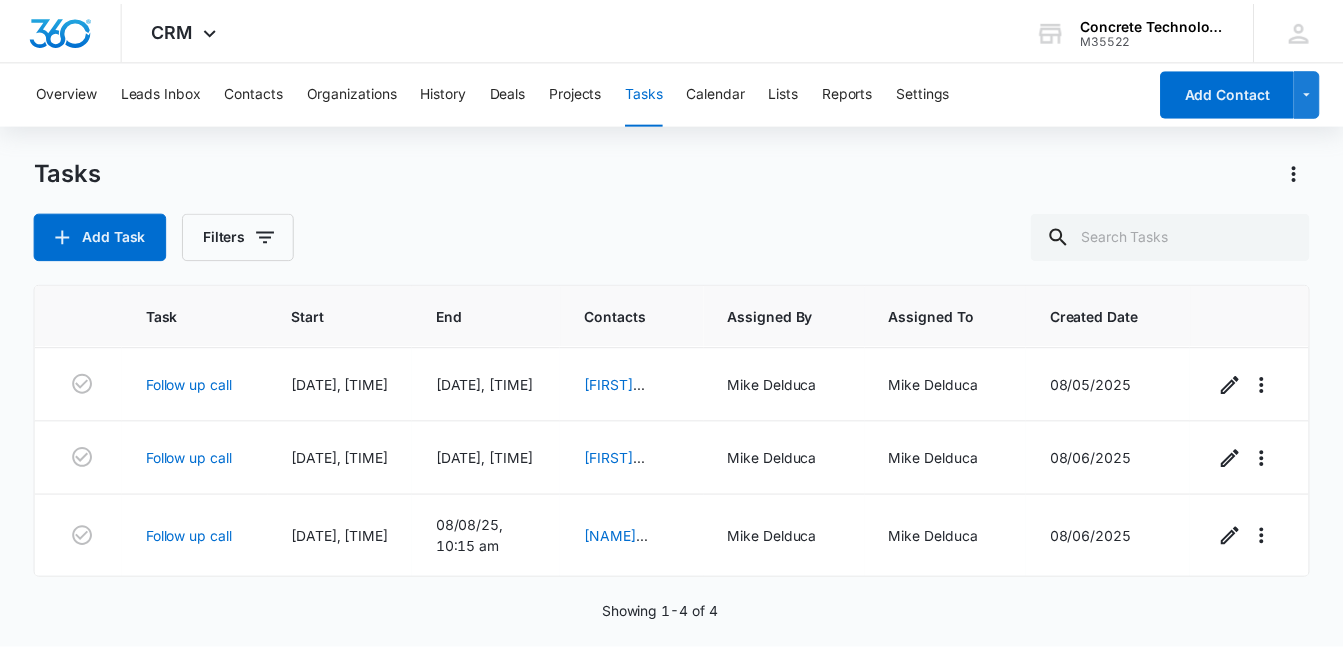 scroll, scrollTop: 100, scrollLeft: 0, axis: vertical 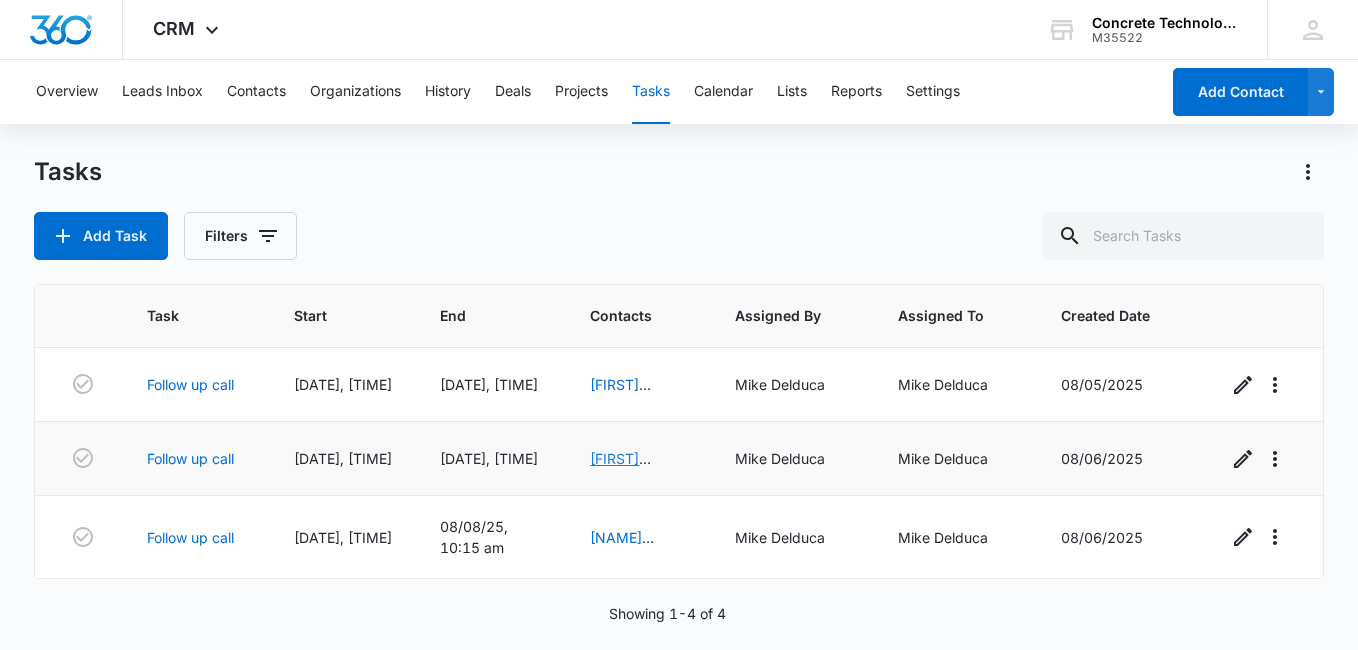 click on "[FIRST] [LAST]" at bounding box center [620, 469] 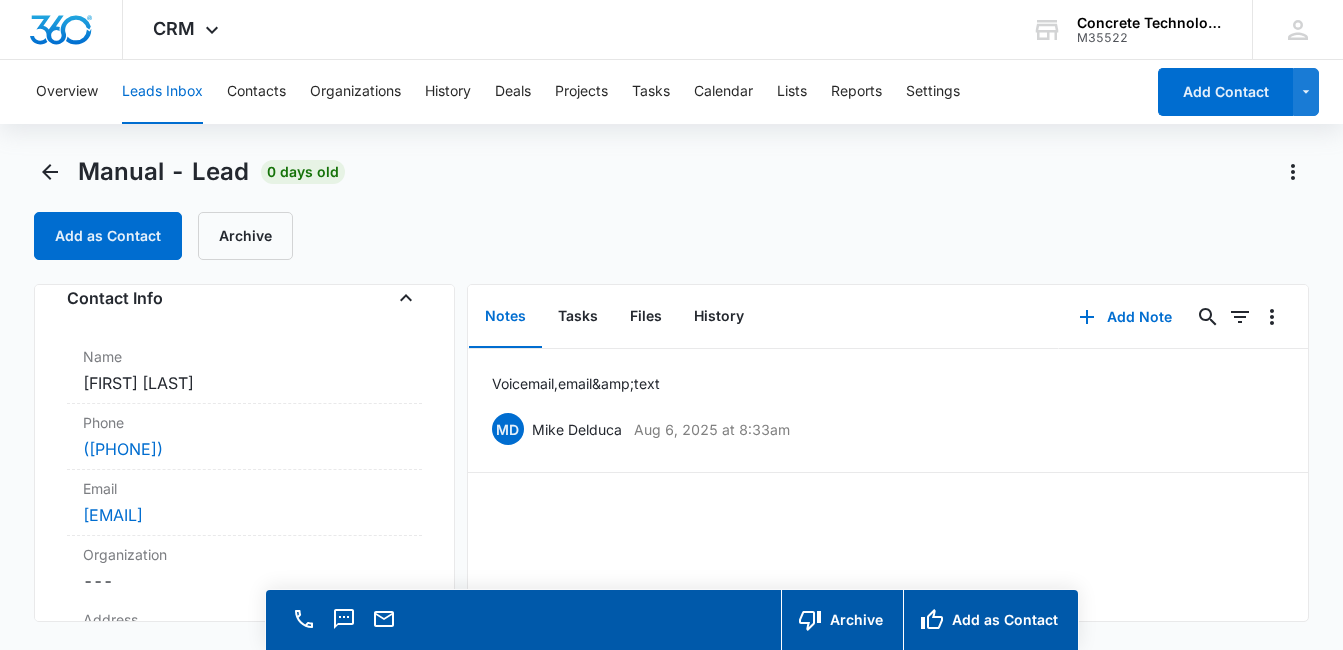 scroll, scrollTop: 134, scrollLeft: 0, axis: vertical 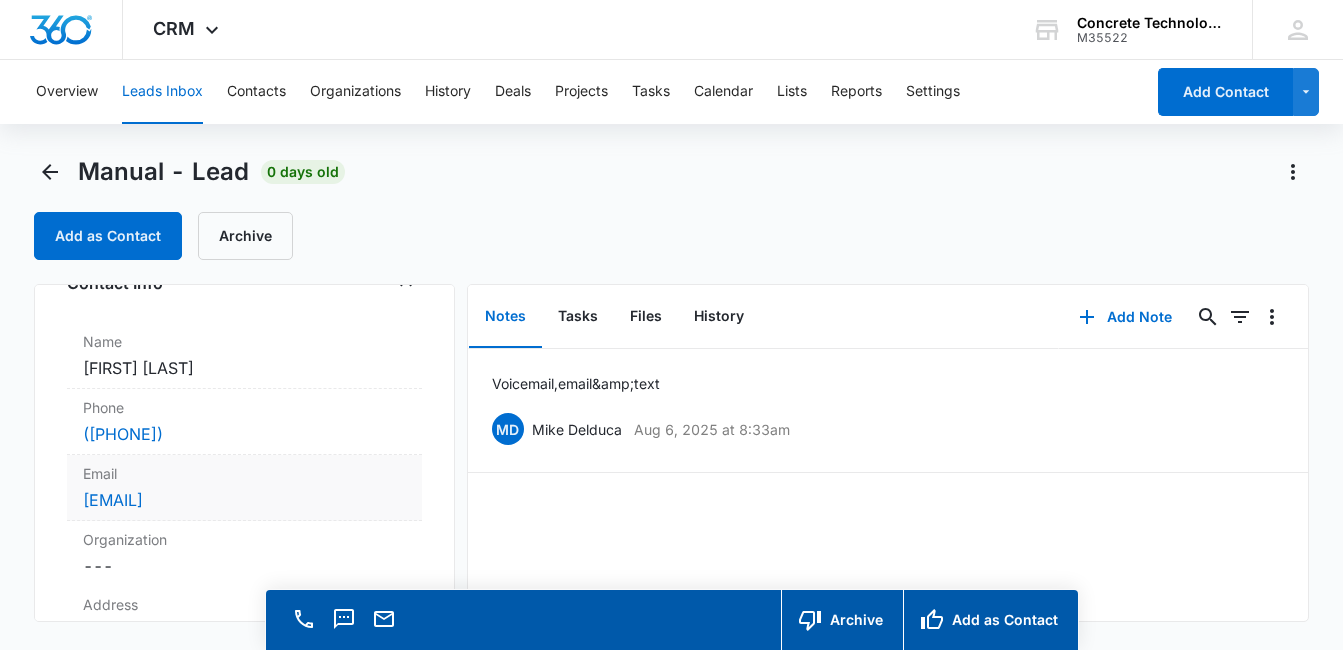 drag, startPoint x: 261, startPoint y: 498, endPoint x: 83, endPoint y: 500, distance: 178.01123 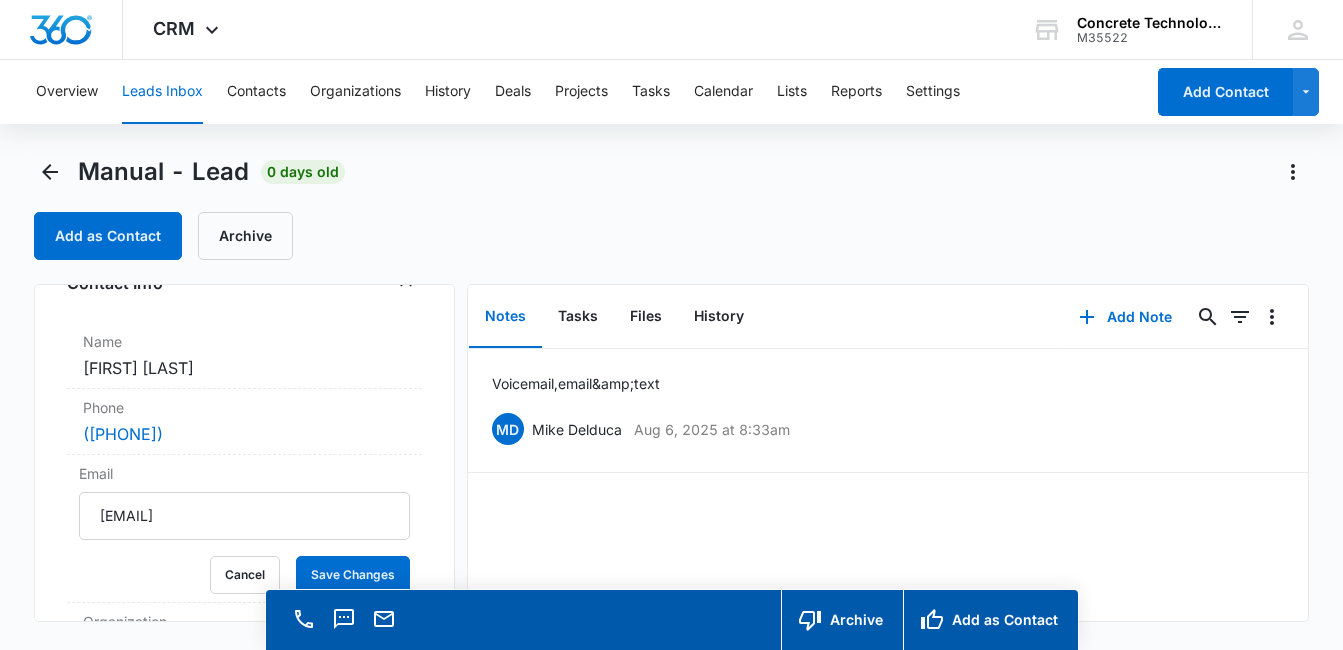 drag, startPoint x: 170, startPoint y: 522, endPoint x: 61, endPoint y: 399, distance: 164.3472 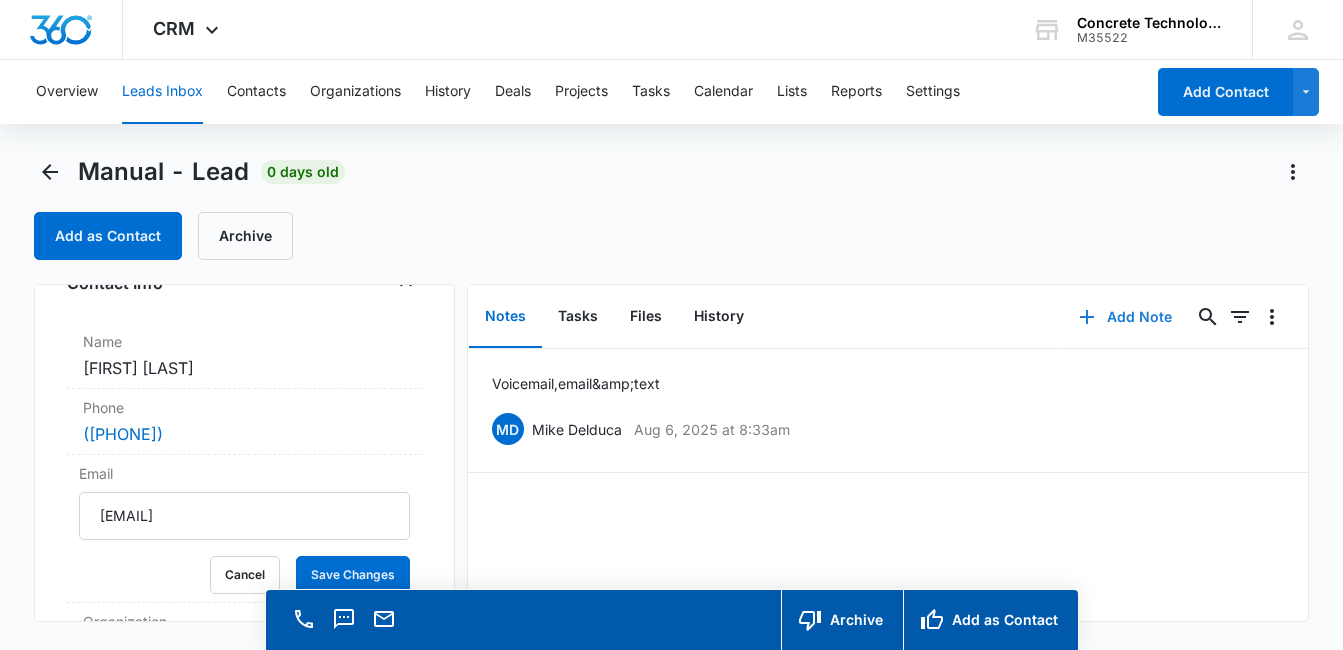 click on "Add Note" at bounding box center (1125, 317) 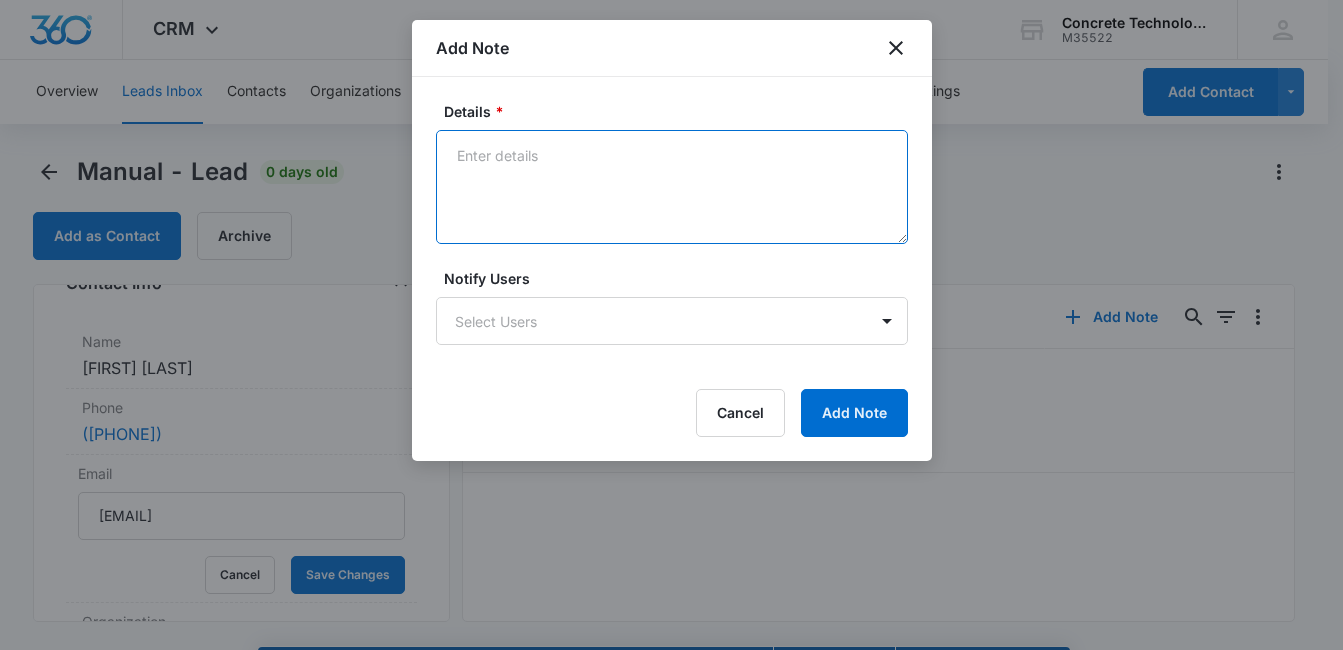 click on "Details *" at bounding box center [672, 187] 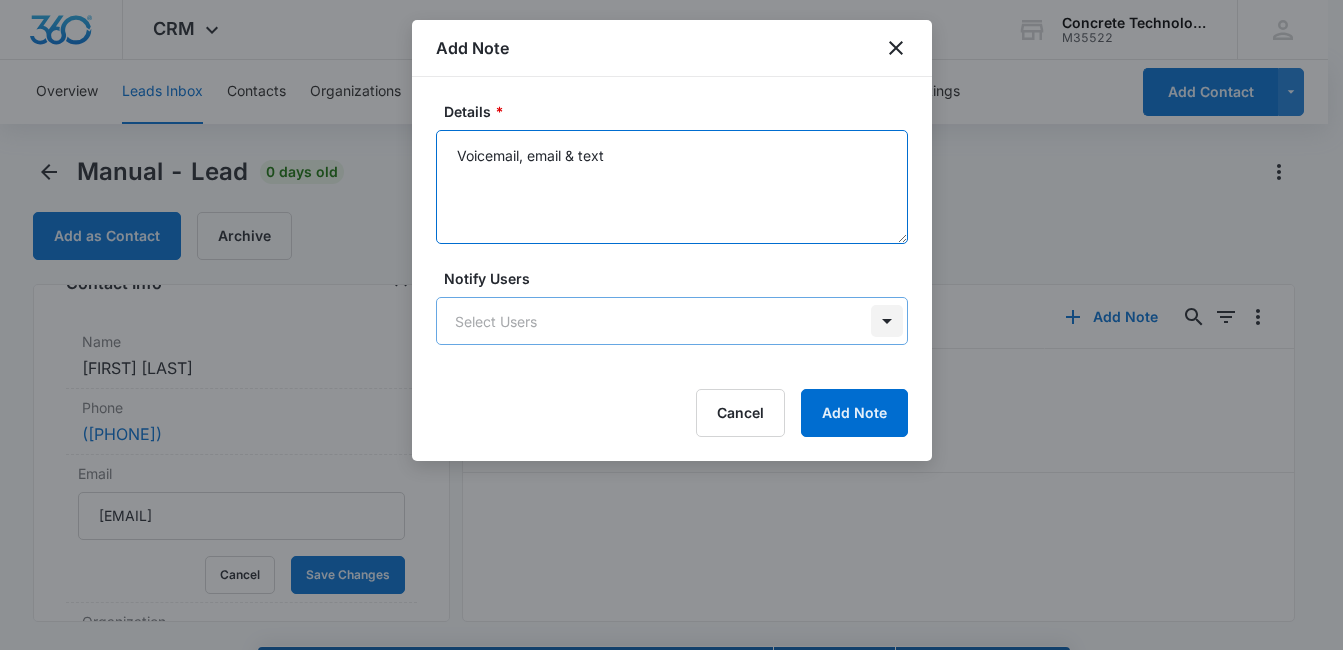 type on "Voicemail, email & text" 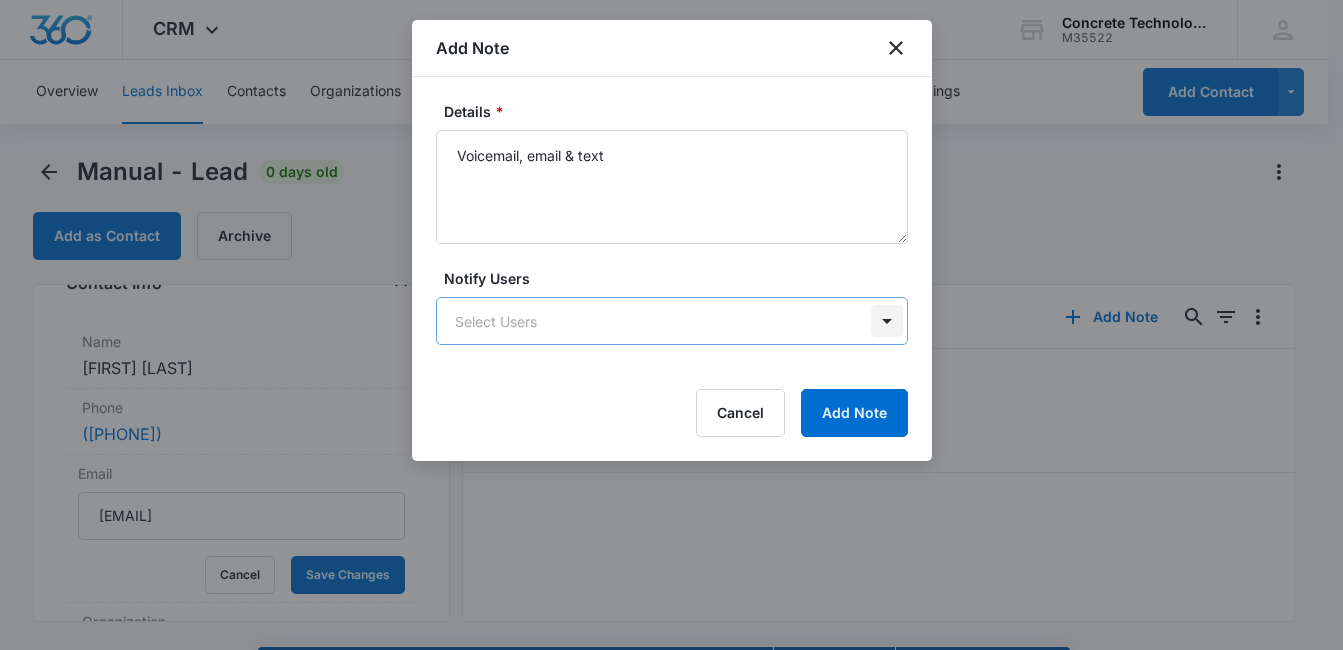 click on "CRM Apps Reputation Websites Forms CRM Email Social Content Ads Intelligence Files Brand Settings Concrete Technology M35522 Your Accounts View All MD Mike Delduca MDelduca@flycti.com My Profile Notifications Support Logout Terms & Conditions   •   Privacy Policy Overview Leads Inbox Contacts Organizations History Deals Projects Tasks Calendar Lists Reports Settings Add Contact Manual - Lead 0 days old Add as Contact Archive Manual Contact Info Name Cancel Save Changes Latrice Weston Phone Cancel Save Changes (352) 672-4210 Email ltweston@yahoo.com Cancel Save Changes Organization Cancel Save Changes --- Address Cancel Save Changes Orlando Florida 32810 Details Qualifying Status Cancel Save Changes New Lead Source Manual Lead Status Viewed Special Notes Cancel Save Changes --- Contact Type Cancel Save Changes From Leads Contact Status Cancel Save Changes None Assigned To Cancel Save Changes Mike Delduca Tags Cancel Save Changes --- Next Contact Date Cancel Save Changes --- Color Tag Current Color: Cancel" at bounding box center [671, 353] 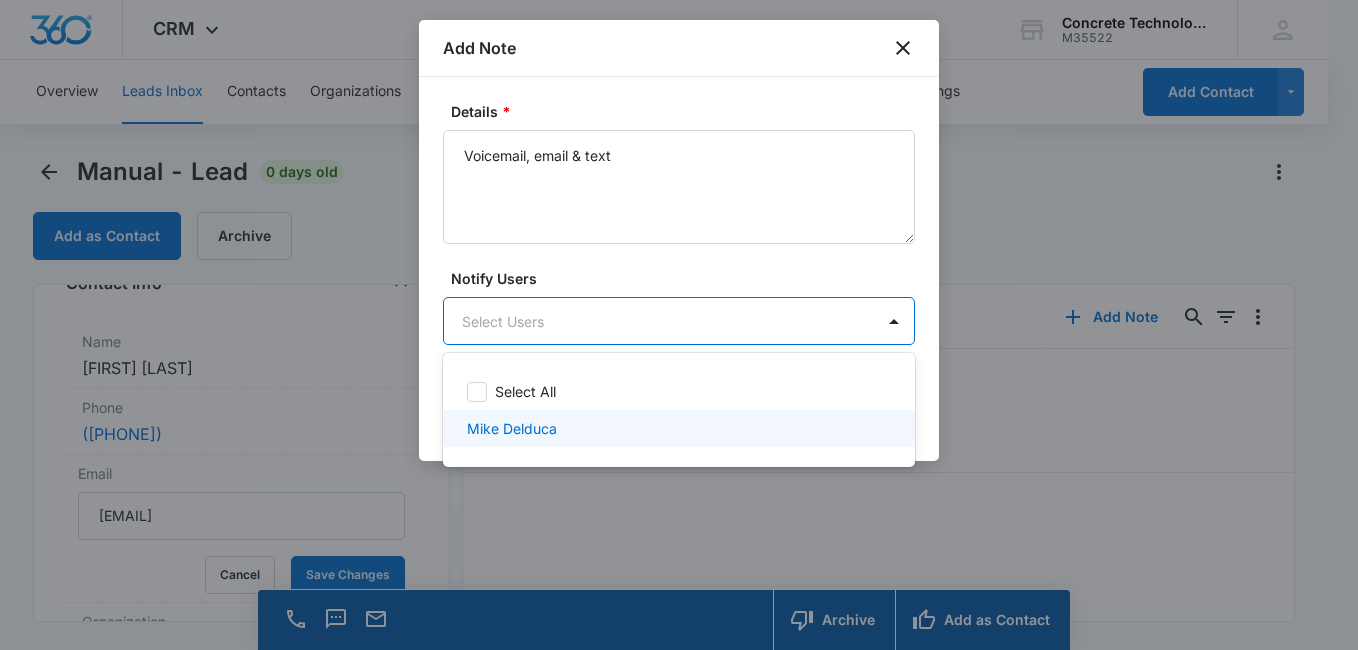 click on "Mike Delduca" at bounding box center (677, 428) 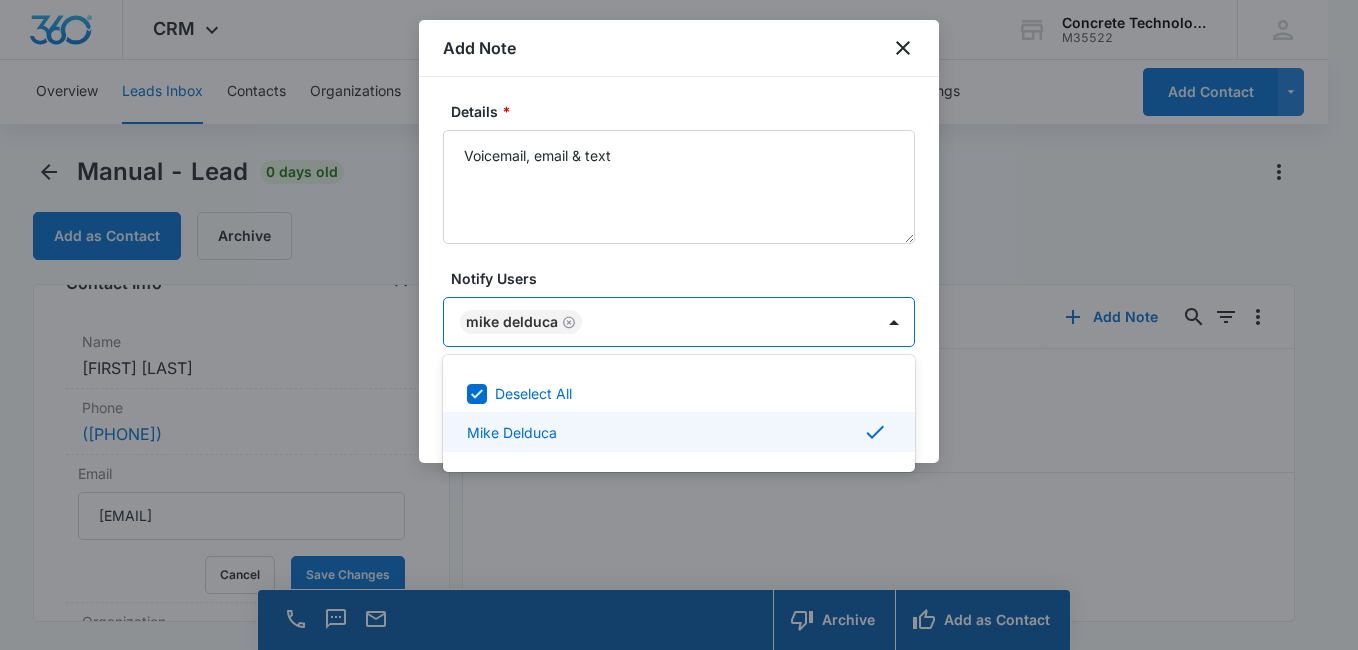 click at bounding box center (679, 325) 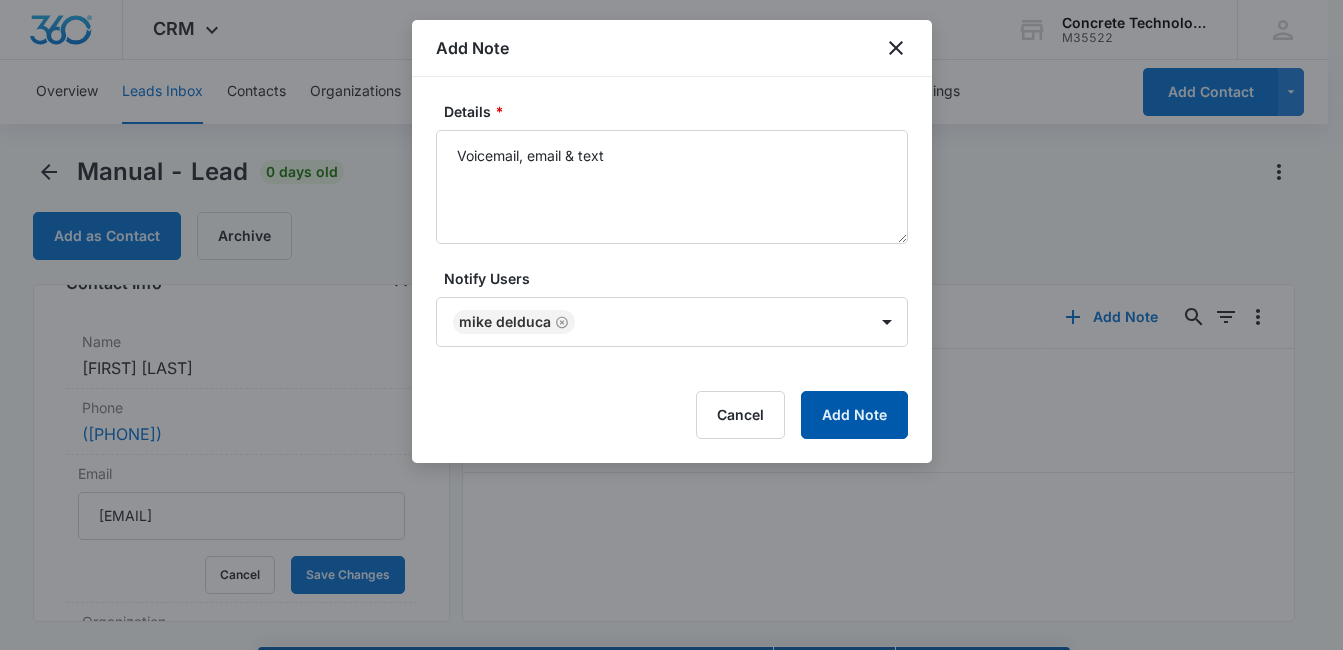 click on "Add Note" at bounding box center [854, 415] 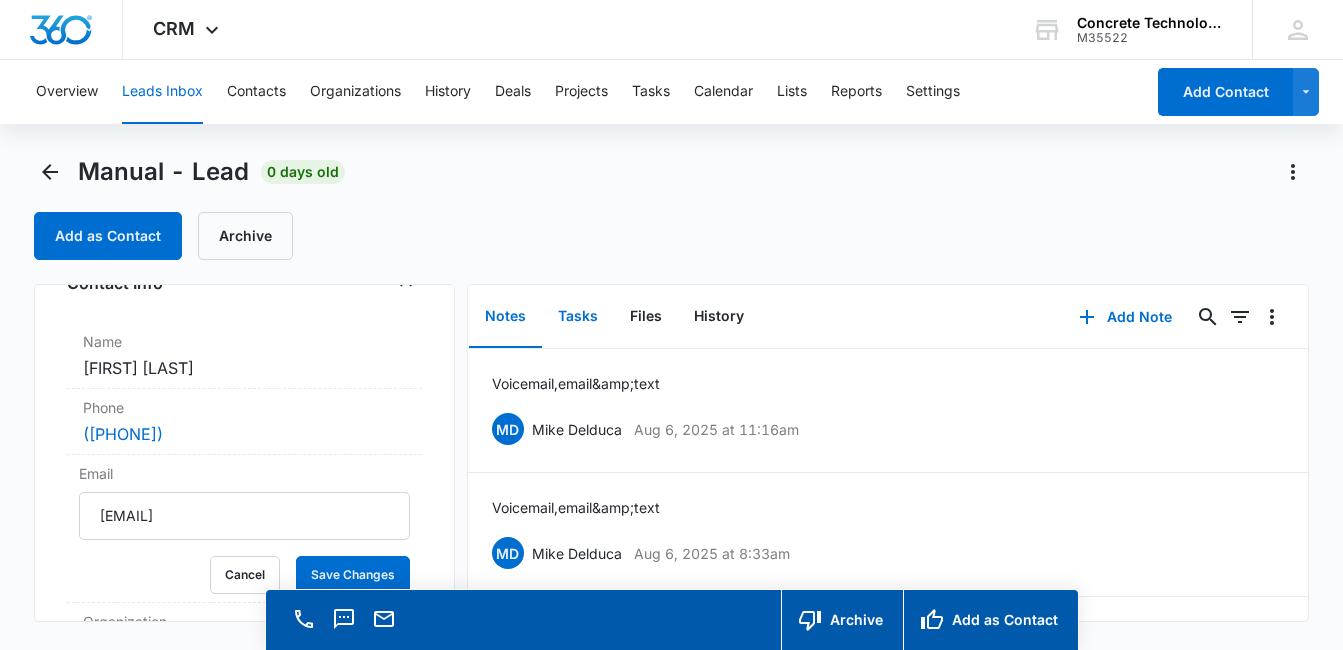 click on "Tasks" at bounding box center [578, 317] 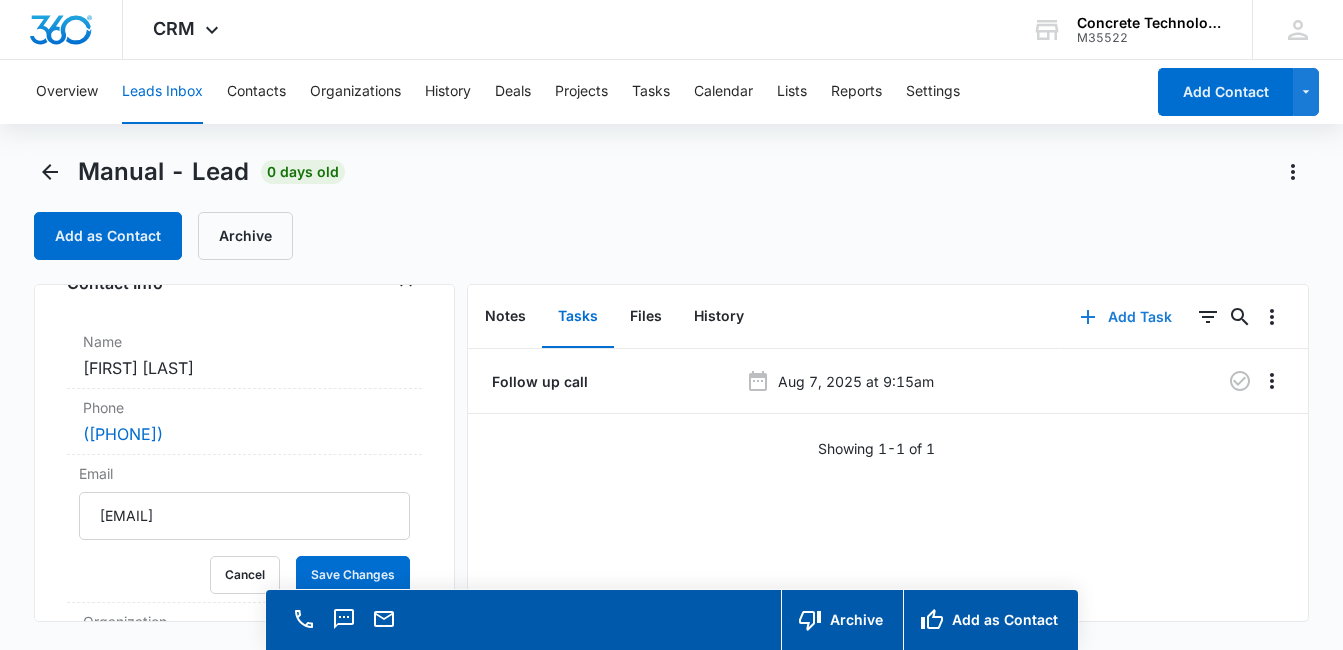 click on "Add Task" at bounding box center (1126, 317) 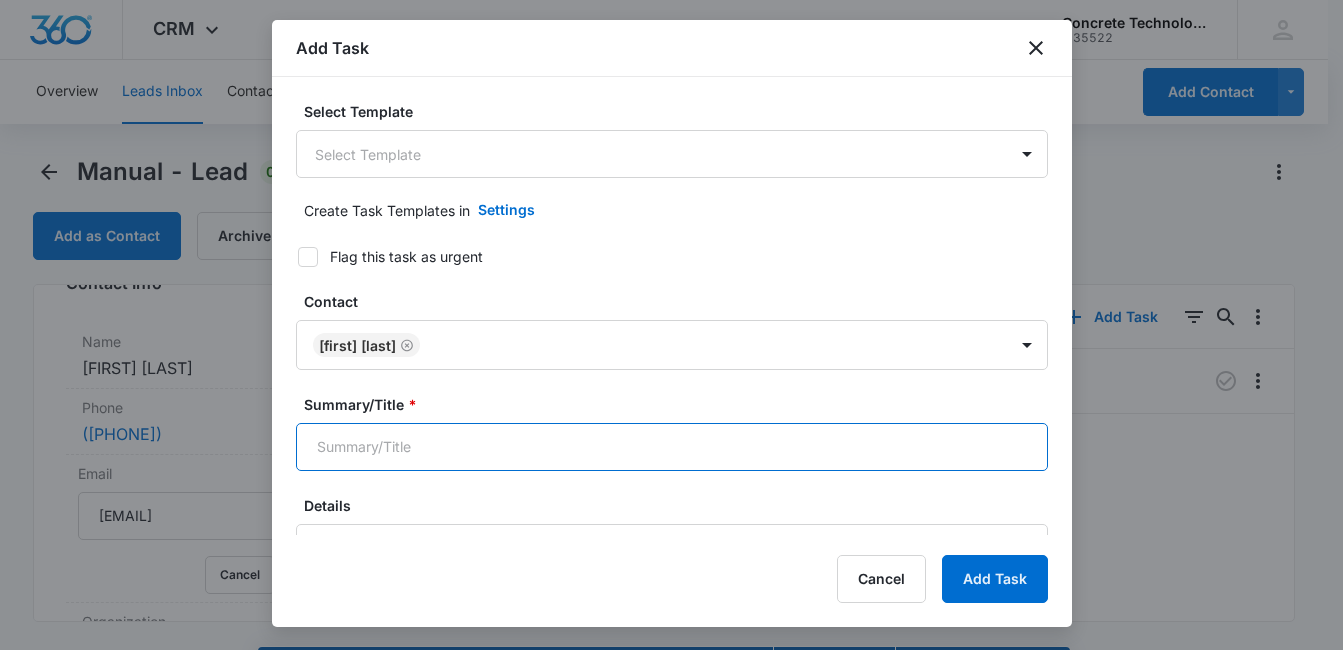 click on "Summary/Title *" at bounding box center [672, 447] 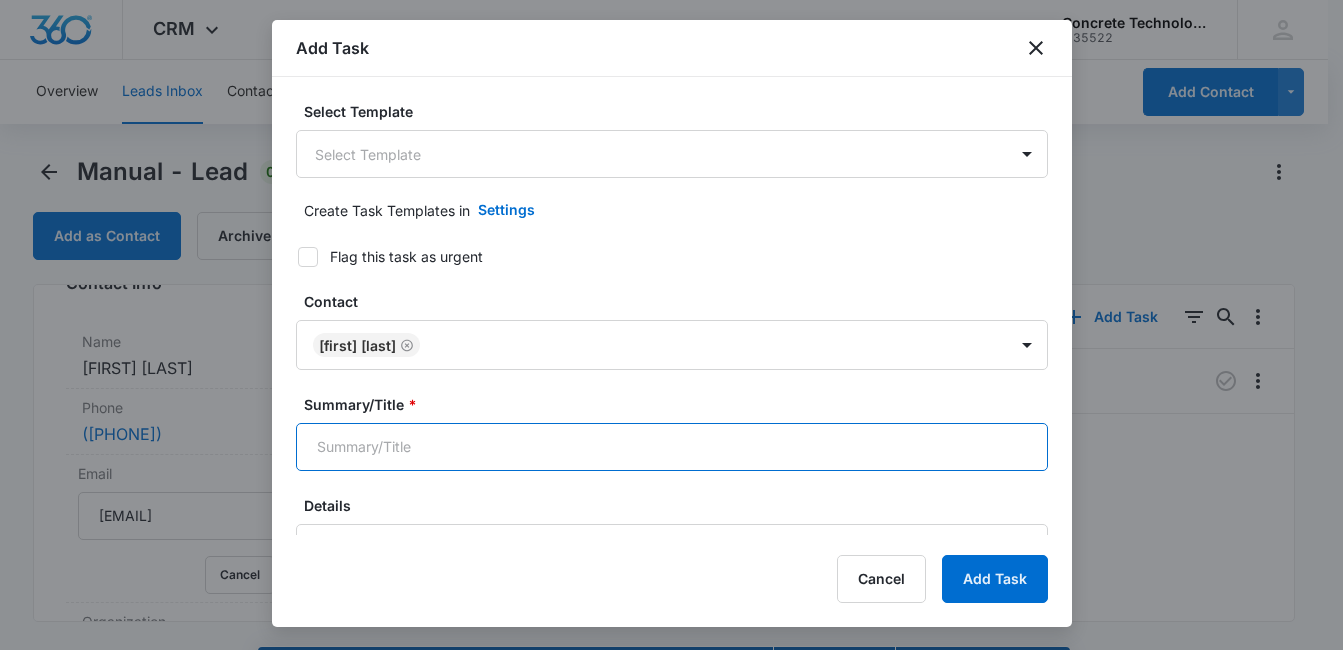 type on "Follow up call" 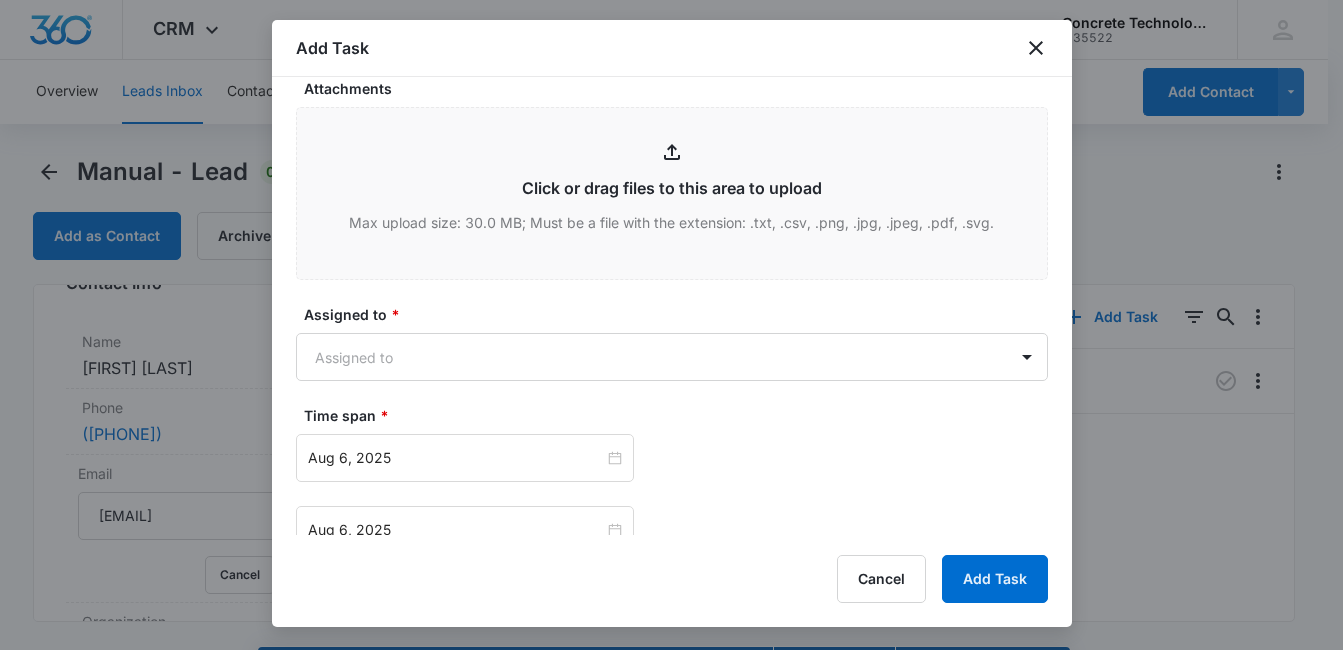 scroll, scrollTop: 758, scrollLeft: 0, axis: vertical 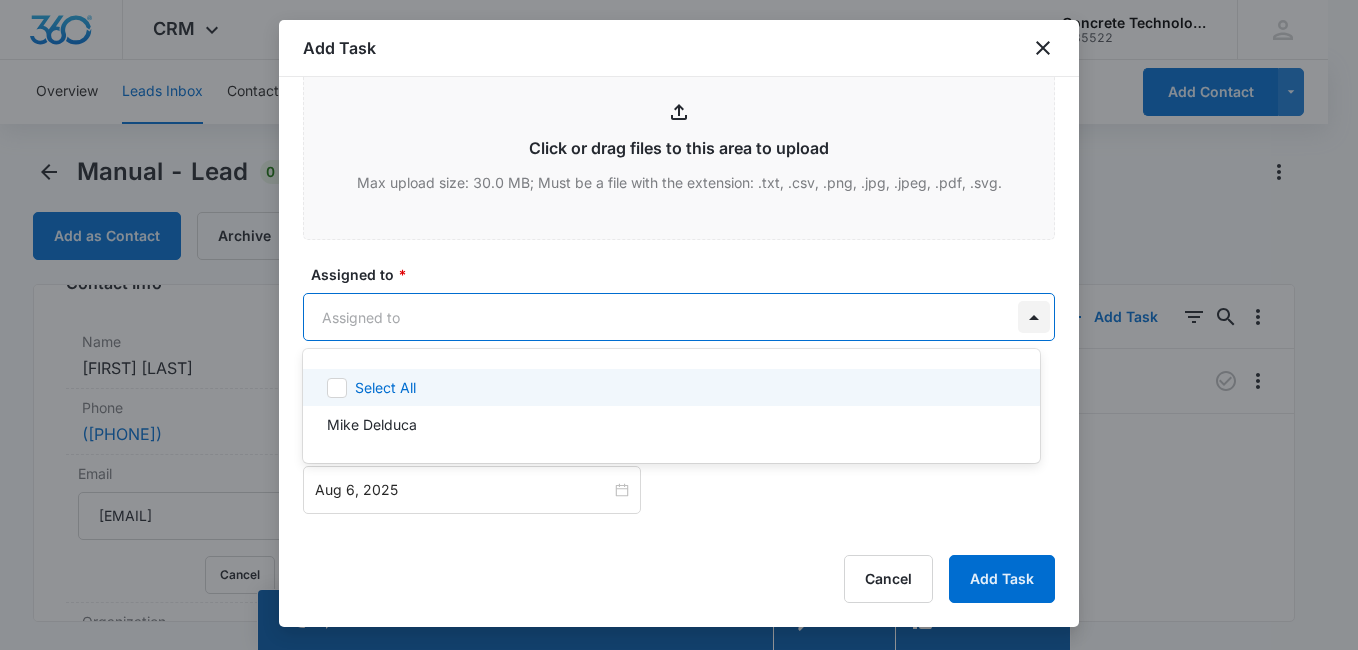 click on "CRM Apps Reputation Websites Forms CRM Email Social Content Ads Intelligence Files Brand Settings Concrete Technology M35522 Your Accounts View All MD Mike Delduca MDelduca@flycti.com My Profile Notifications Support Logout Terms & Conditions   •   Privacy Policy Overview Leads Inbox Contacts Organizations History Deals Projects Tasks Calendar Lists Reports Settings Add Contact Manual - Lead 0 days old Add as Contact Archive Manual Contact Info Name Cancel Save Changes Latrice Weston Phone Cancel Save Changes (352) 672-4210 Email ltweston@yahoo.com Cancel Save Changes Organization Cancel Save Changes --- Address Cancel Save Changes Orlando Florida 32810 Details Qualifying Status Cancel Save Changes New Lead Source Manual Lead Status Viewed Special Notes Cancel Save Changes --- Contact Type Cancel Save Changes From Leads Contact Status Cancel Save Changes None Assigned To Cancel Save Changes Mike Delduca Tags Cancel Save Changes --- Next Contact Date Cancel Save Changes --- Color Tag Current Color: Cancel" at bounding box center (679, 325) 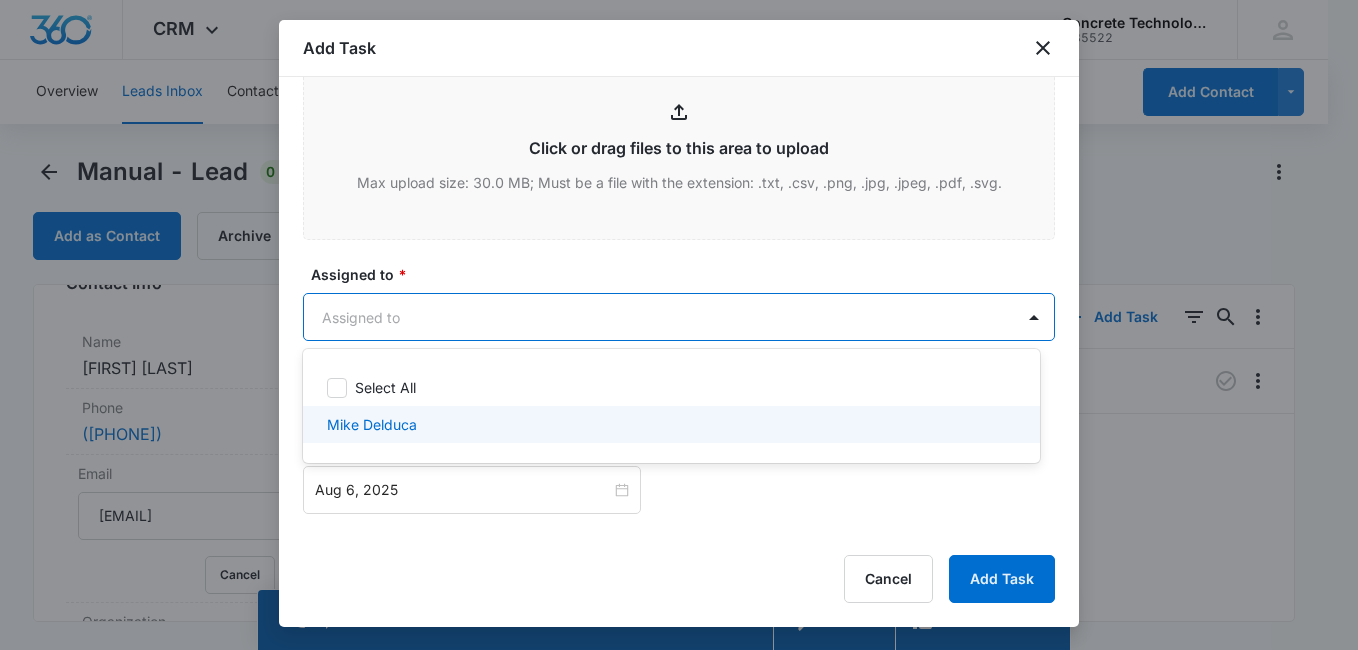click on "Select All Mike Delduca" at bounding box center [671, 406] 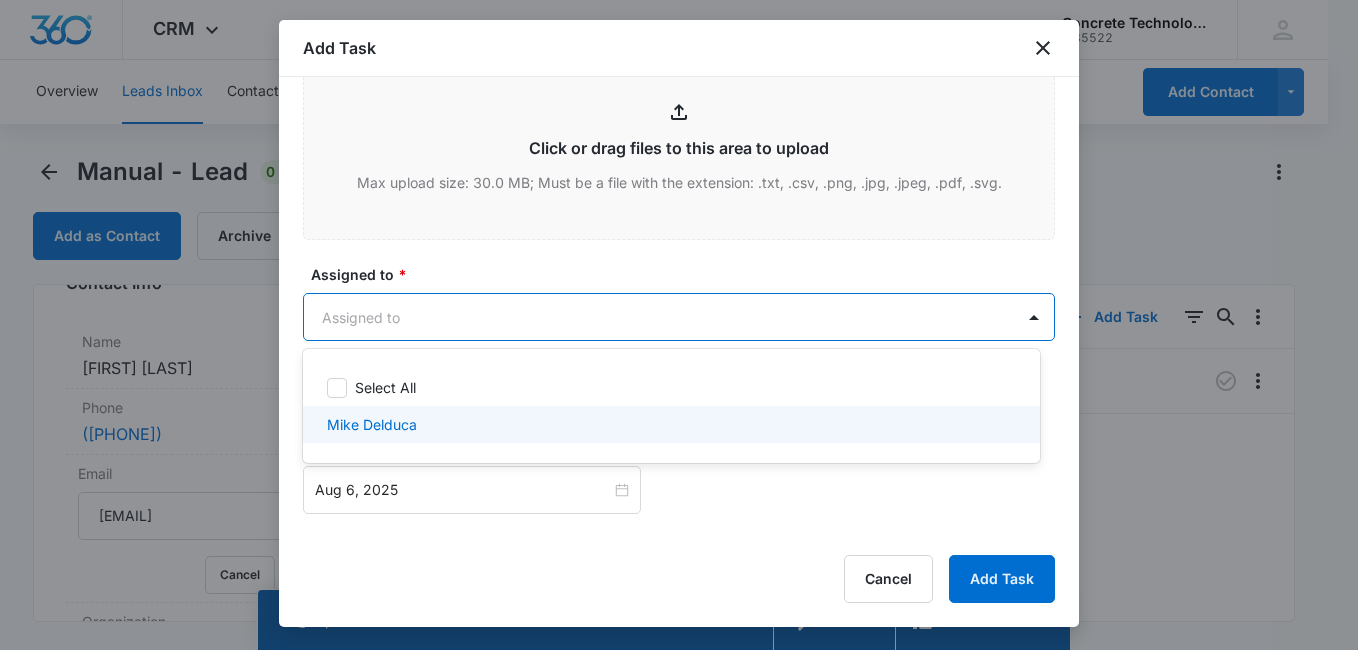 click on "Mike Delduca" at bounding box center (671, 424) 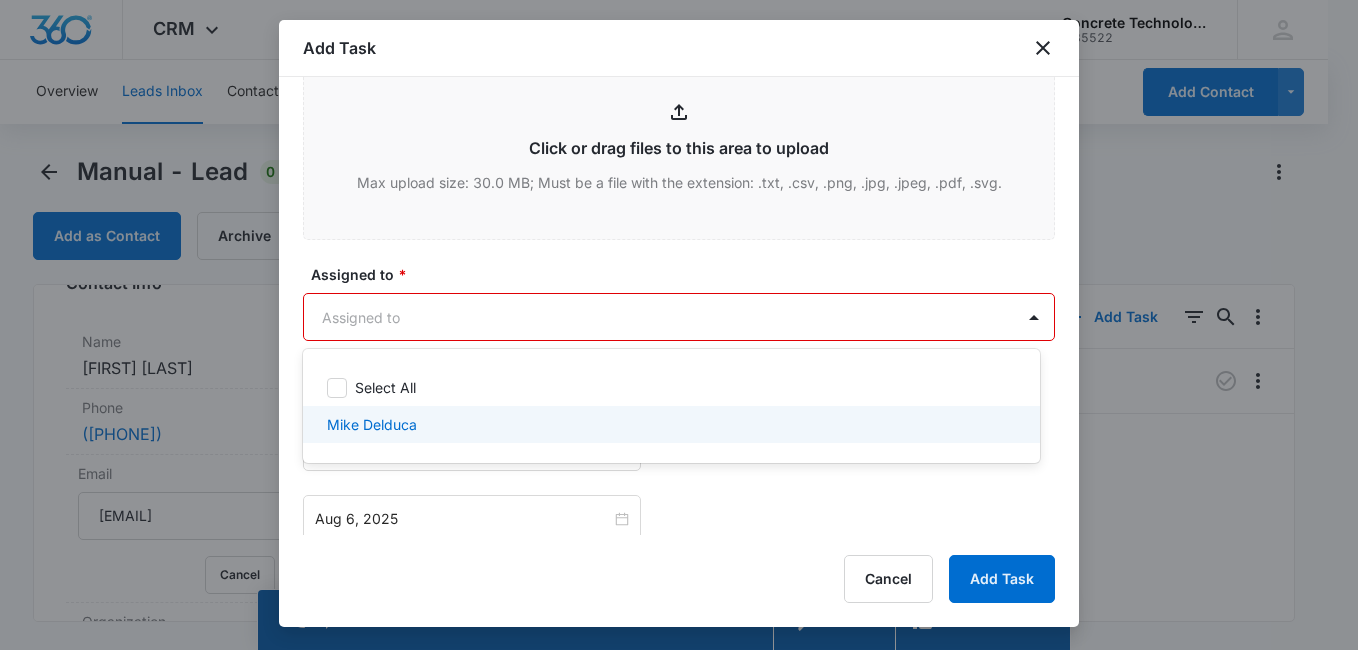 click on "Mike Delduca" at bounding box center [669, 424] 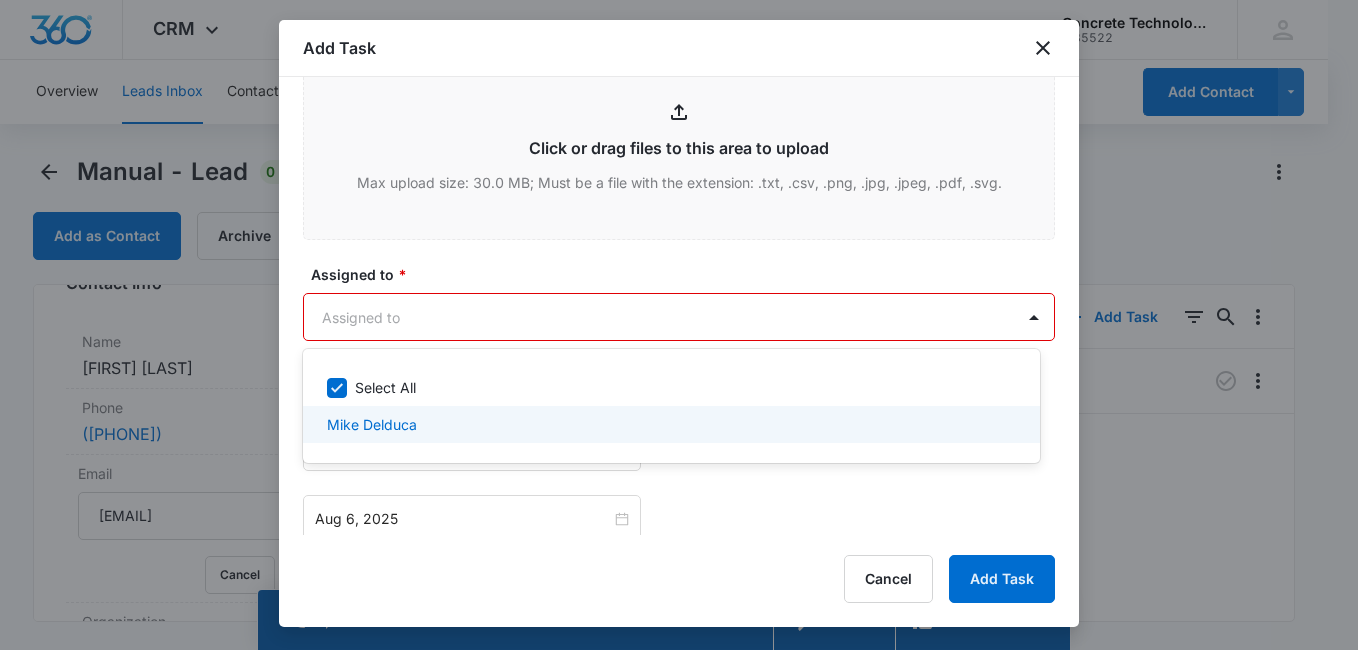 checkbox on "true" 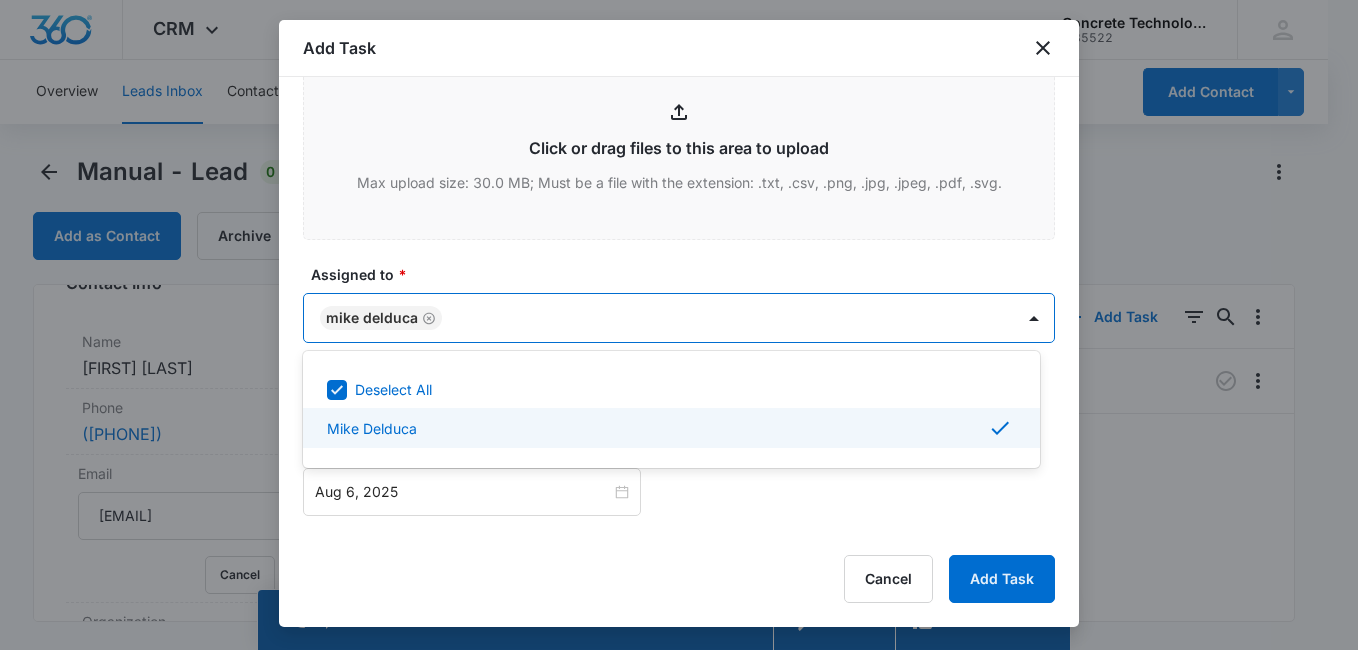 click at bounding box center (679, 325) 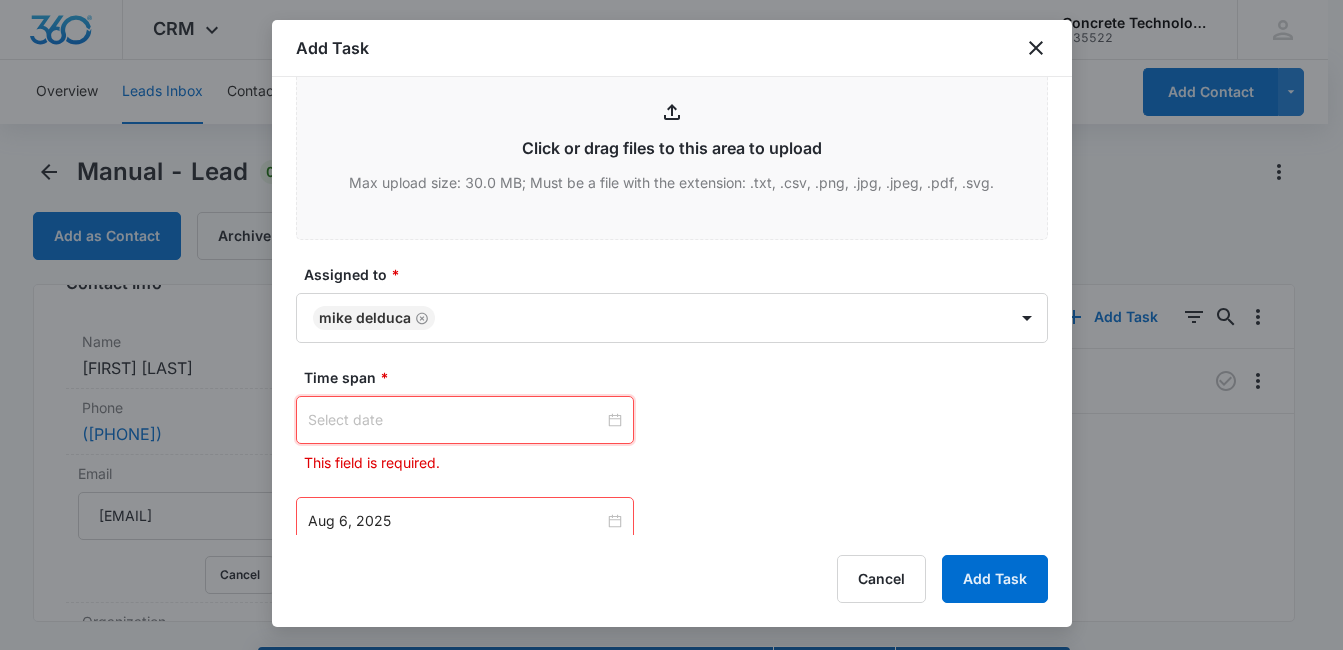 click at bounding box center [456, 420] 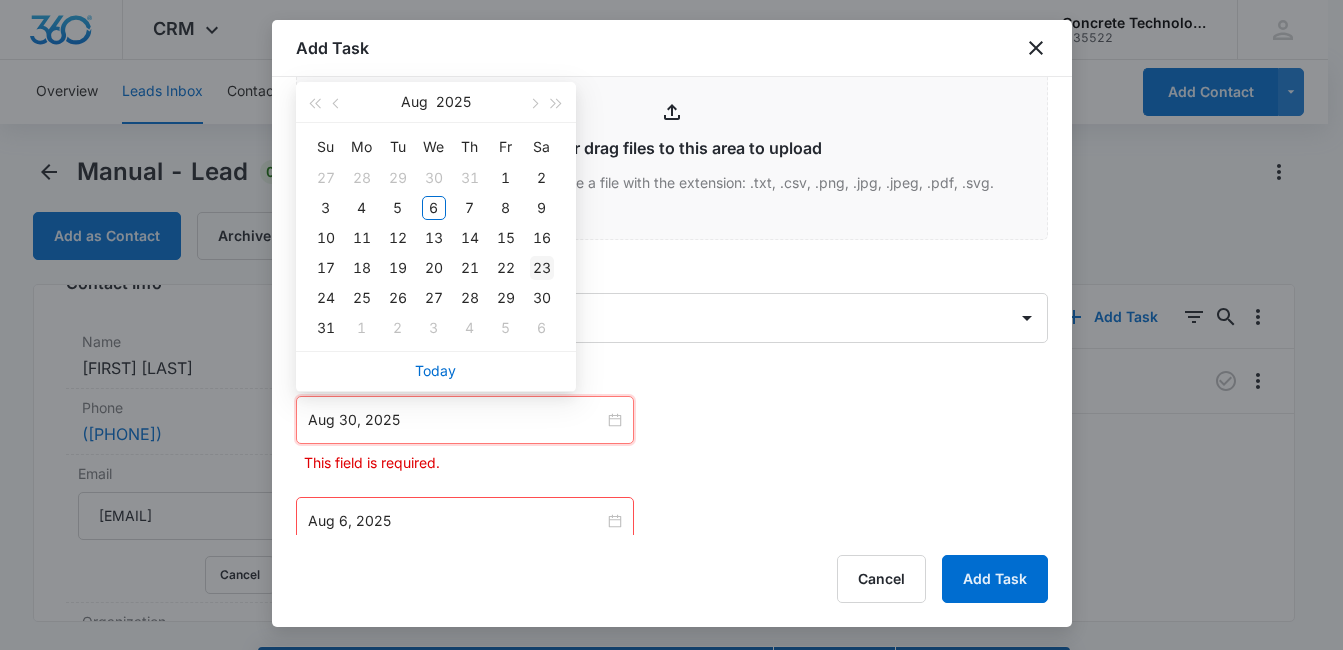 type on "Aug 23, 2025" 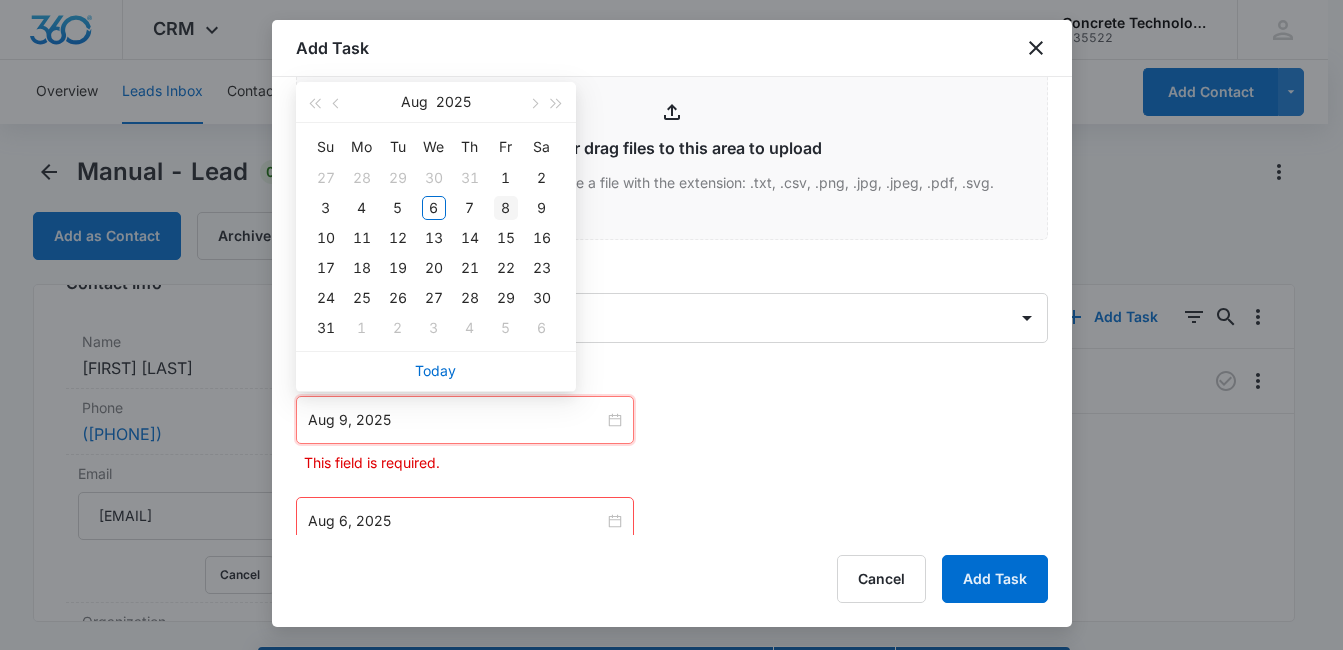 type on "Aug 8, 2025" 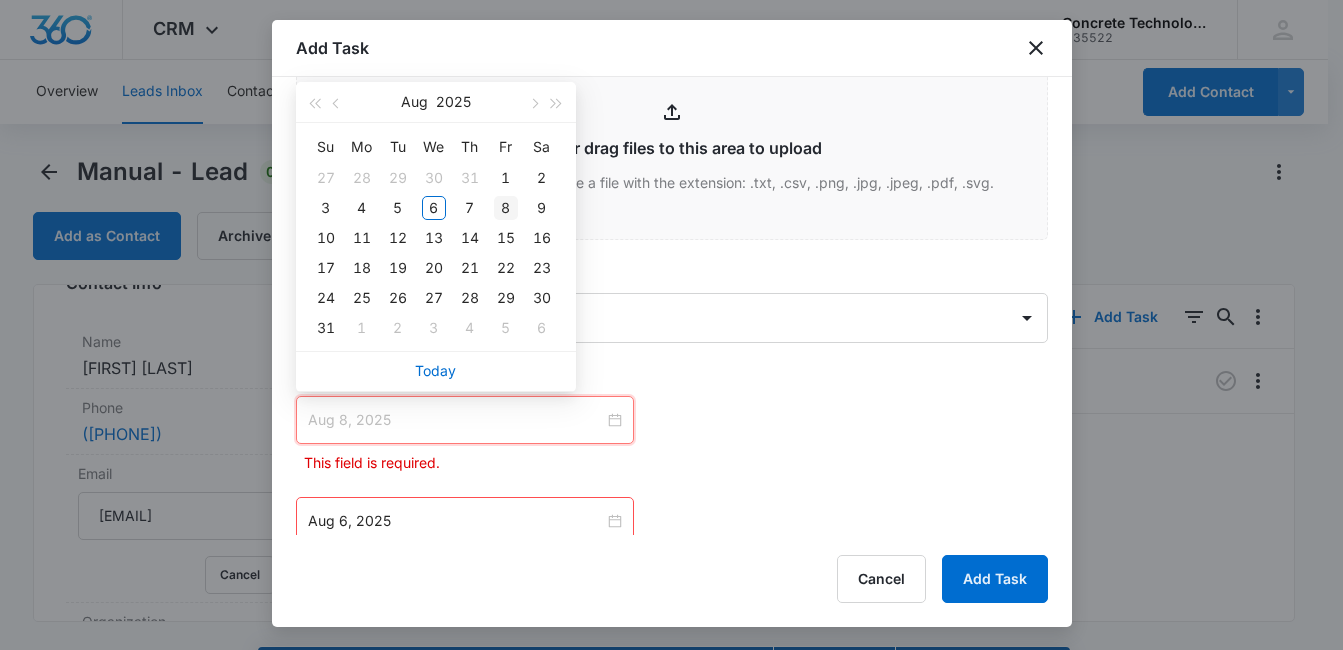 click on "8" at bounding box center [506, 208] 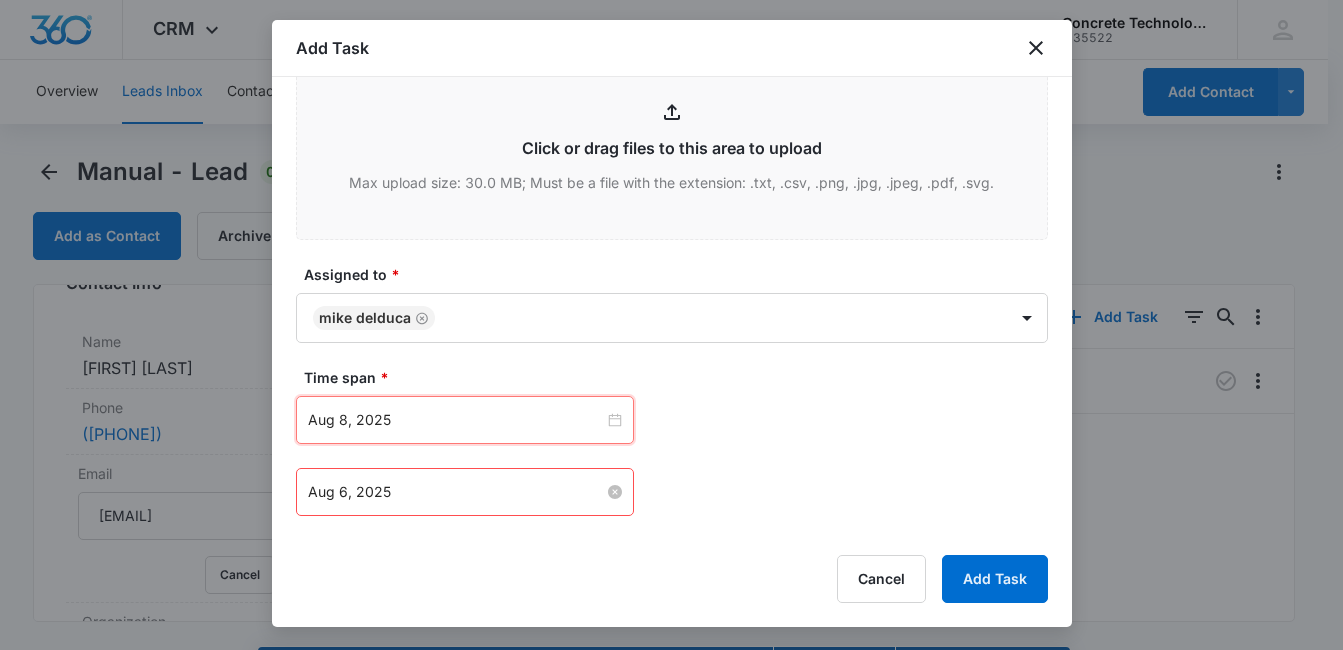 click on "Aug 6, 2025" at bounding box center (456, 492) 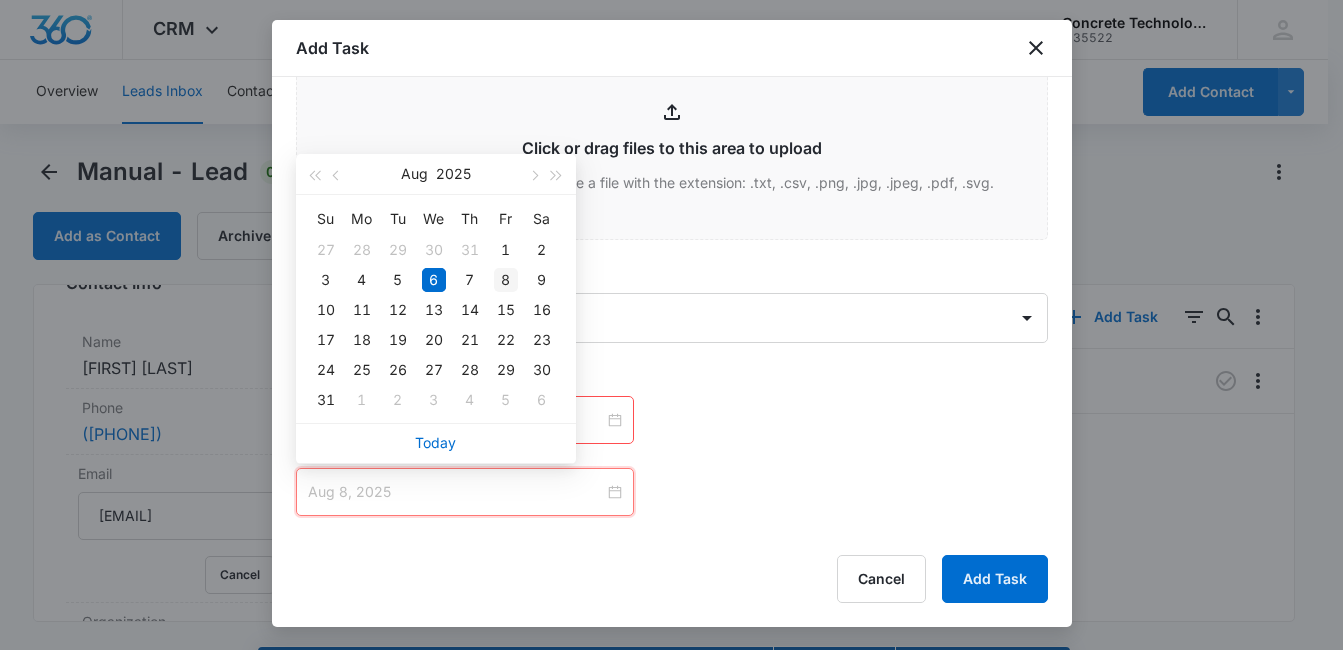 click on "8" at bounding box center [506, 280] 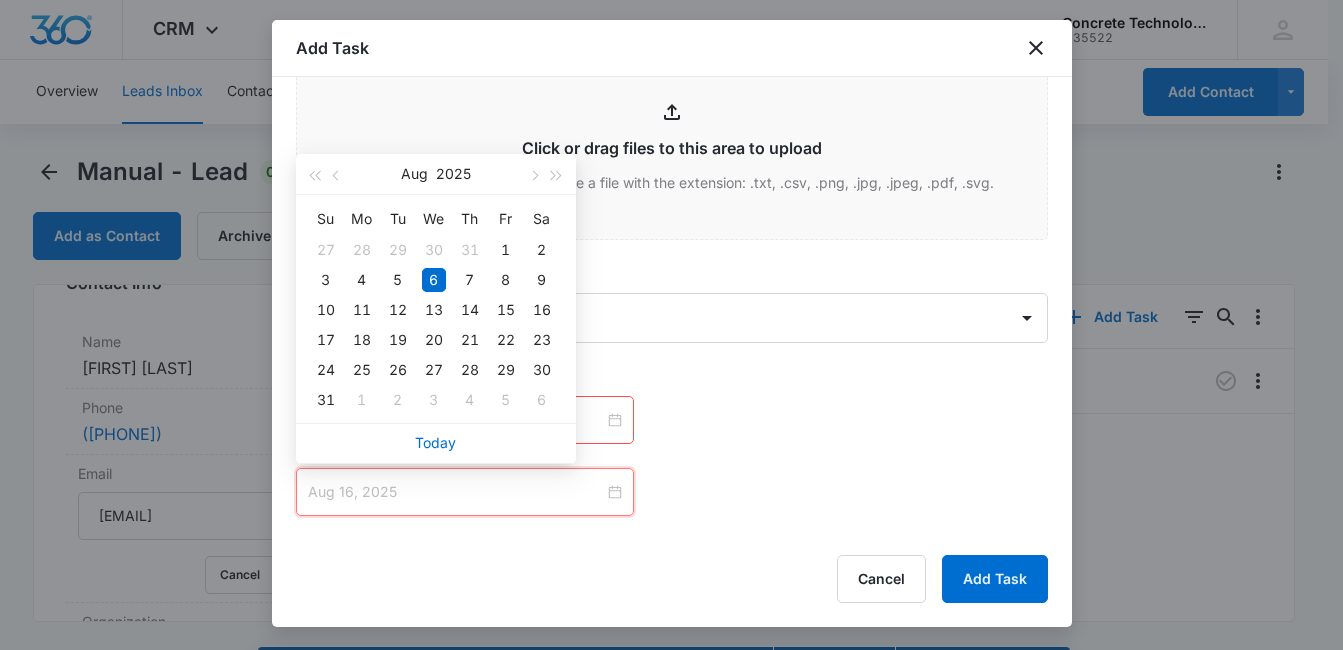 type on "Aug 8, 2025" 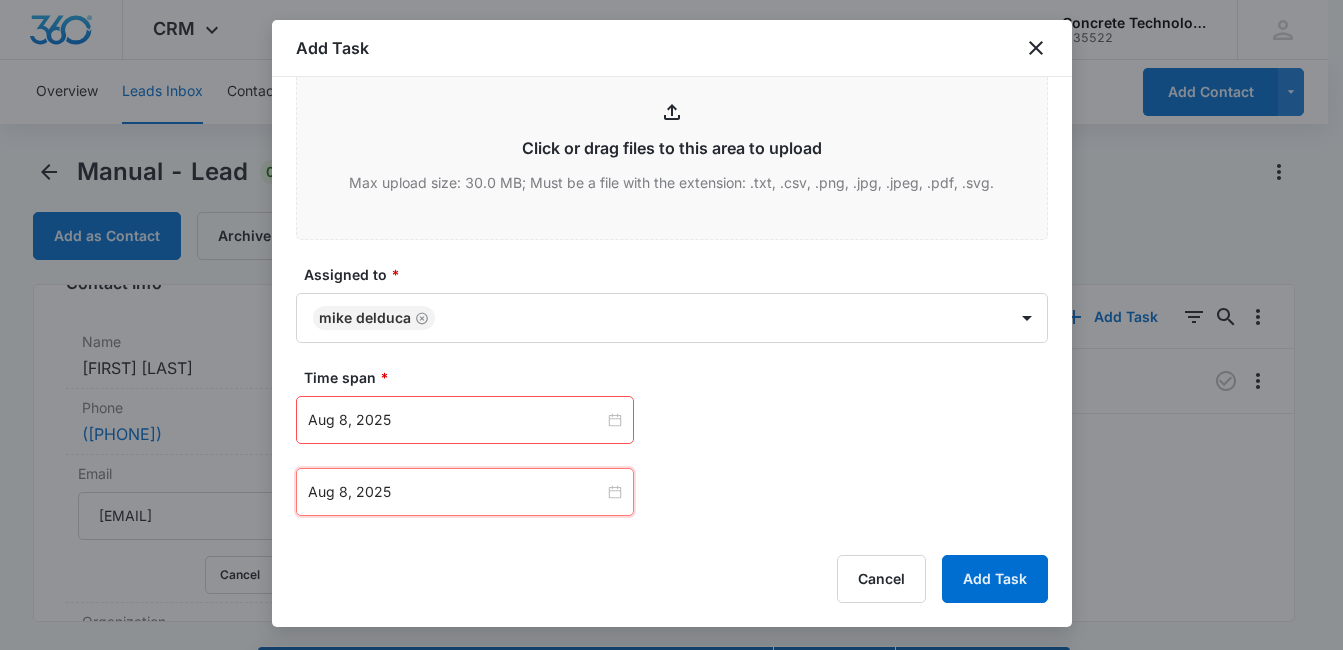 scroll, scrollTop: 1036, scrollLeft: 0, axis: vertical 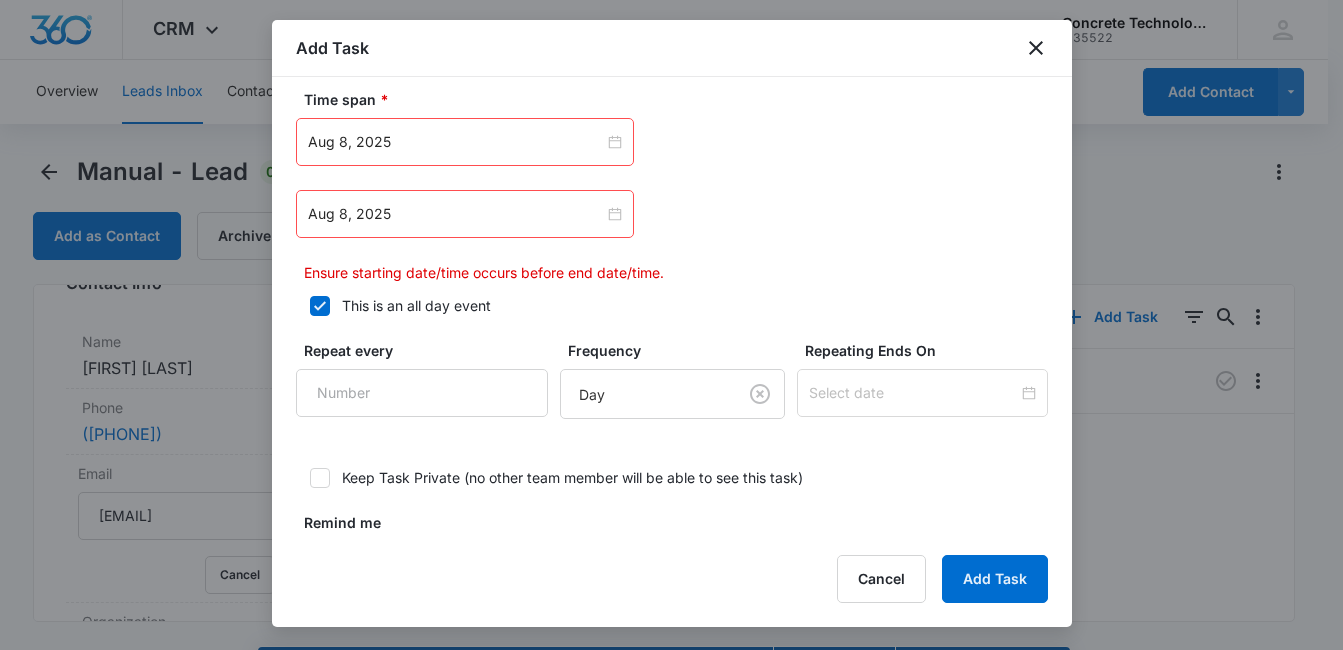 click 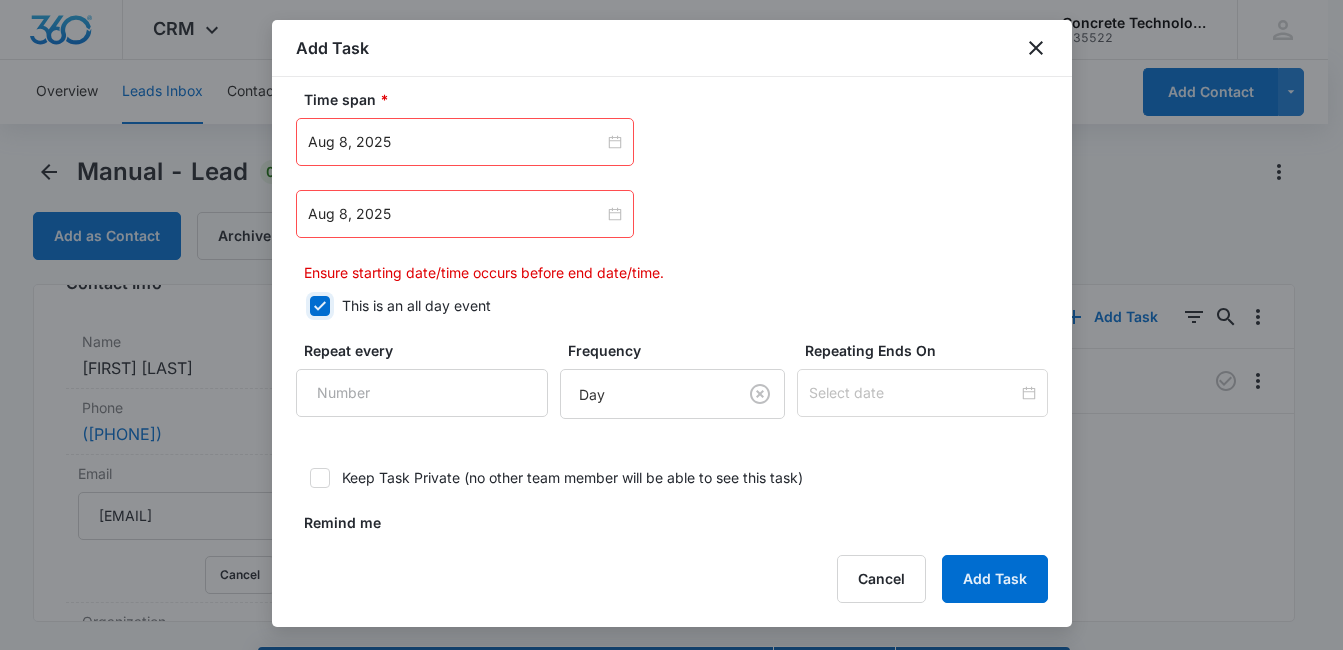 click on "This is an all day event" at bounding box center (303, 306) 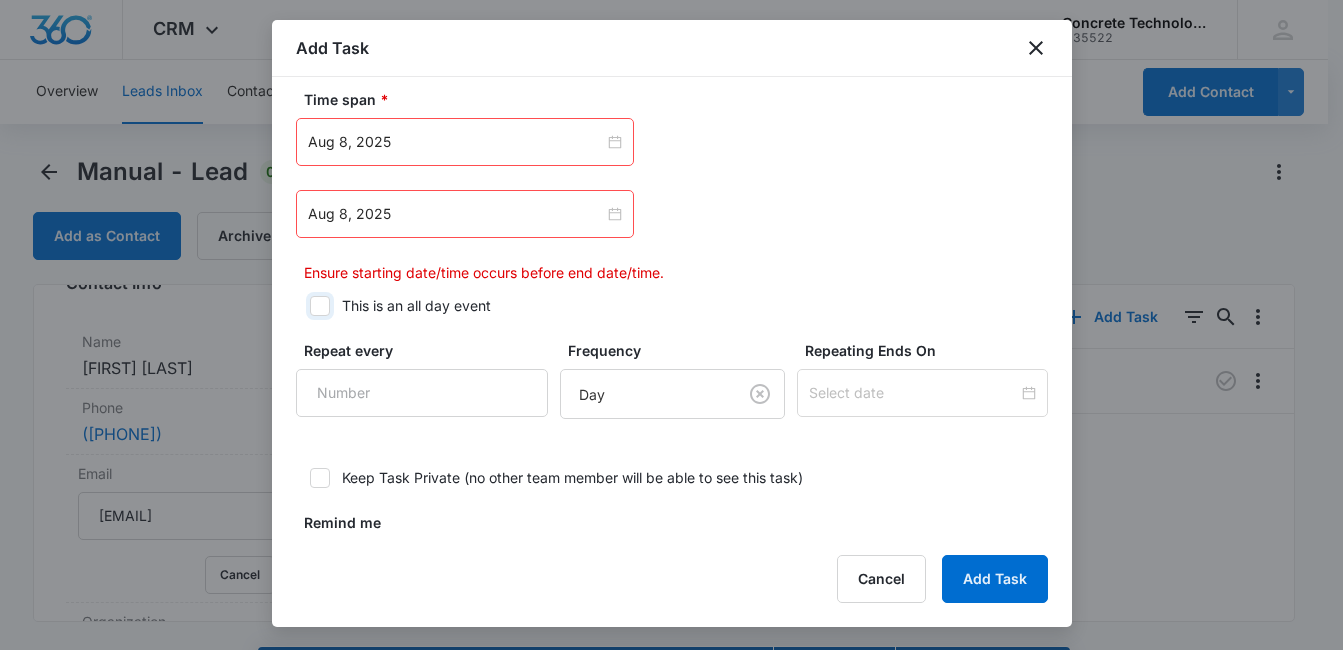 checkbox on "false" 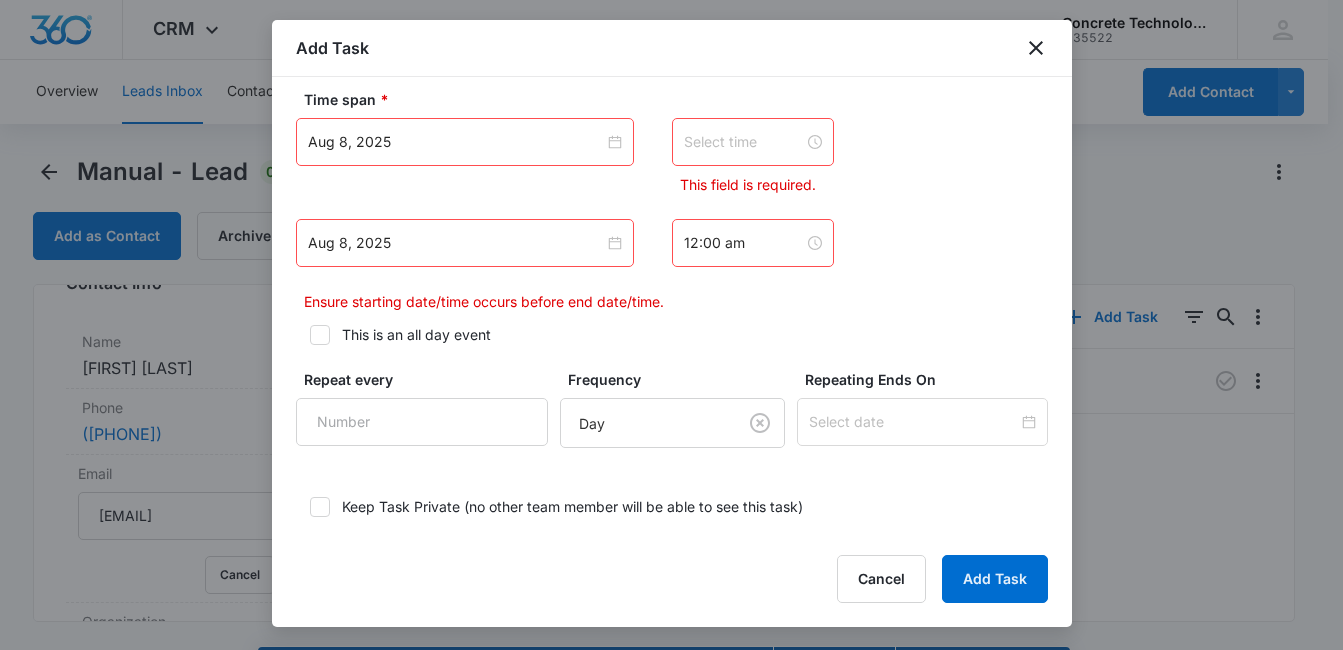click at bounding box center [744, 142] 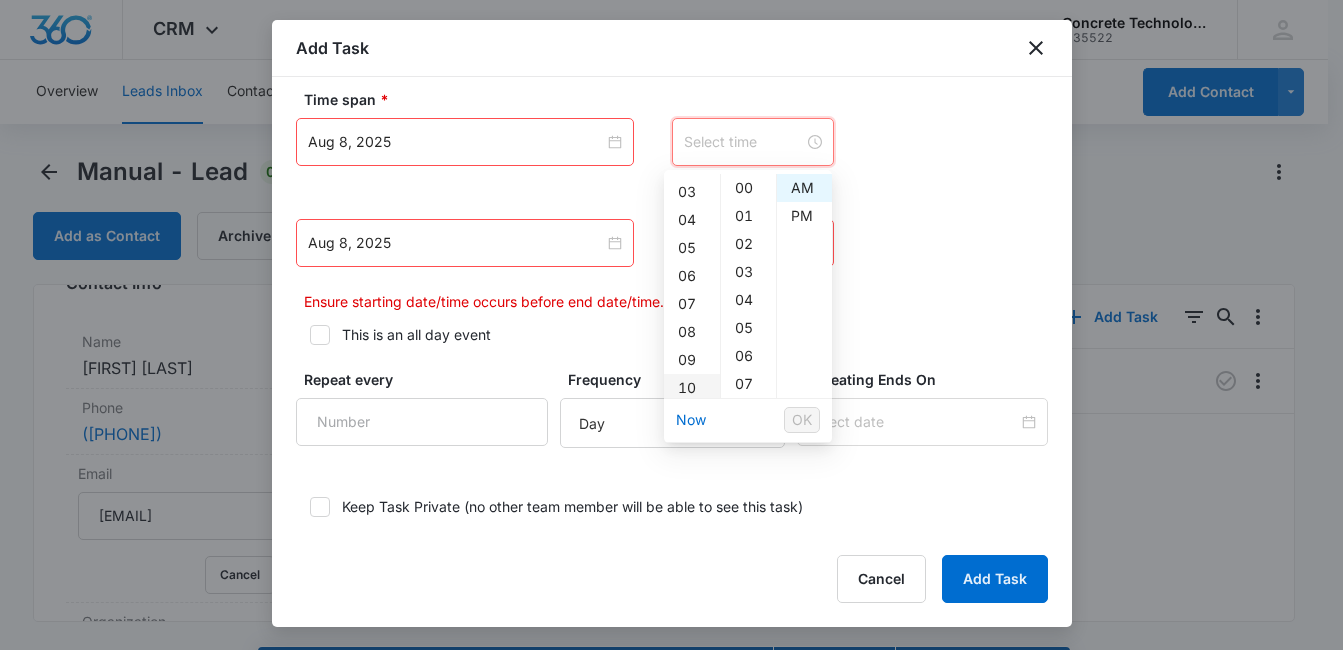 click on "10" at bounding box center [692, 388] 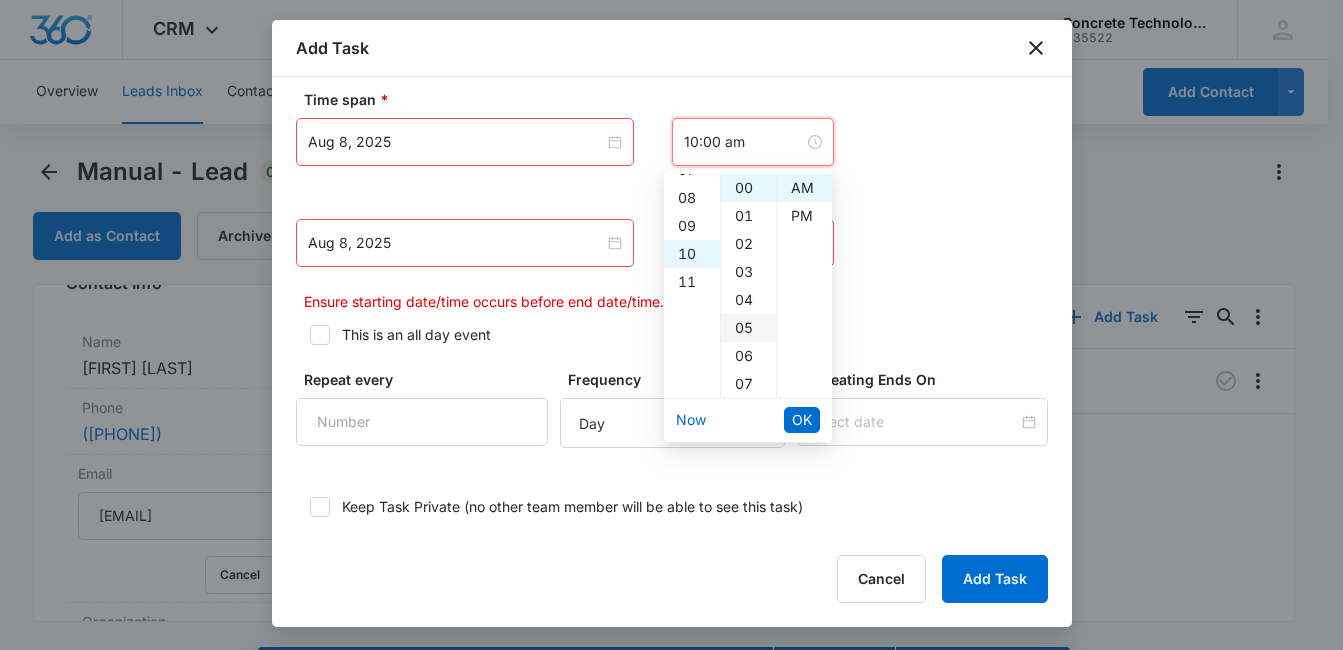 scroll, scrollTop: 280, scrollLeft: 0, axis: vertical 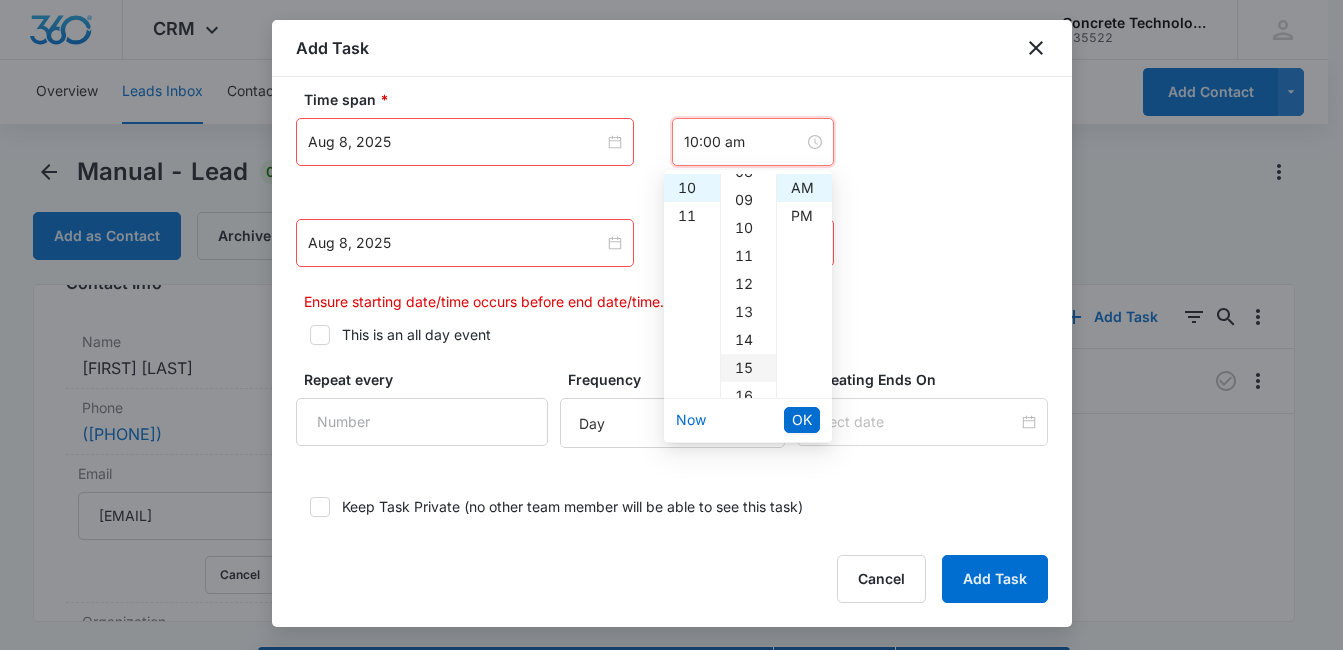click on "15" at bounding box center (748, 368) 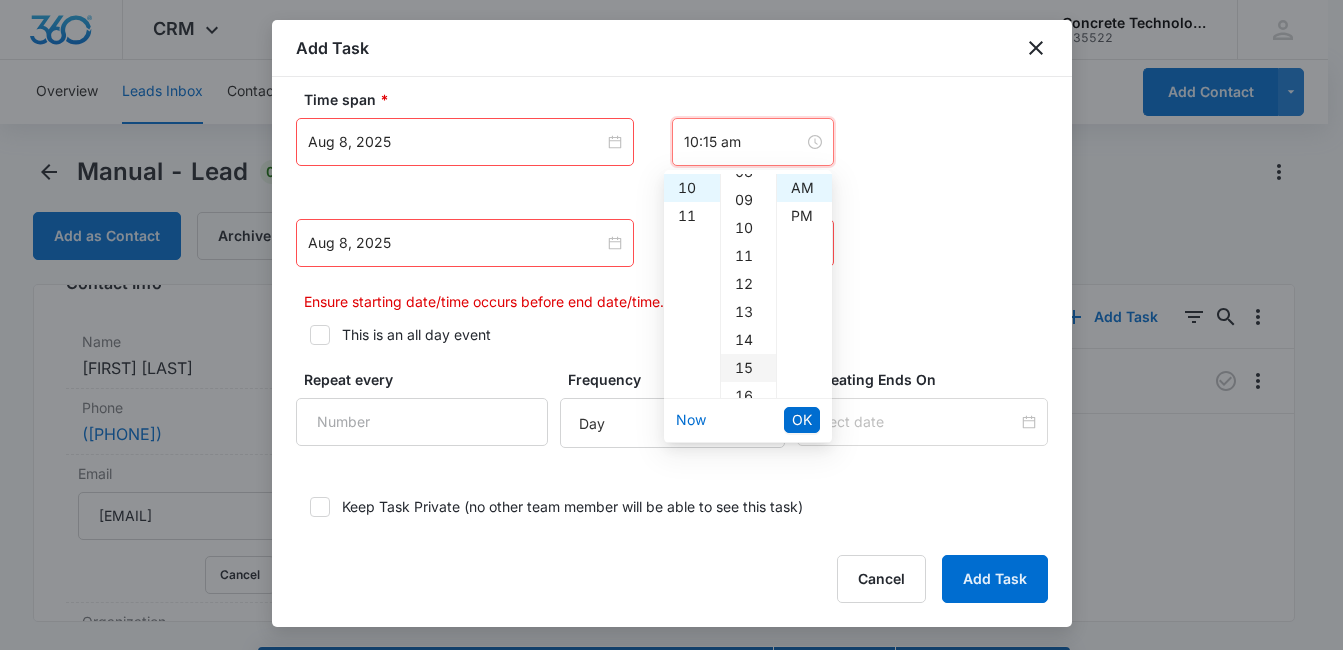 scroll, scrollTop: 420, scrollLeft: 0, axis: vertical 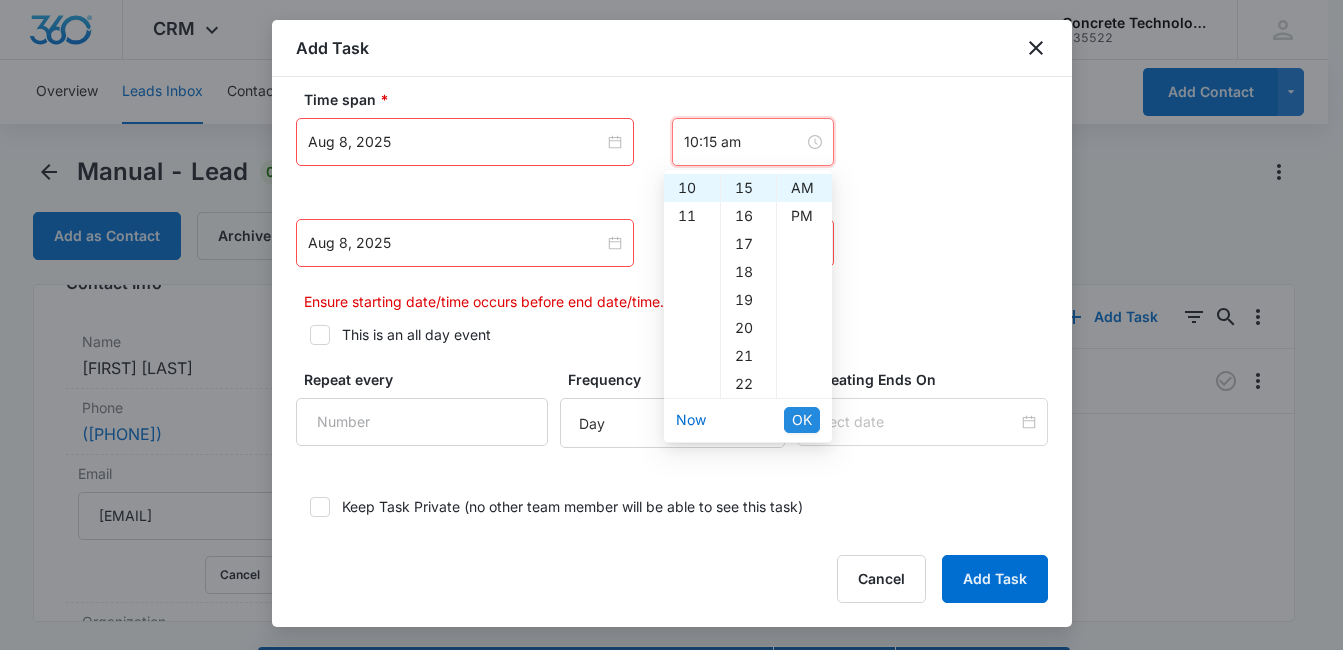 click on "OK" at bounding box center [802, 420] 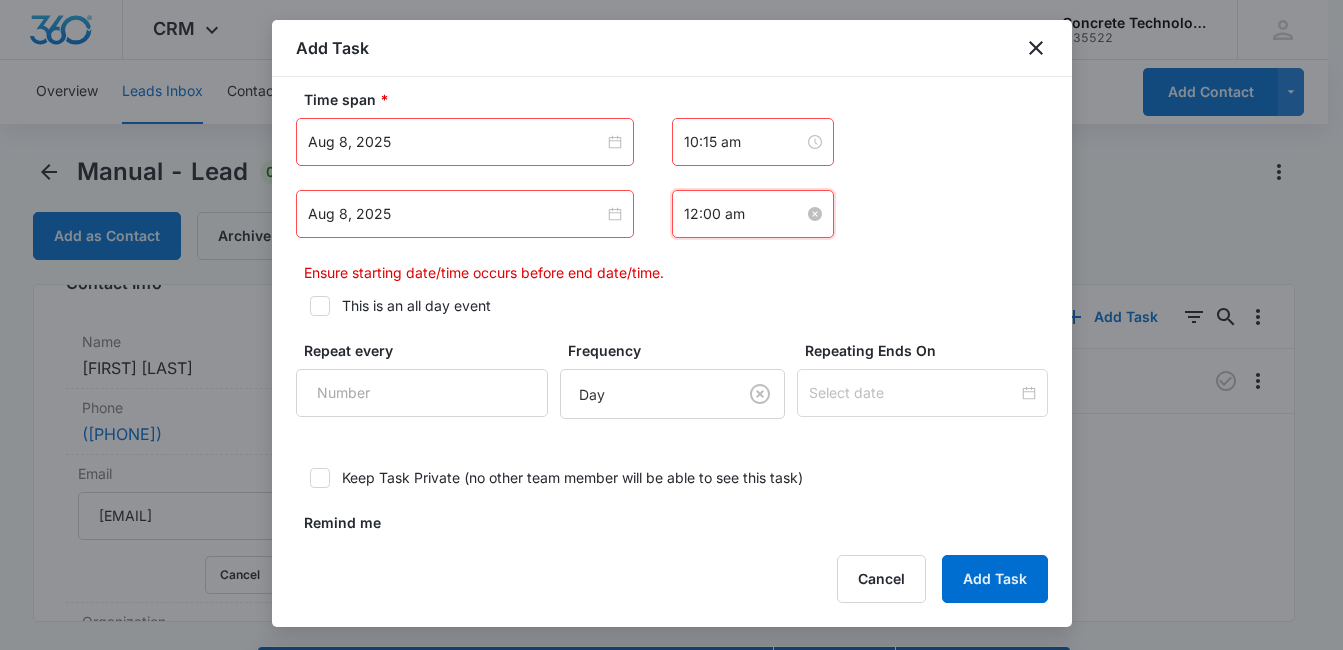 click on "12:00 am" at bounding box center [744, 214] 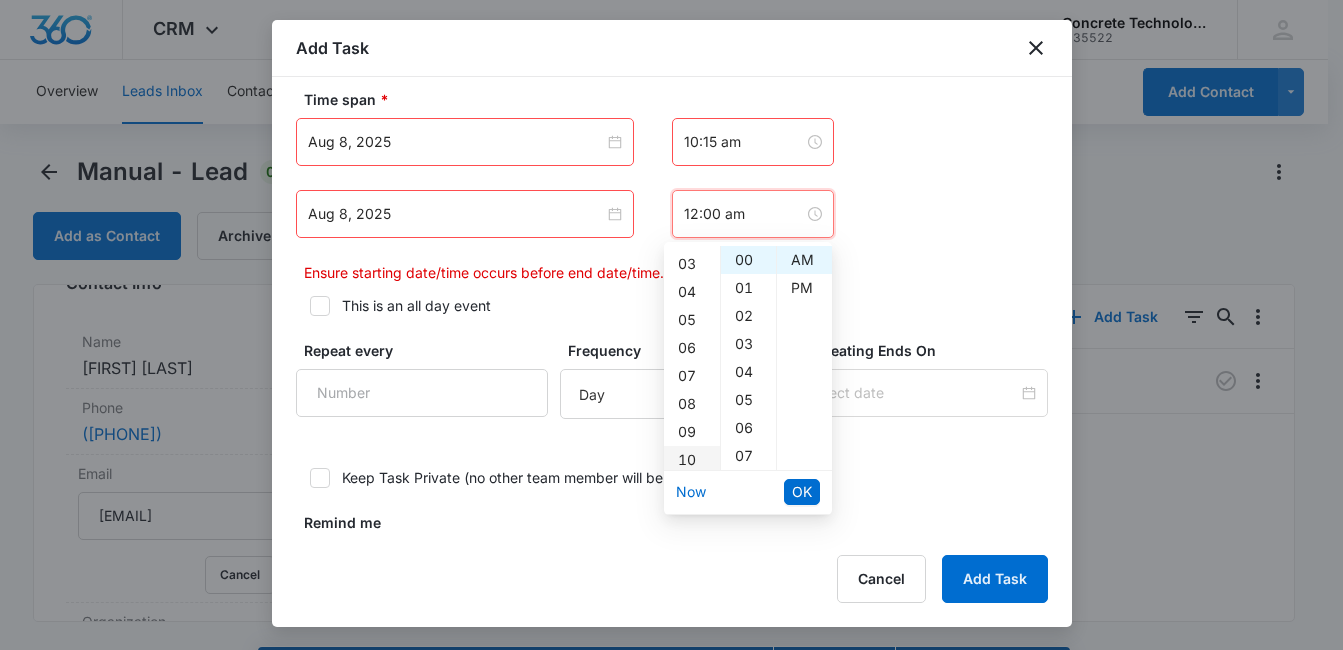 click on "10" at bounding box center [692, 460] 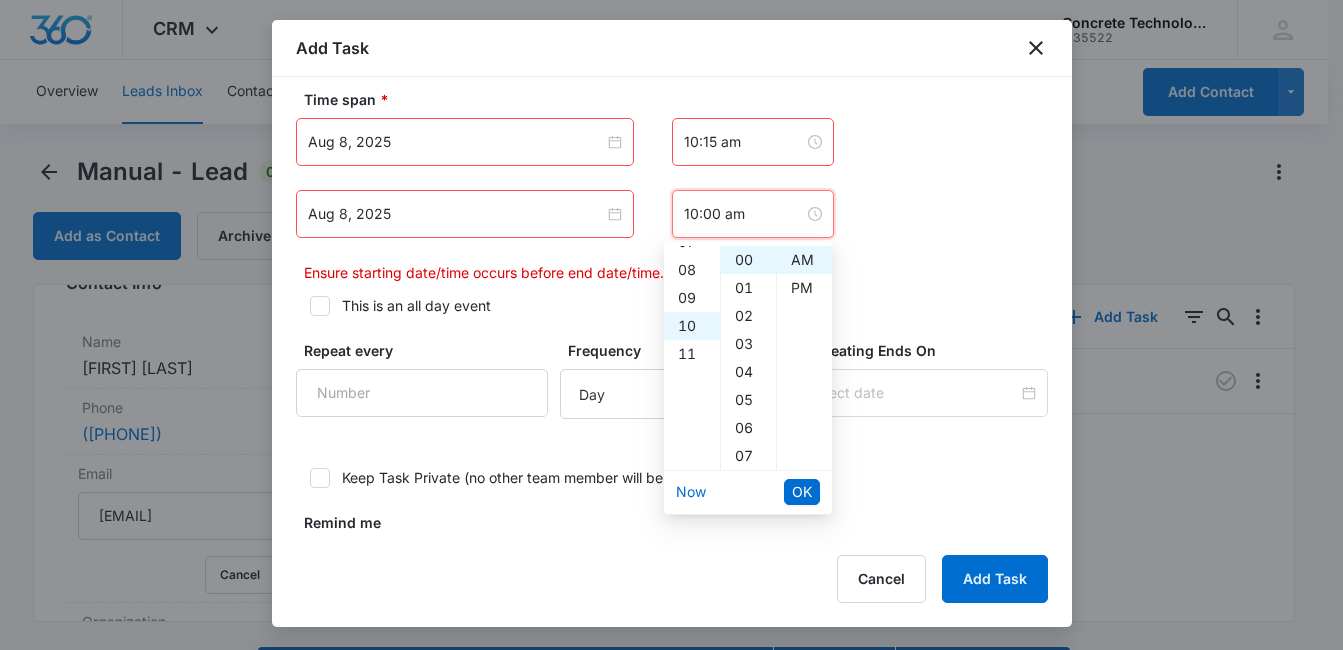 scroll, scrollTop: 280, scrollLeft: 0, axis: vertical 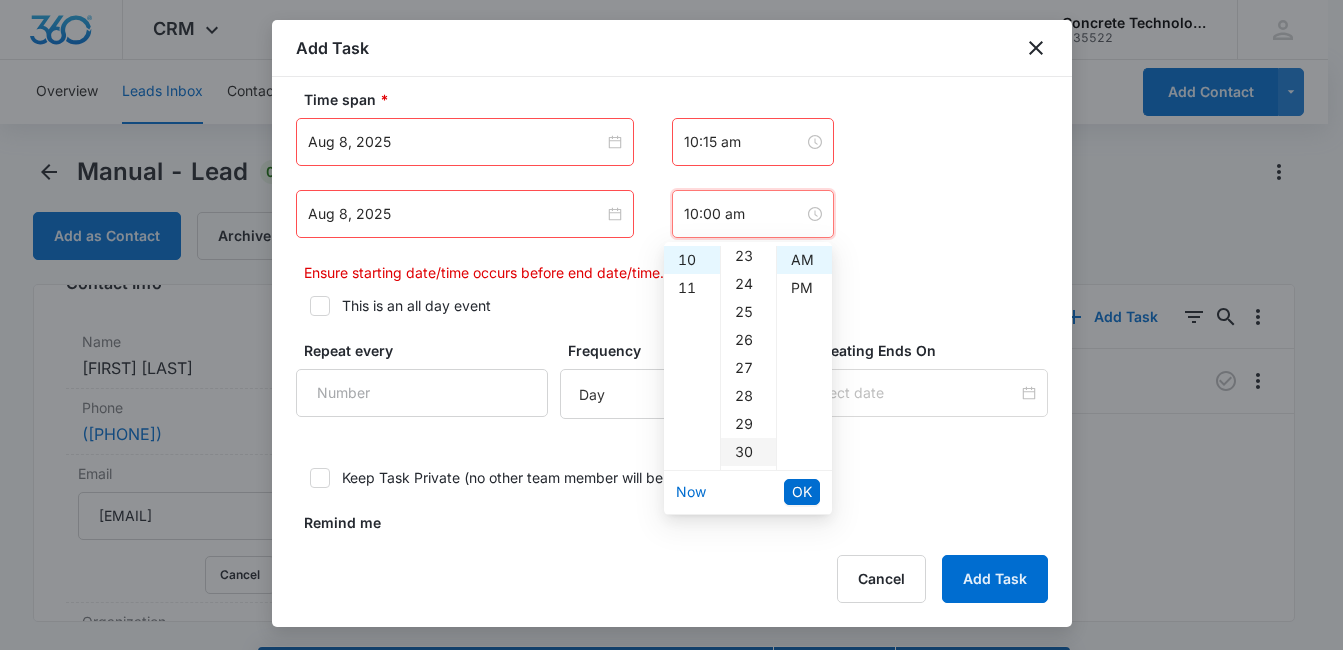 click on "30" at bounding box center (748, 452) 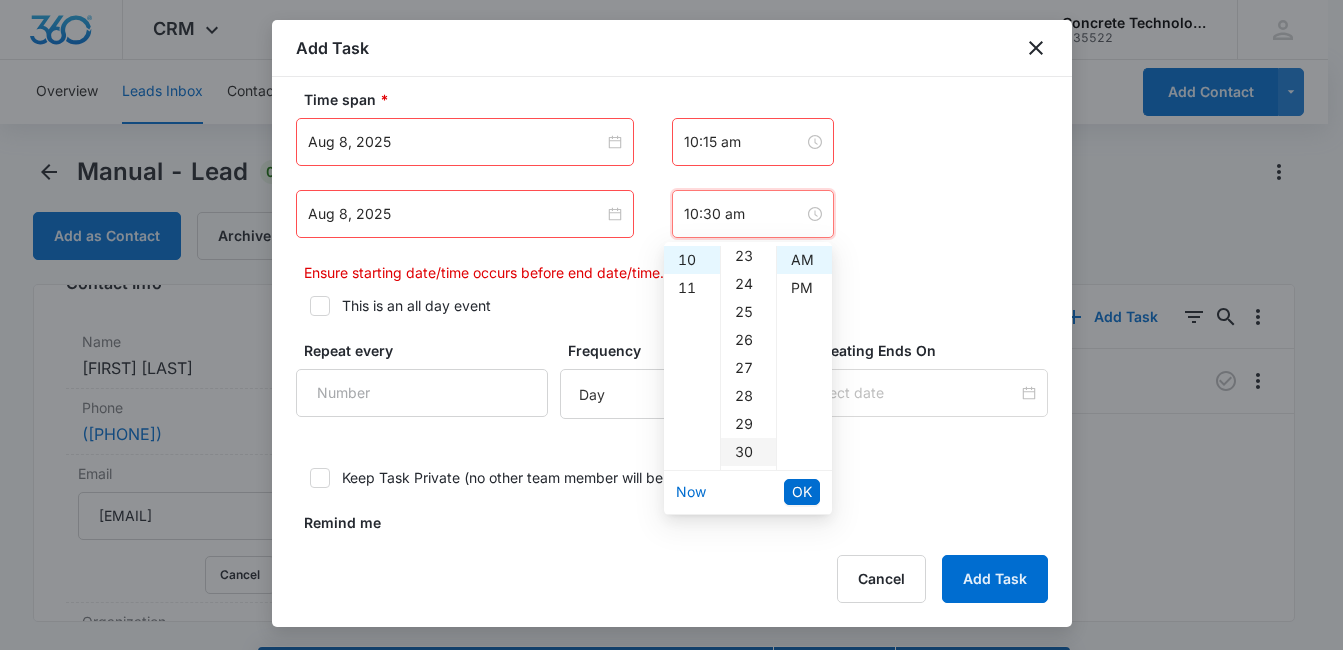 scroll, scrollTop: 840, scrollLeft: 0, axis: vertical 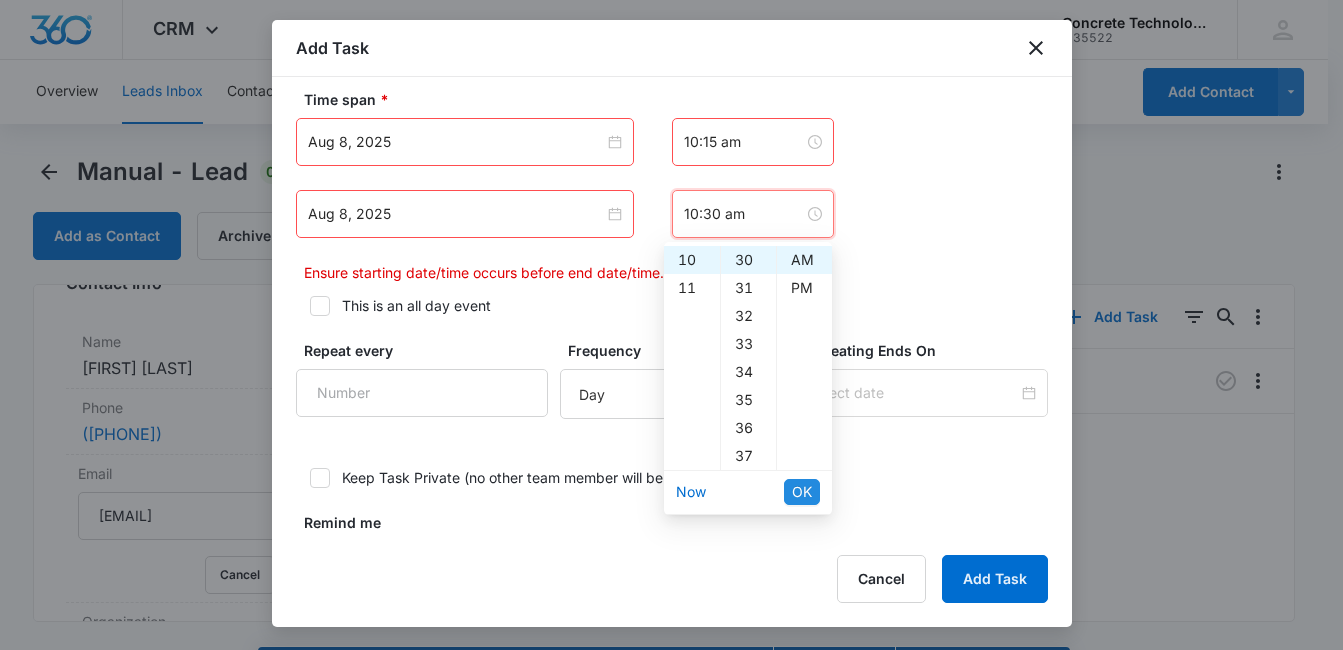 click on "OK" at bounding box center (802, 492) 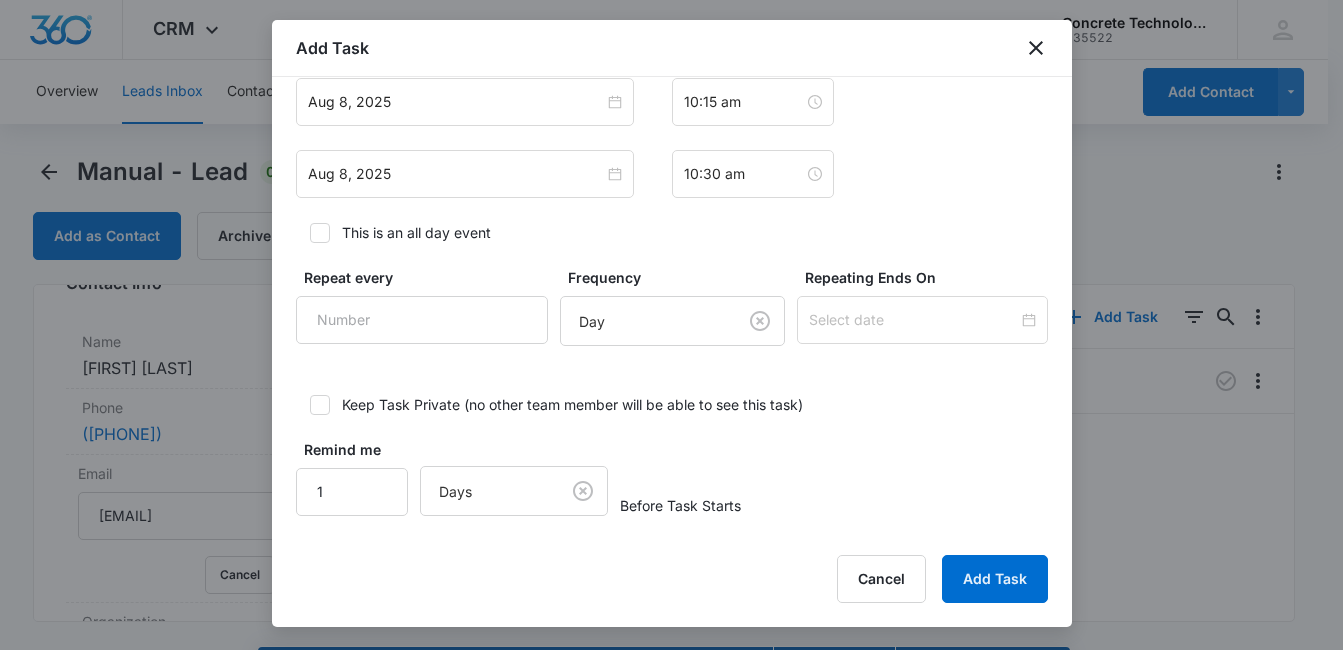 scroll, scrollTop: 1081, scrollLeft: 0, axis: vertical 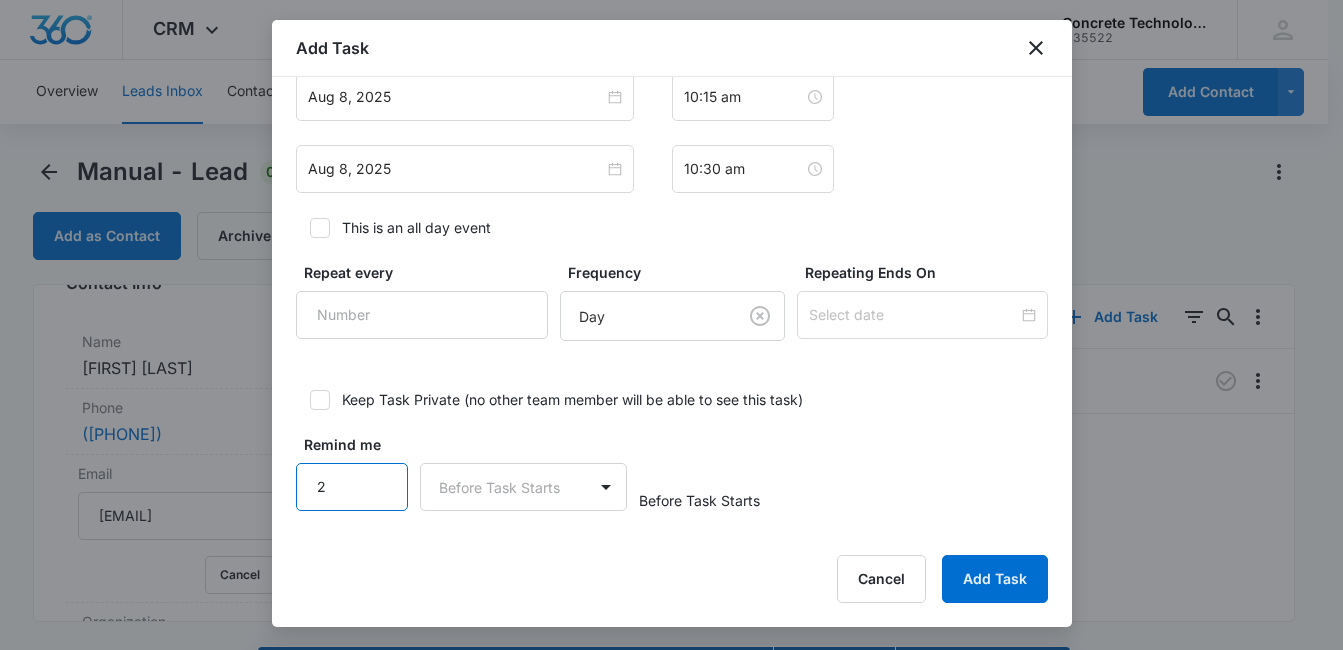 click on "2" at bounding box center [352, 487] 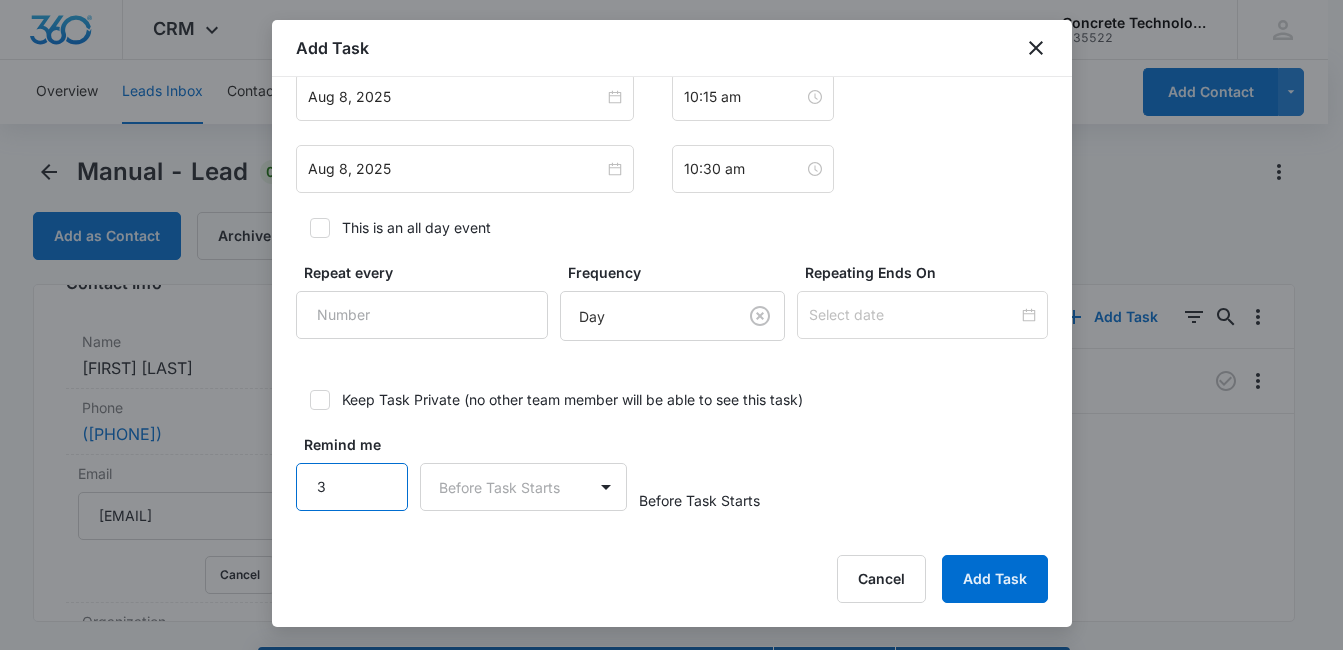 click on "3" at bounding box center [352, 487] 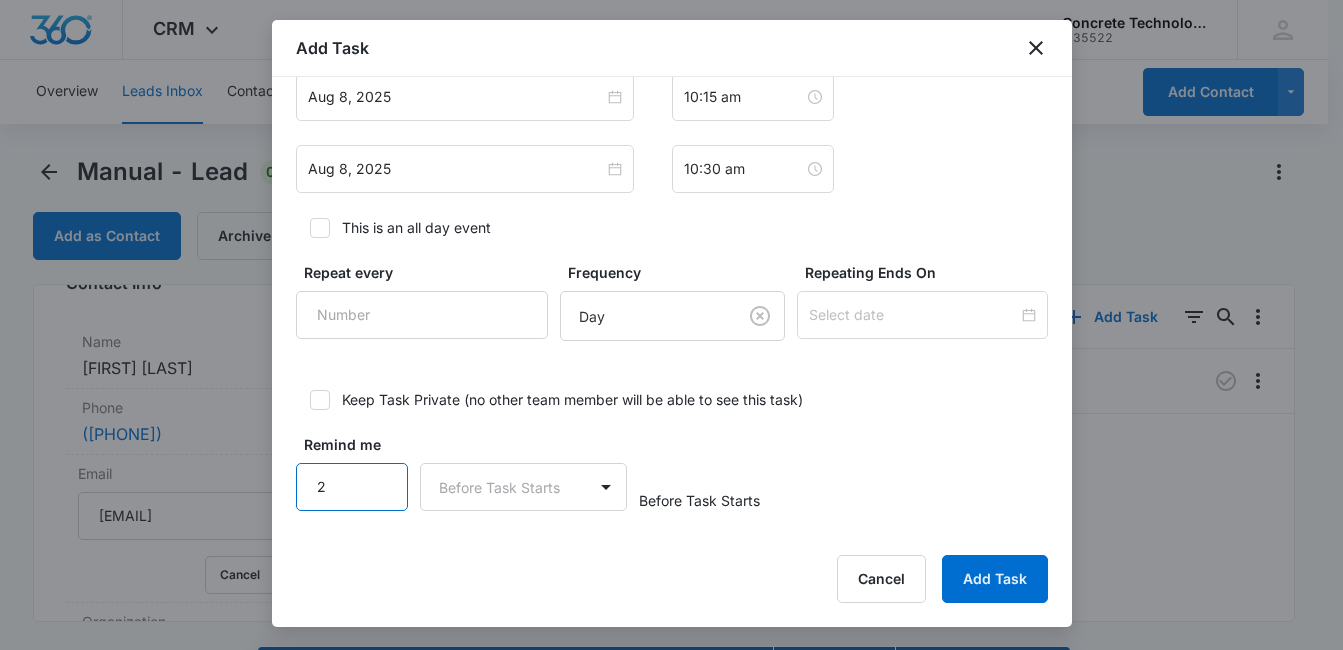 click on "2" at bounding box center [352, 487] 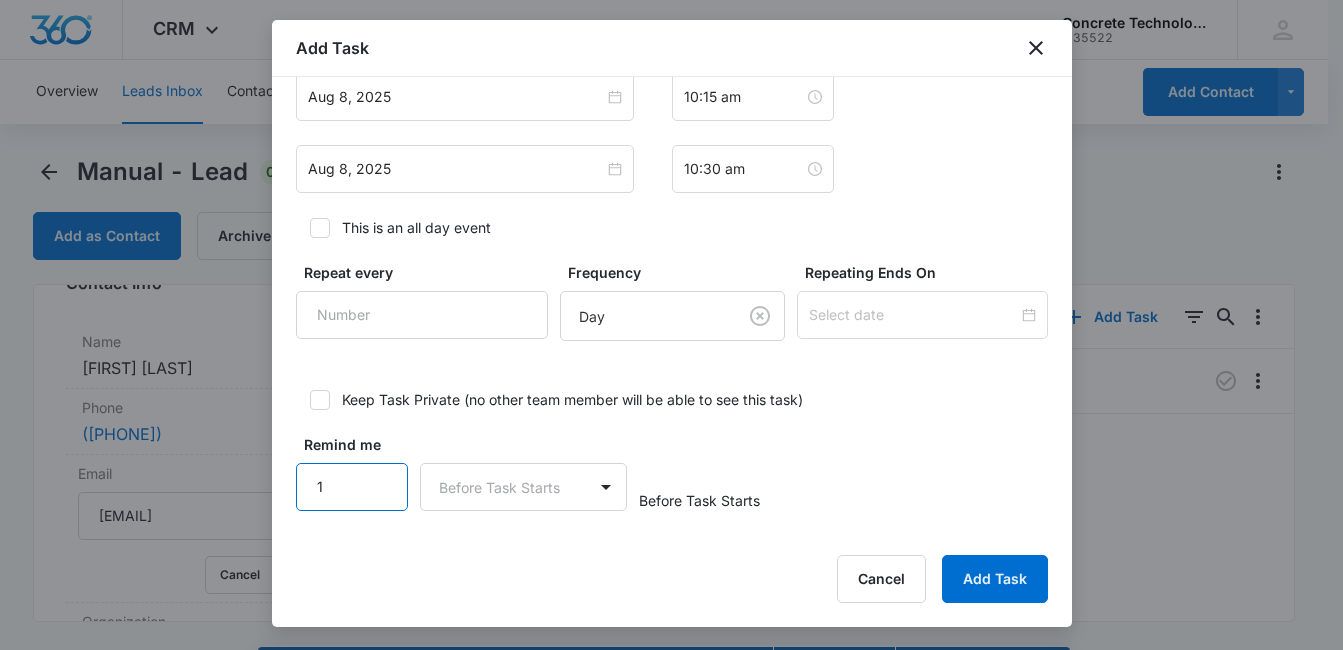 type on "1" 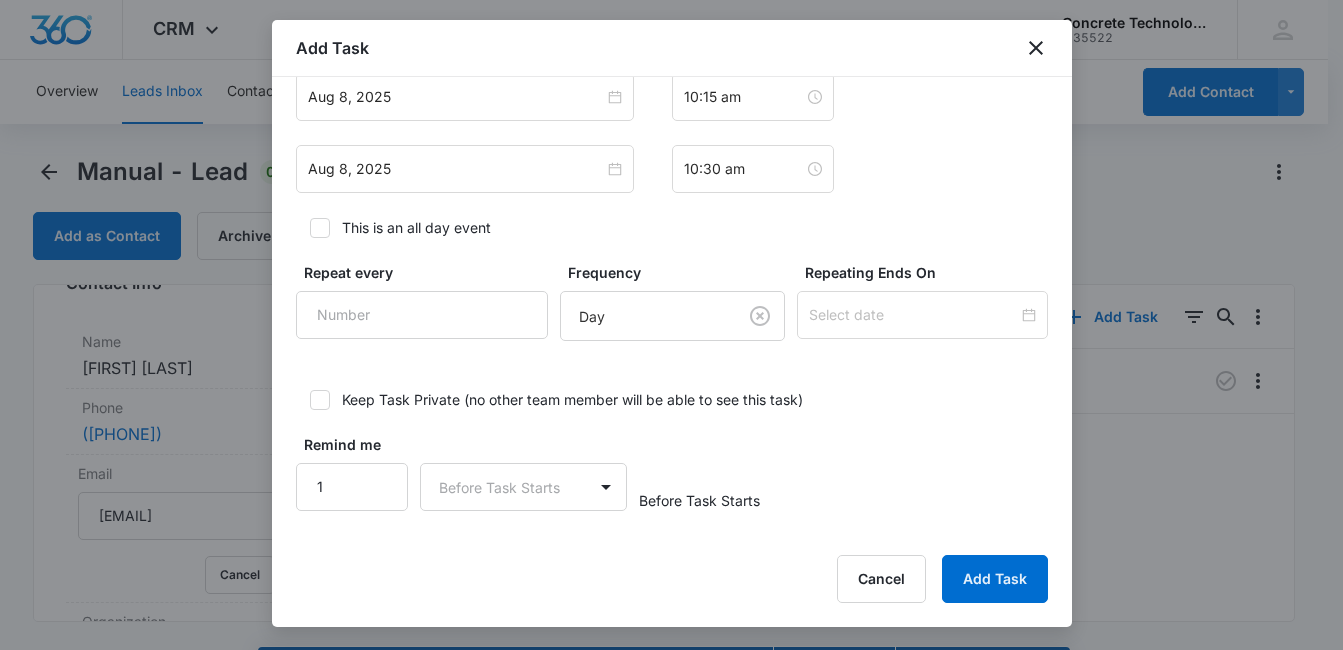 click on "Select Template Select Template Create Task Templates in  Settings Flag this task as urgent Contact Latrice Weston Summary/Title * Follow up call Details URL/Link Assign a specific color to this task for the Calendar view Color Tag Current Color: Attachments Click or drag files to this area to upload Max upload size: 30.0  MB; Must be a file with the extension: .txt, .csv, .png, .jpg, .jpeg, .pdf, .svg.   Assigned to * Mike Delduca Time span * Aug 8, 2025 Aug 2025 Su Mo Tu We Th Fr Sa 27 28 29 30 31 1 2 3 4 5 6 7 8 9 10 11 12 13 14 15 16 17 18 19 20 21 22 23 24 25 26 27 28 29 30 31 1 2 3 4 5 6 Today 10:15 am Aug 8, 2025 Aug 2025 Su Mo Tu We Th Fr Sa 27 28 29 30 31 1 2 3 4 5 6 7 8 9 10 11 12 13 14 15 16 17 18 19 20 21 22 23 24 25 26 27 28 29 30 31 1 2 3 4 5 6 Today 10:30 am This is an all day event Repeat every Frequency Day Repeating Ends On Day of the Week Day of the Week Repeat by   Day of the month   Day of the week Keep Task Private (no other team member will be able to see this task) Remind me 1" at bounding box center (672, -235) 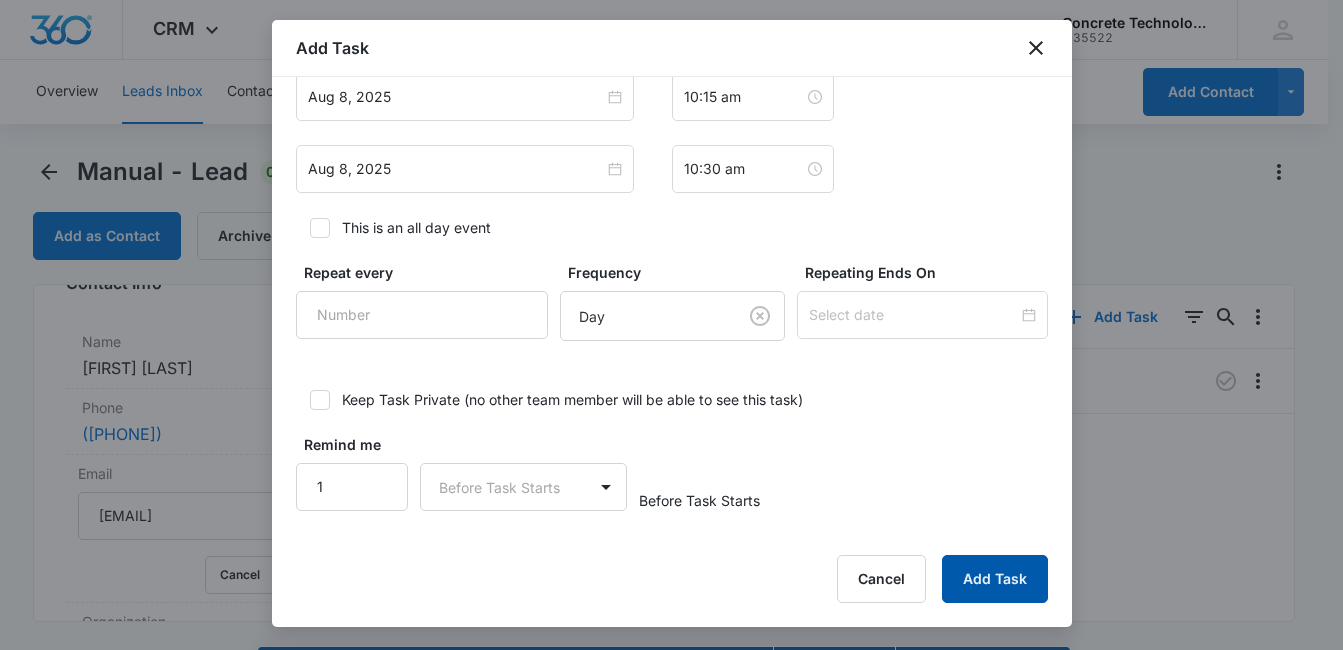 click on "Add Task" at bounding box center (995, 579) 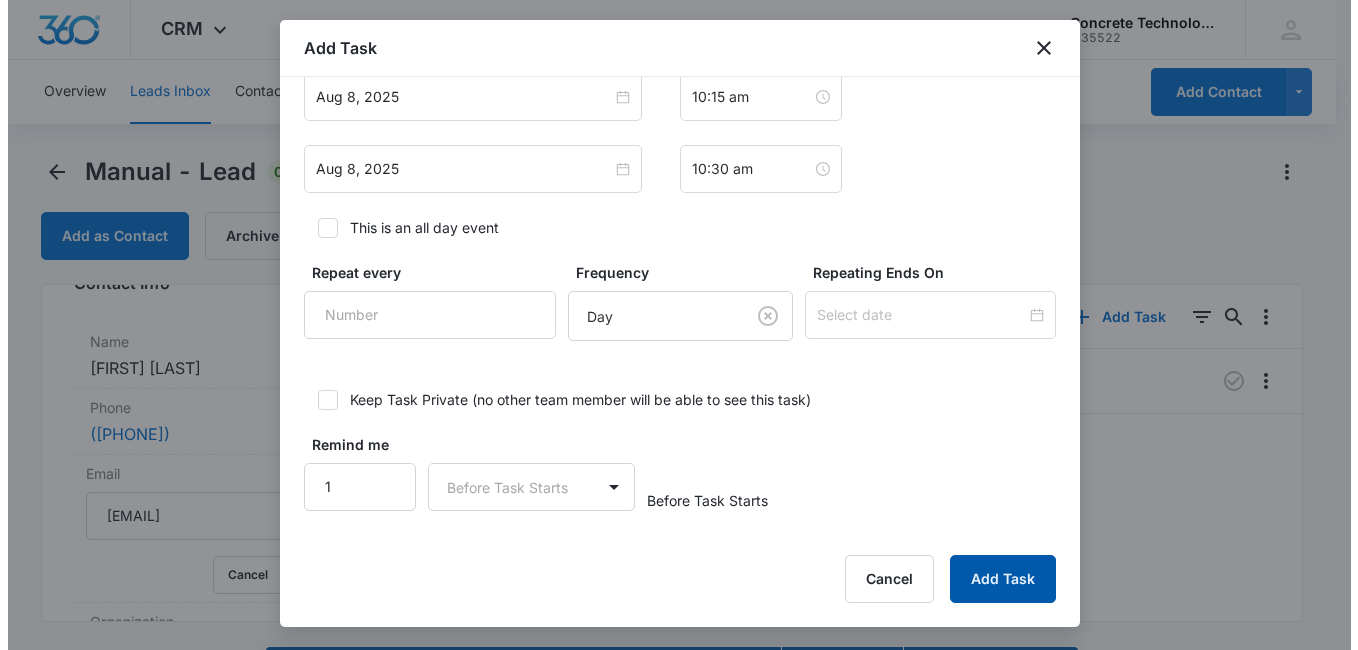 scroll, scrollTop: 0, scrollLeft: 0, axis: both 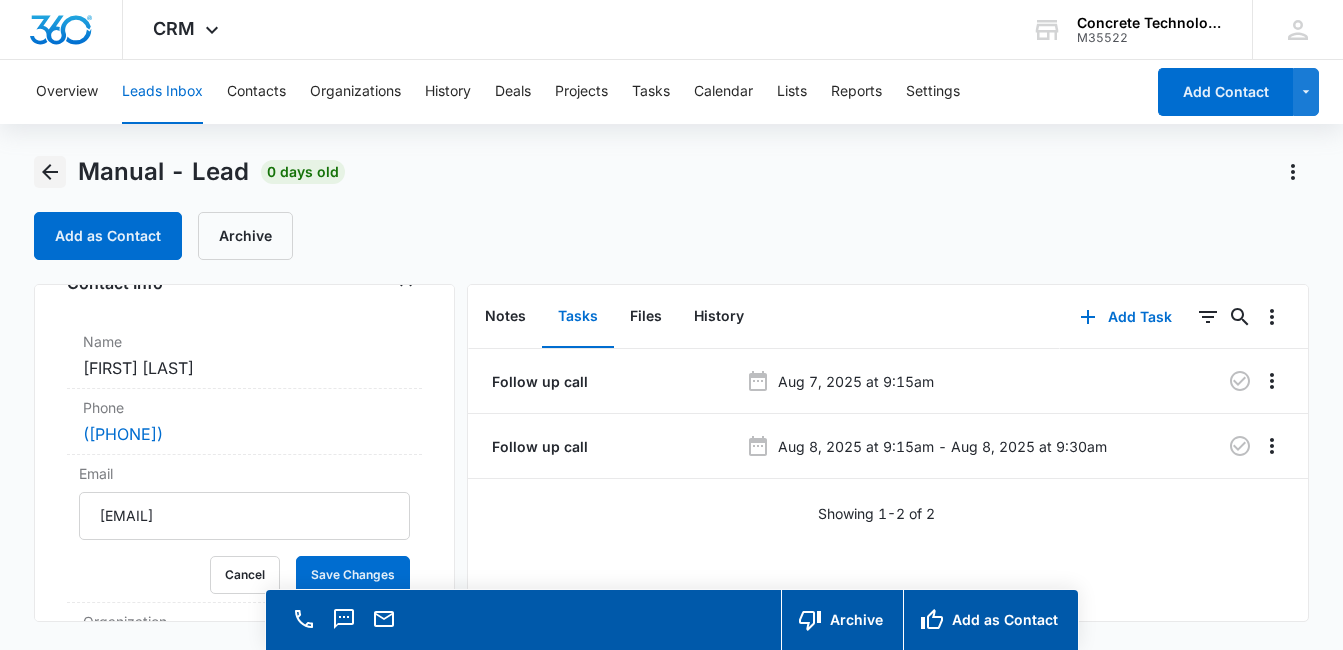 click 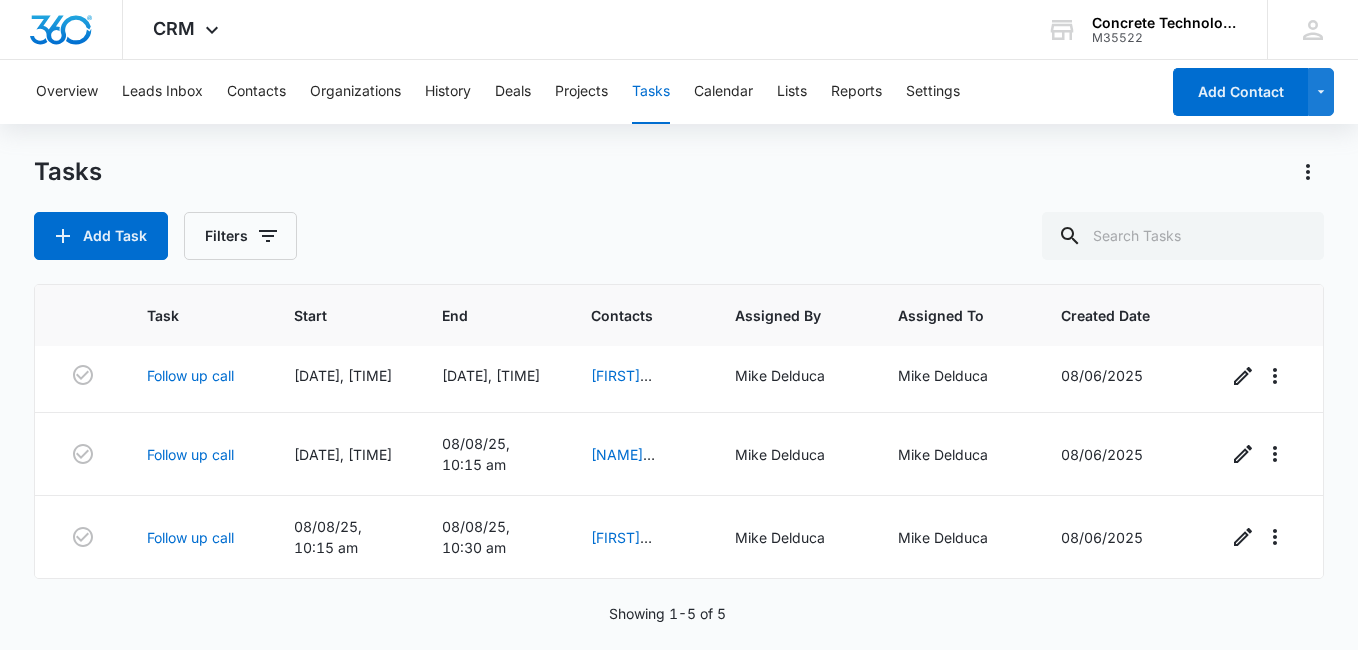 scroll, scrollTop: 183, scrollLeft: 0, axis: vertical 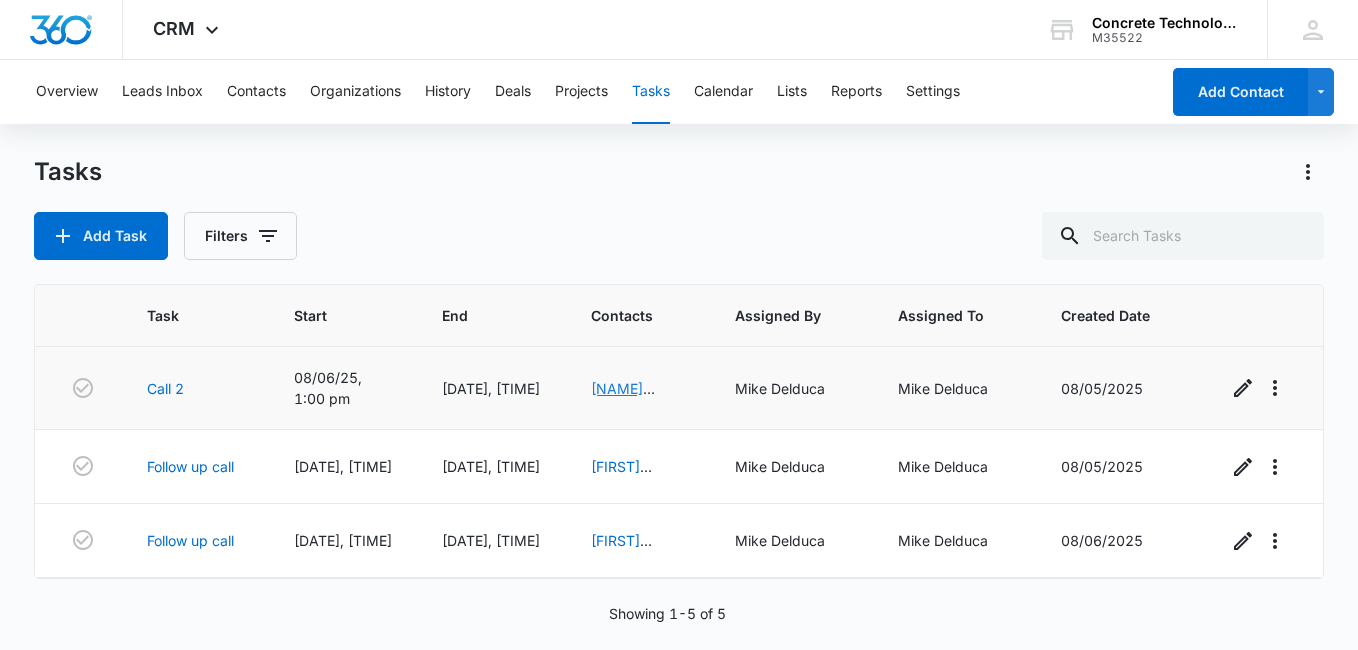 click on "[FIRST] [LAST]" at bounding box center [623, 399] 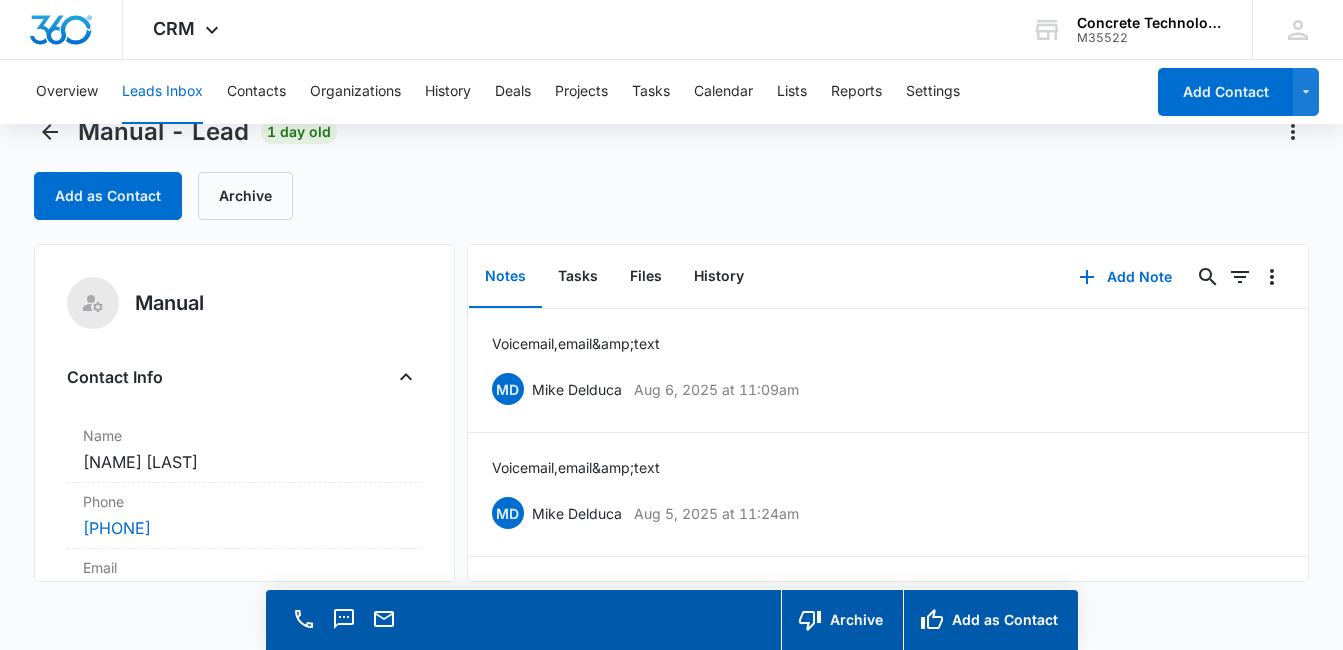 scroll, scrollTop: 57, scrollLeft: 0, axis: vertical 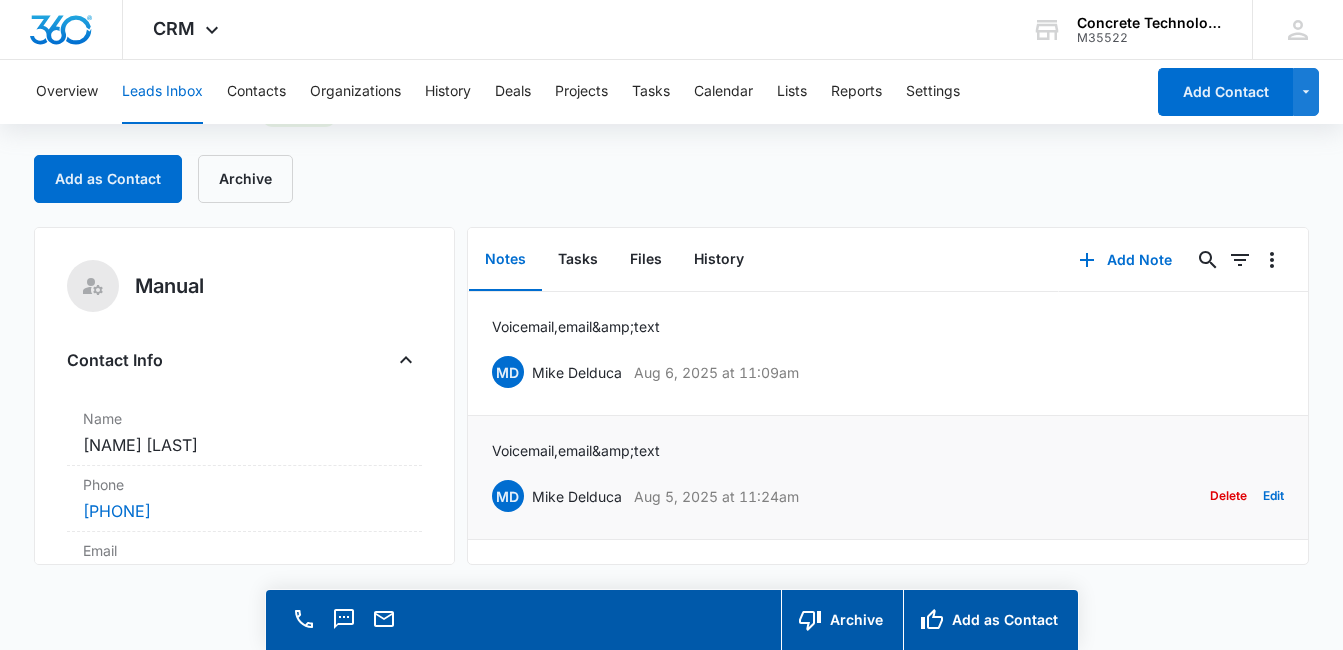 click on "Voicemail,  email  &amp;  text  MD Mike Delduca Aug 5, 2025 at 11:24am Delete Edit" at bounding box center (888, 477) 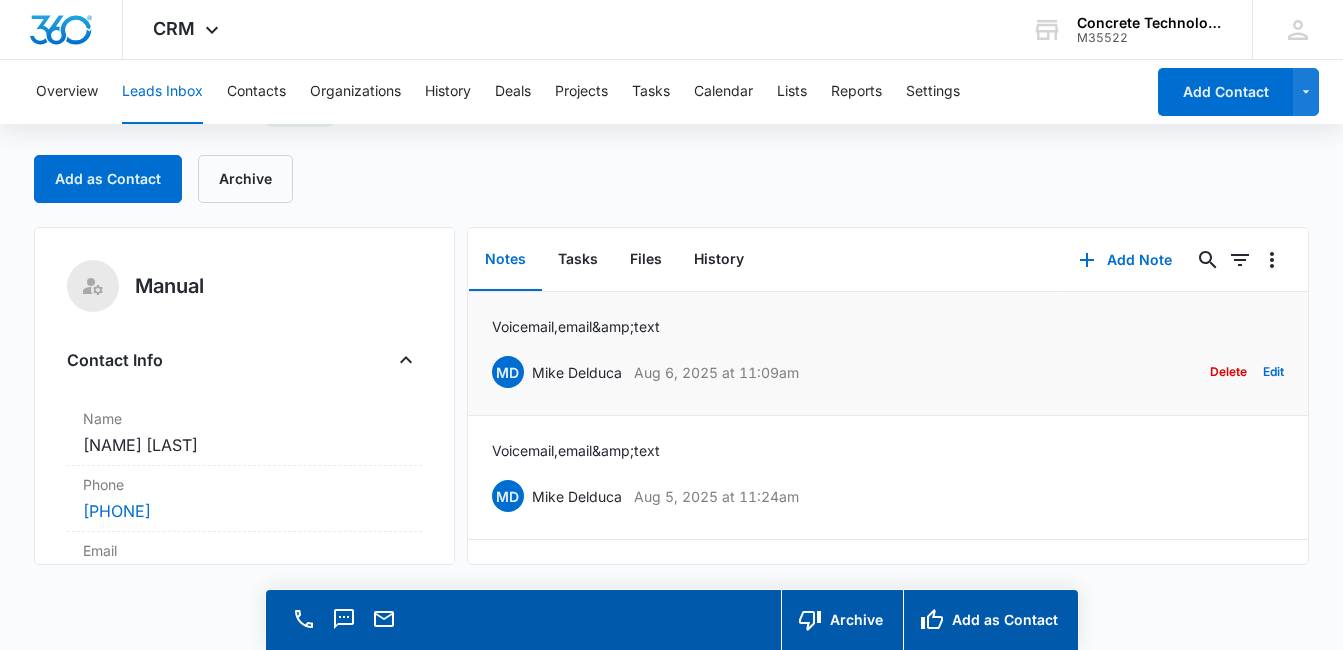 click on "Voicemail,  email  &amp;  text  MD Mike Delduca Aug 6, 2025 at 11:09am Delete Edit" at bounding box center (888, 353) 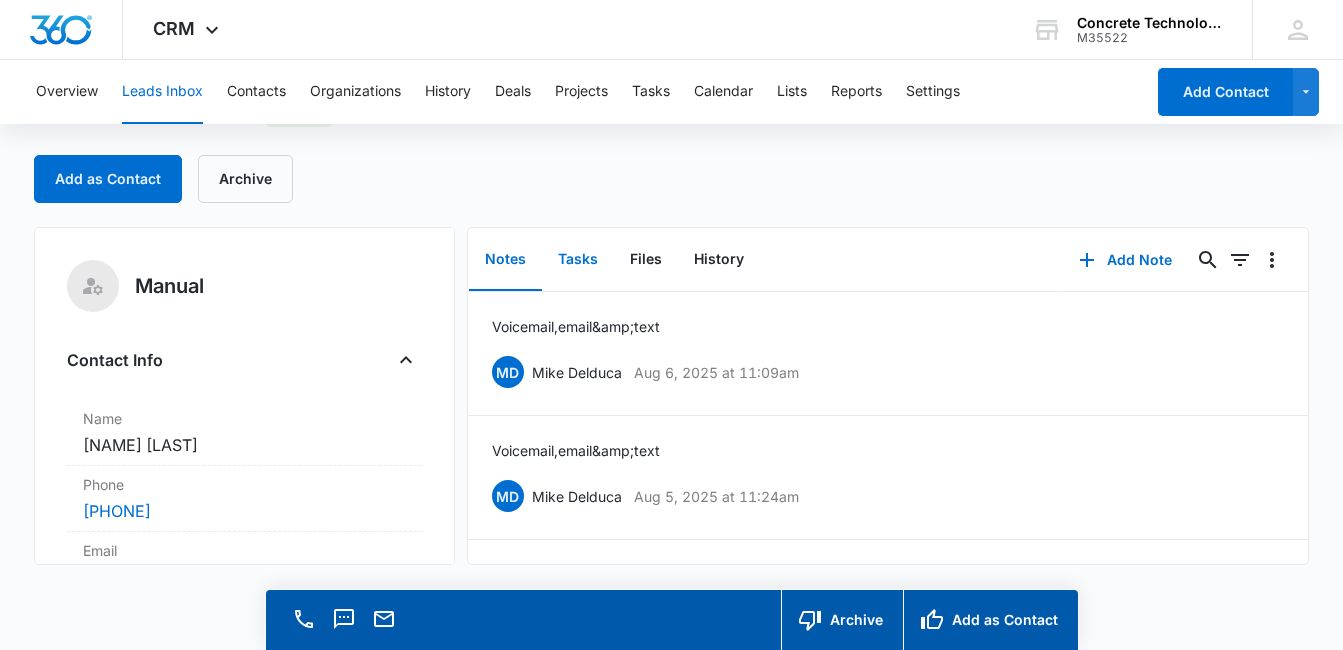 click on "Tasks" at bounding box center (578, 260) 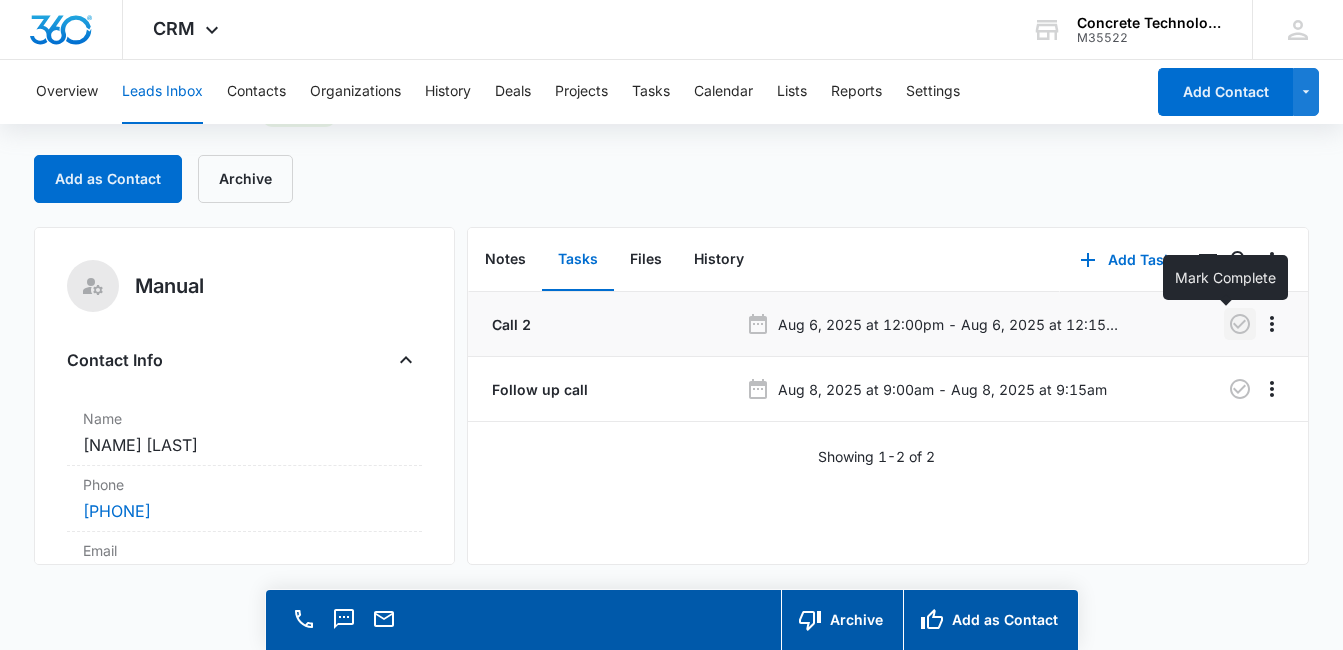 click 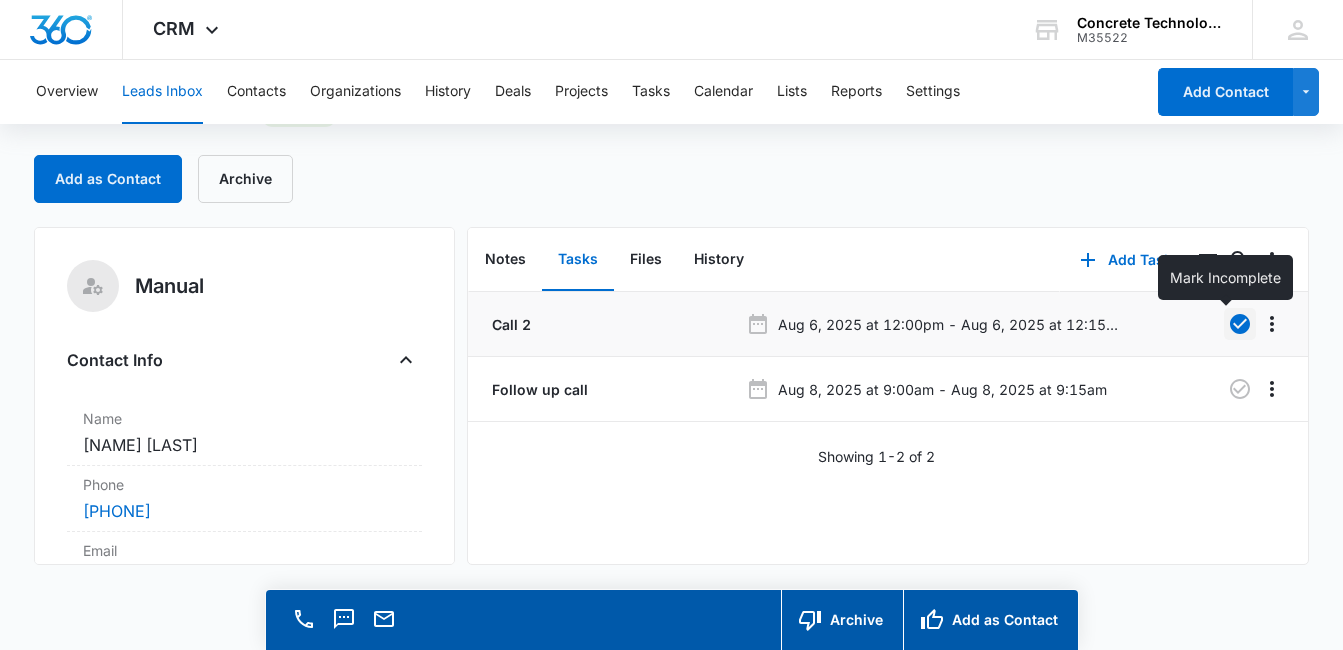 click 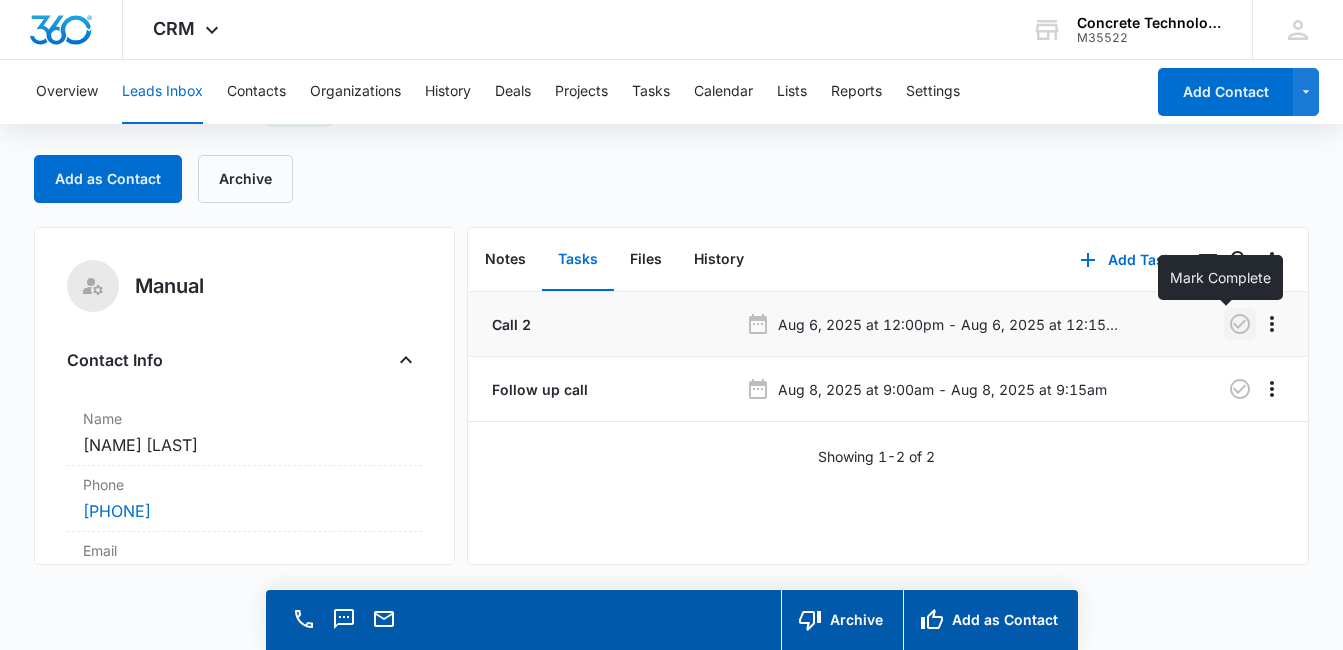 click 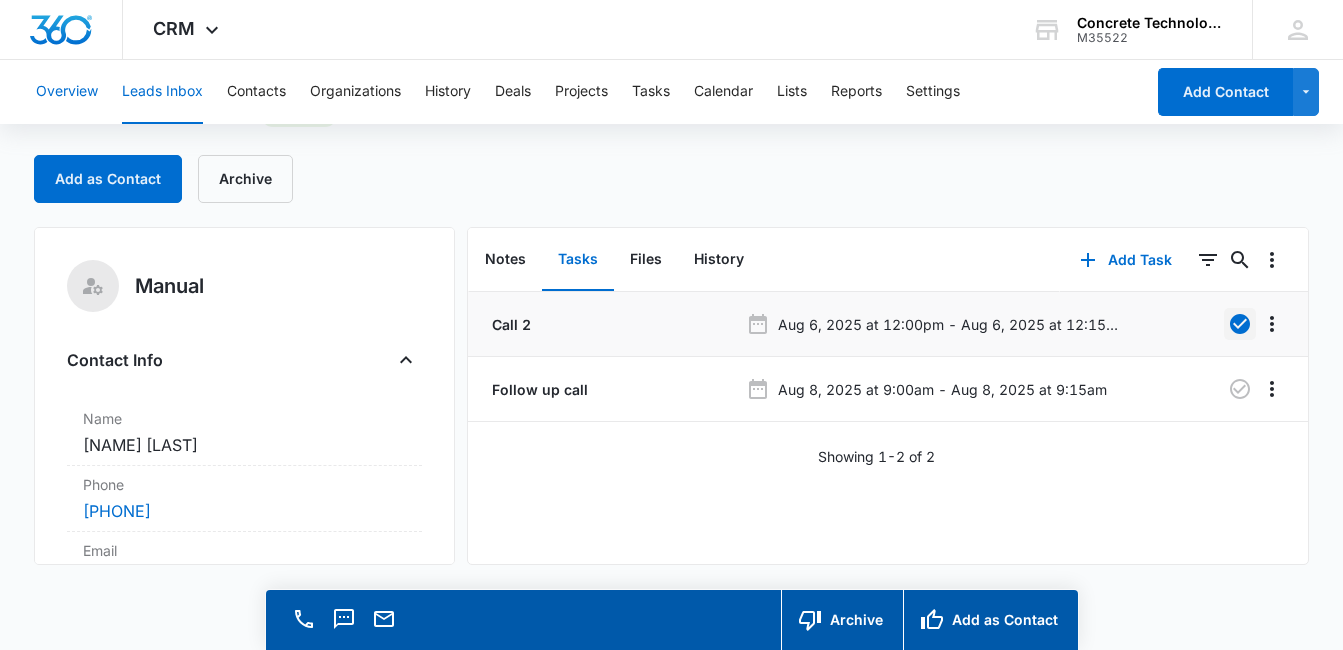click on "Overview" at bounding box center [67, 92] 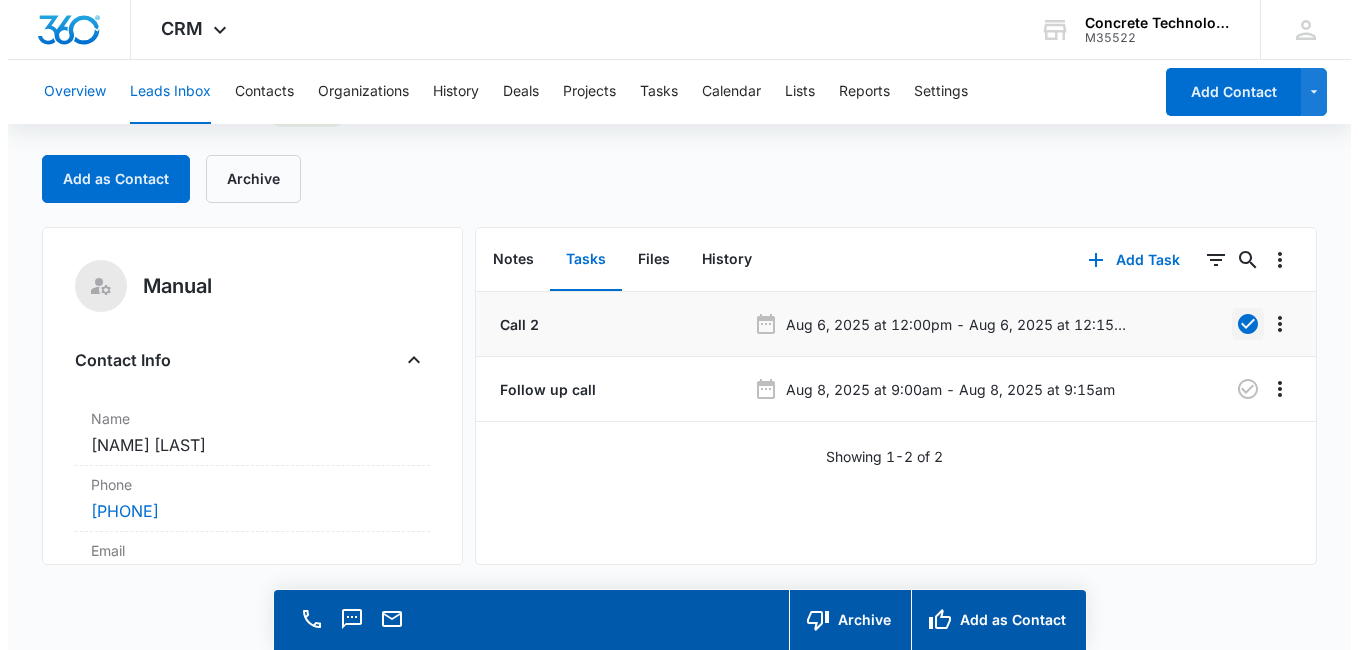 scroll, scrollTop: 0, scrollLeft: 0, axis: both 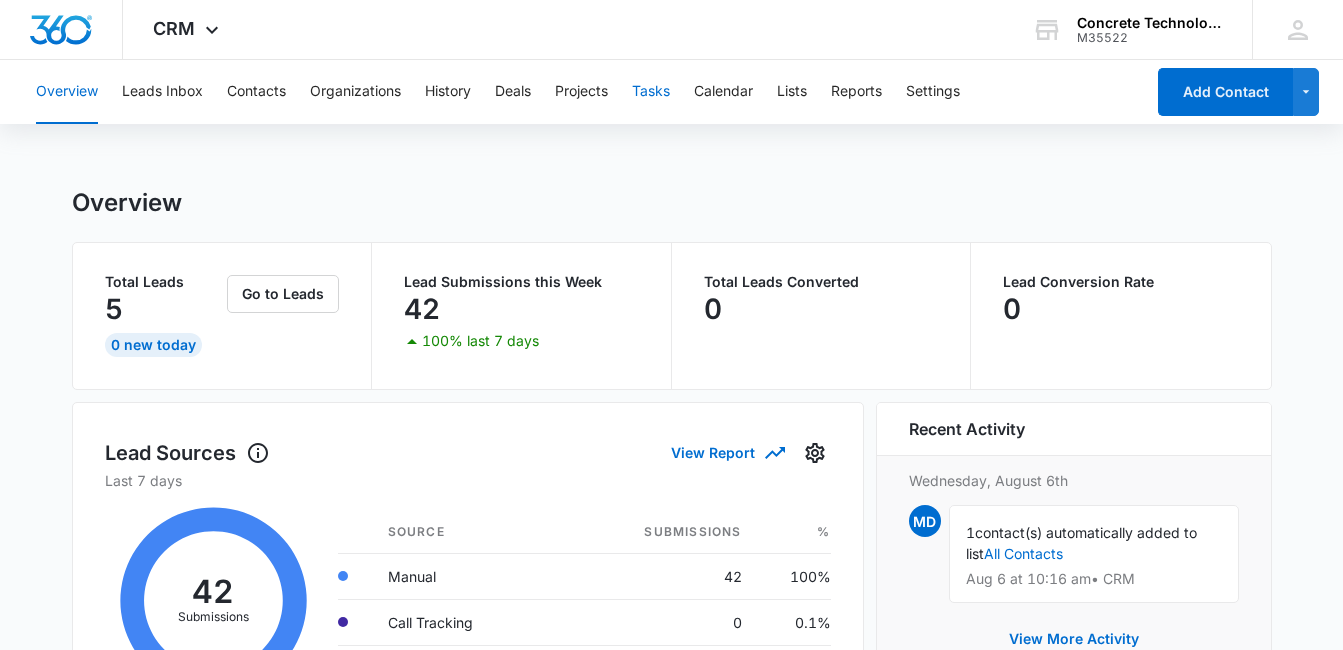 click on "Tasks" at bounding box center (651, 92) 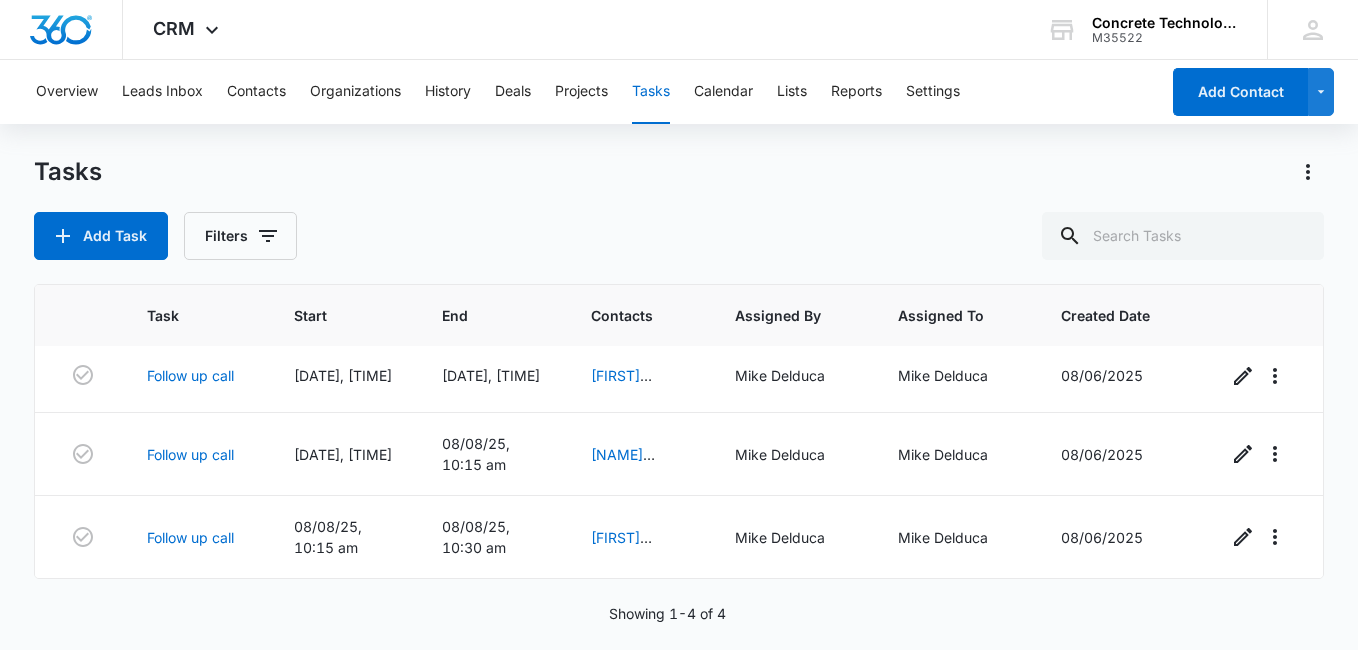 scroll, scrollTop: 100, scrollLeft: 0, axis: vertical 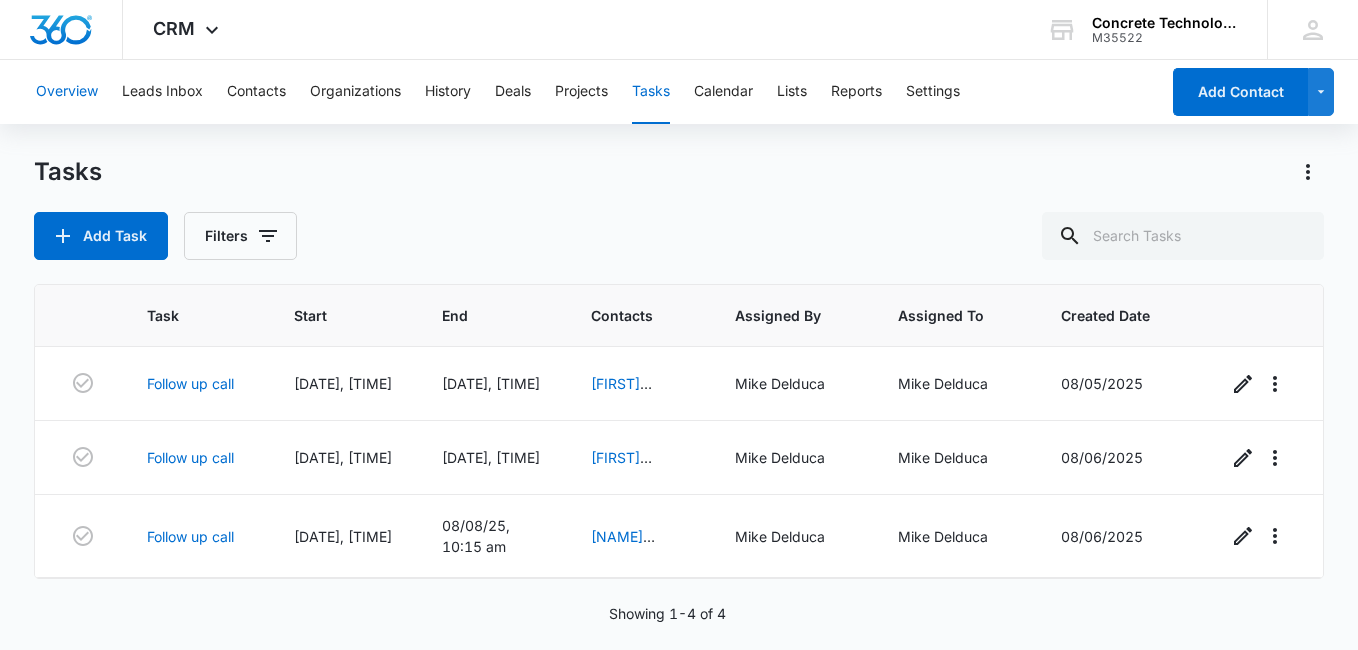 click on "Overview" at bounding box center (67, 92) 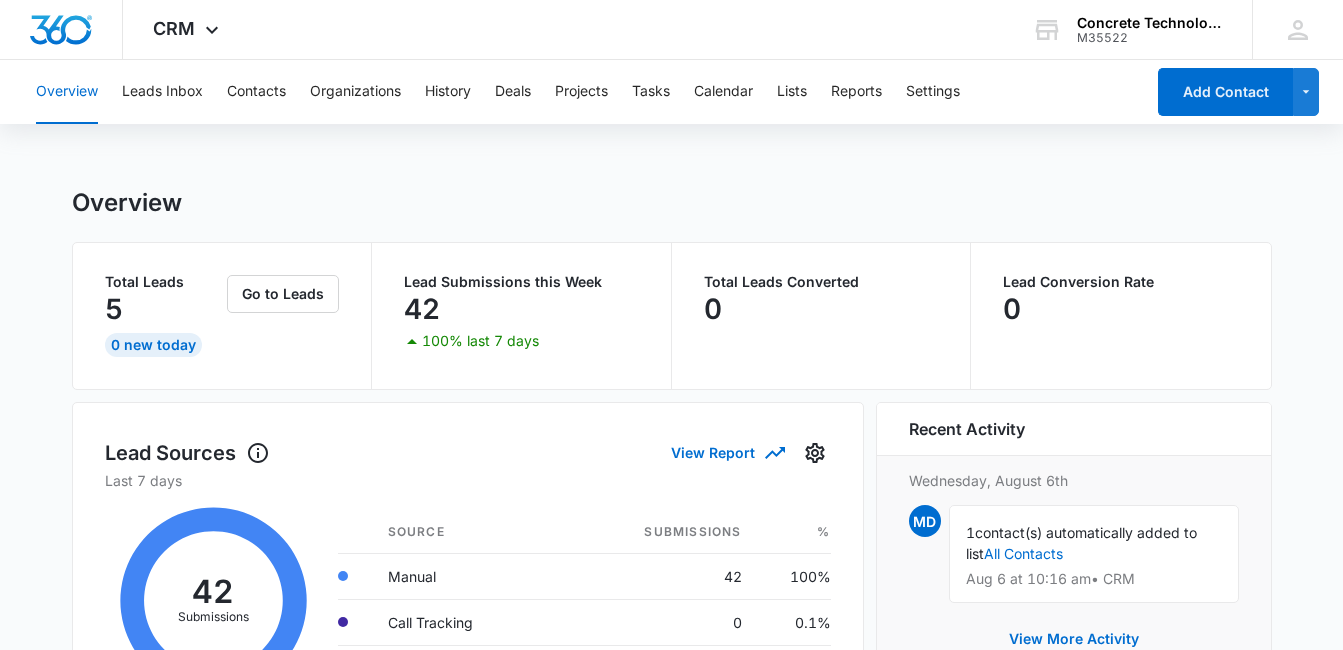 click on "0" at bounding box center [821, 309] 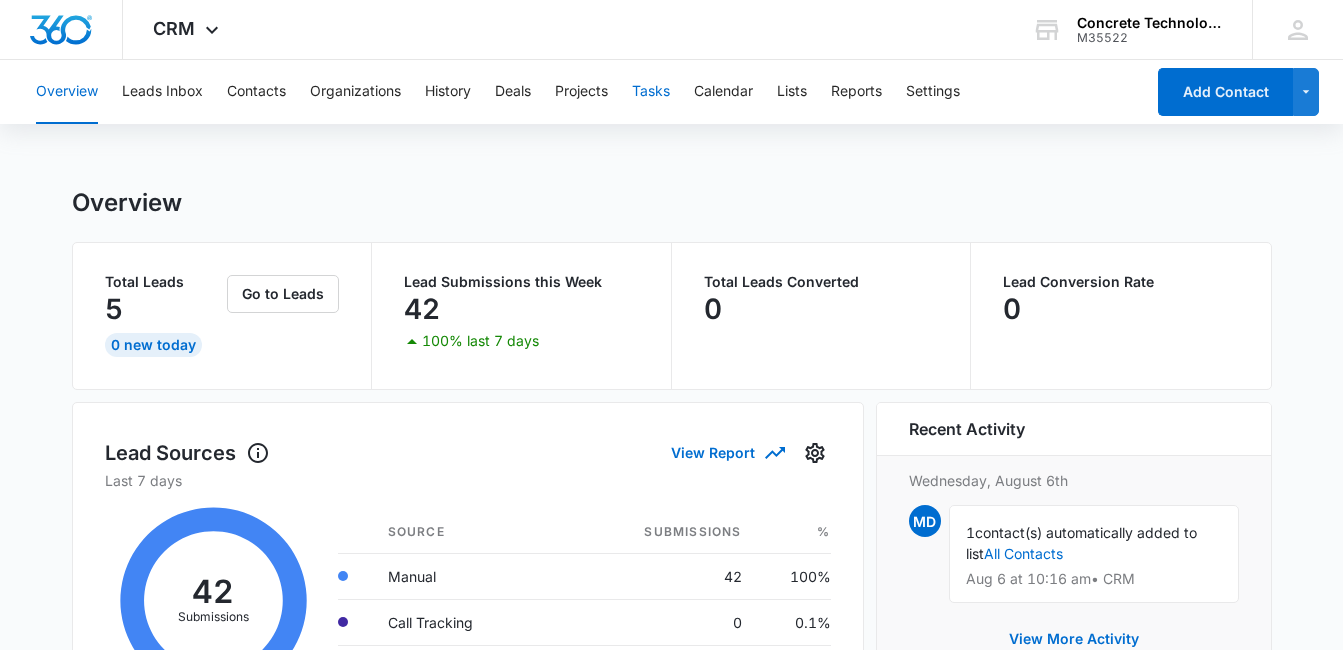 click on "Tasks" at bounding box center (651, 92) 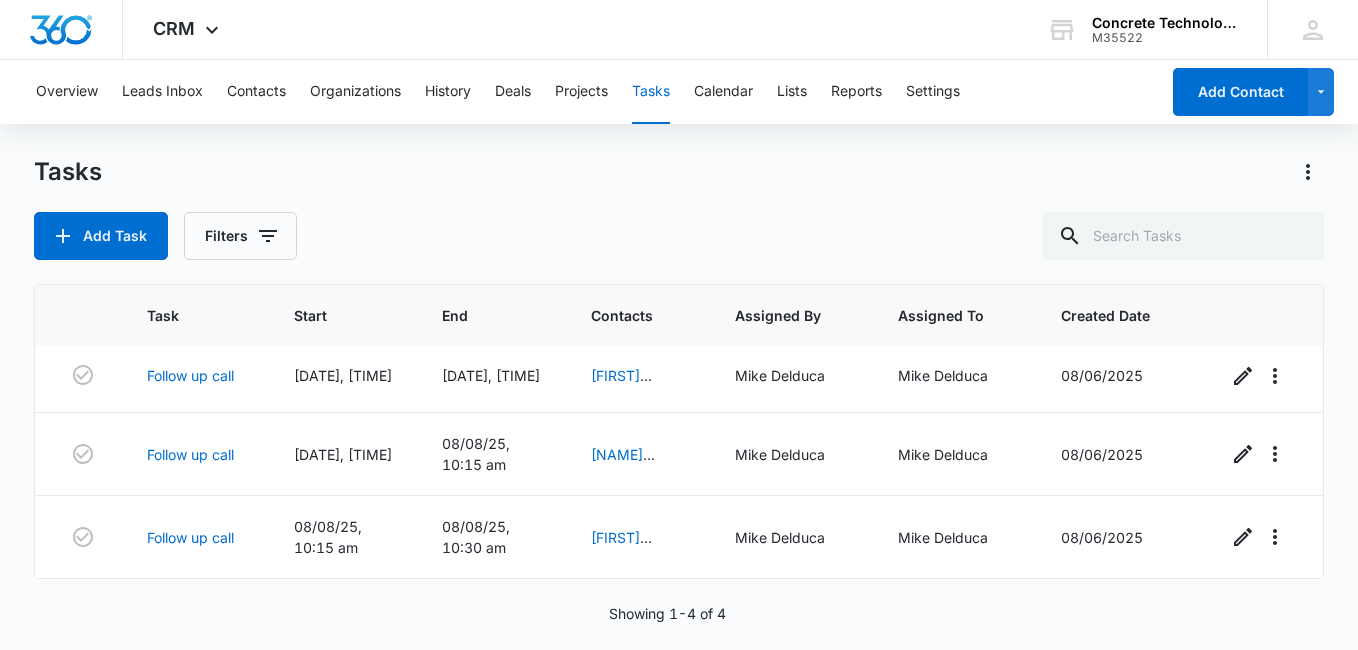 scroll, scrollTop: 100, scrollLeft: 0, axis: vertical 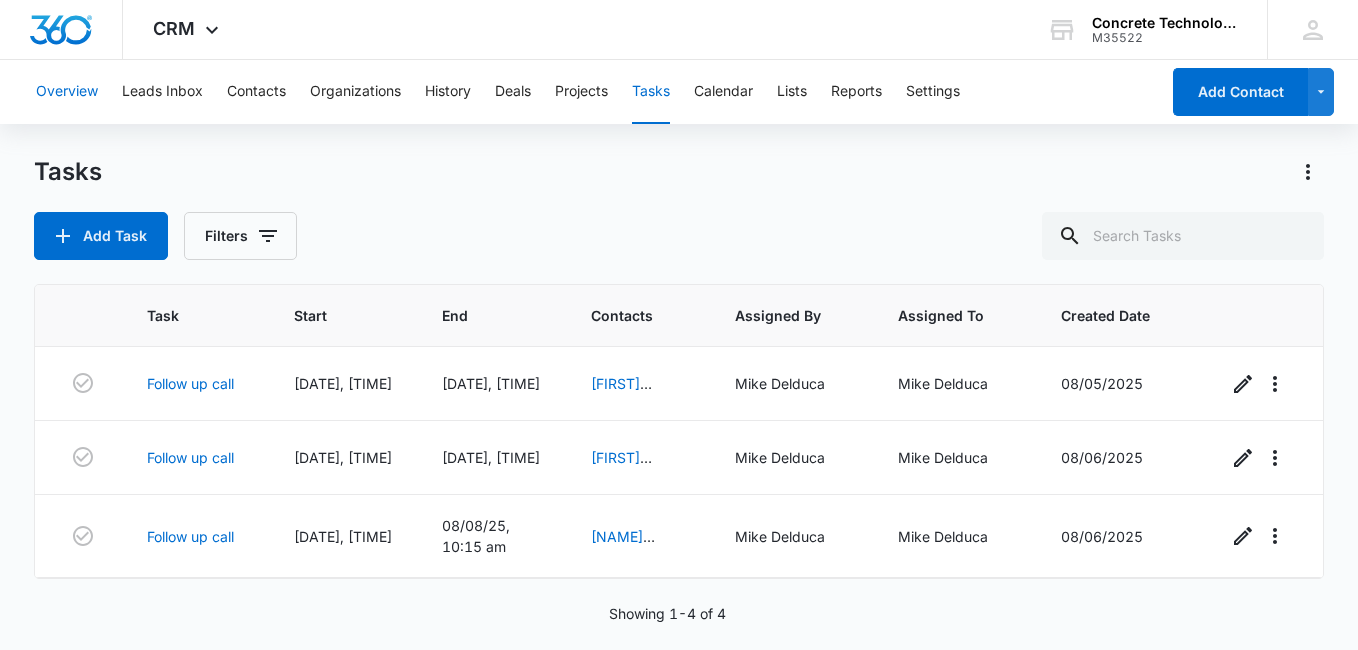 click on "Overview" at bounding box center (67, 92) 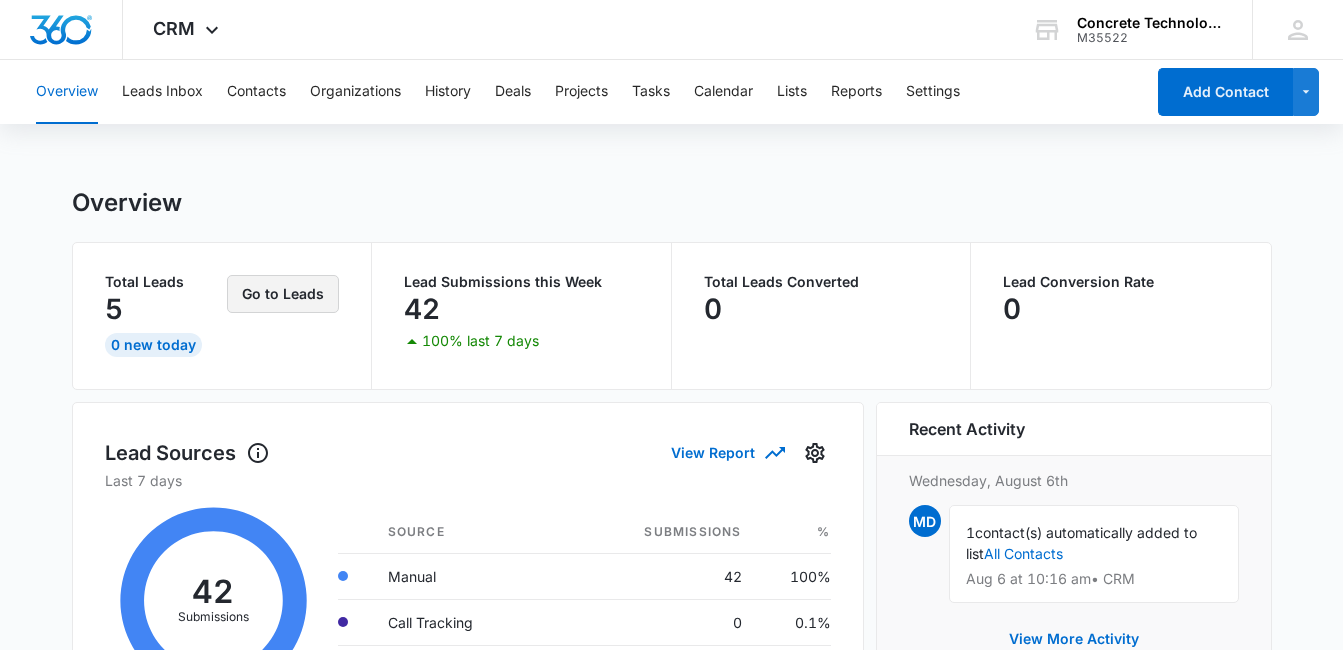 click on "Go to Leads" at bounding box center [283, 294] 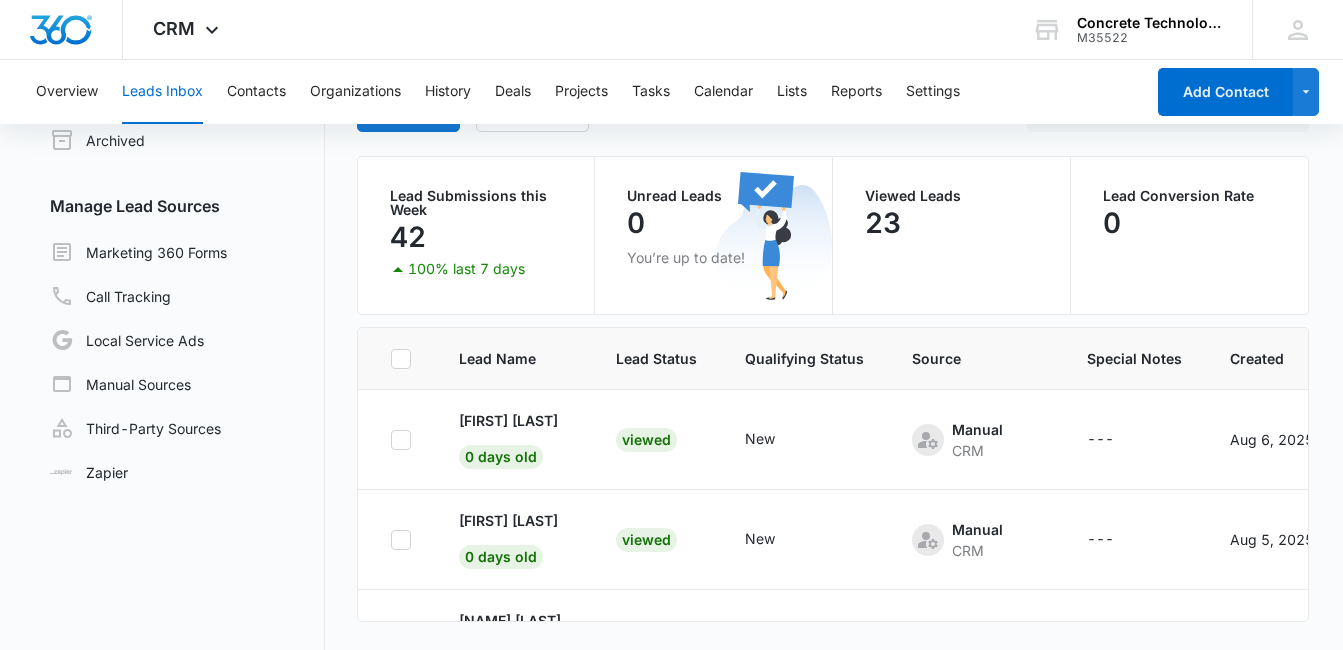 scroll, scrollTop: 165, scrollLeft: 0, axis: vertical 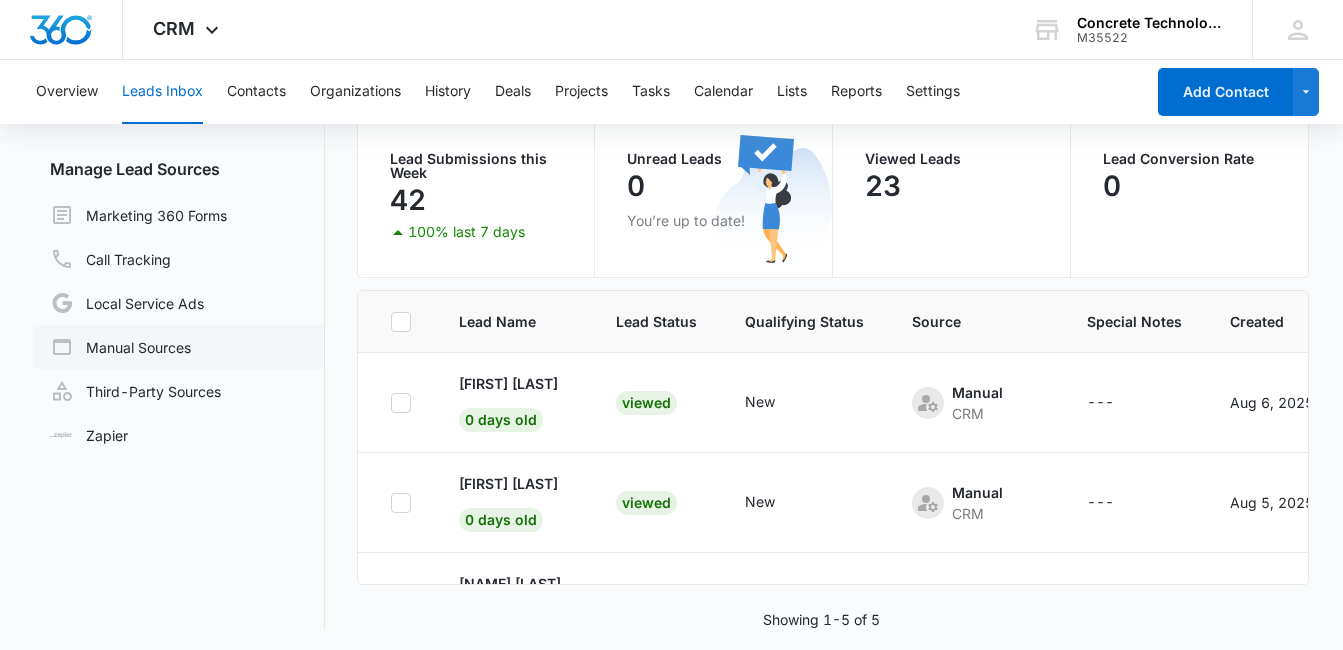 click on "Manual Sources" at bounding box center (120, 347) 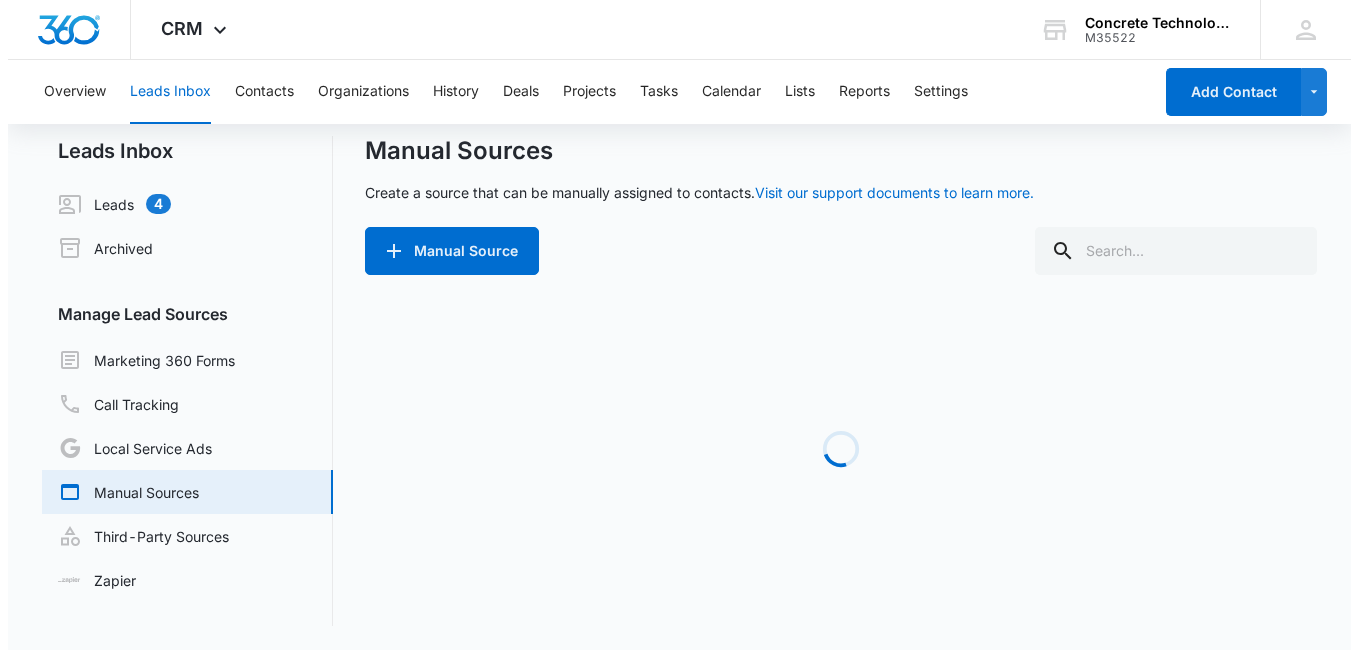 scroll, scrollTop: 0, scrollLeft: 0, axis: both 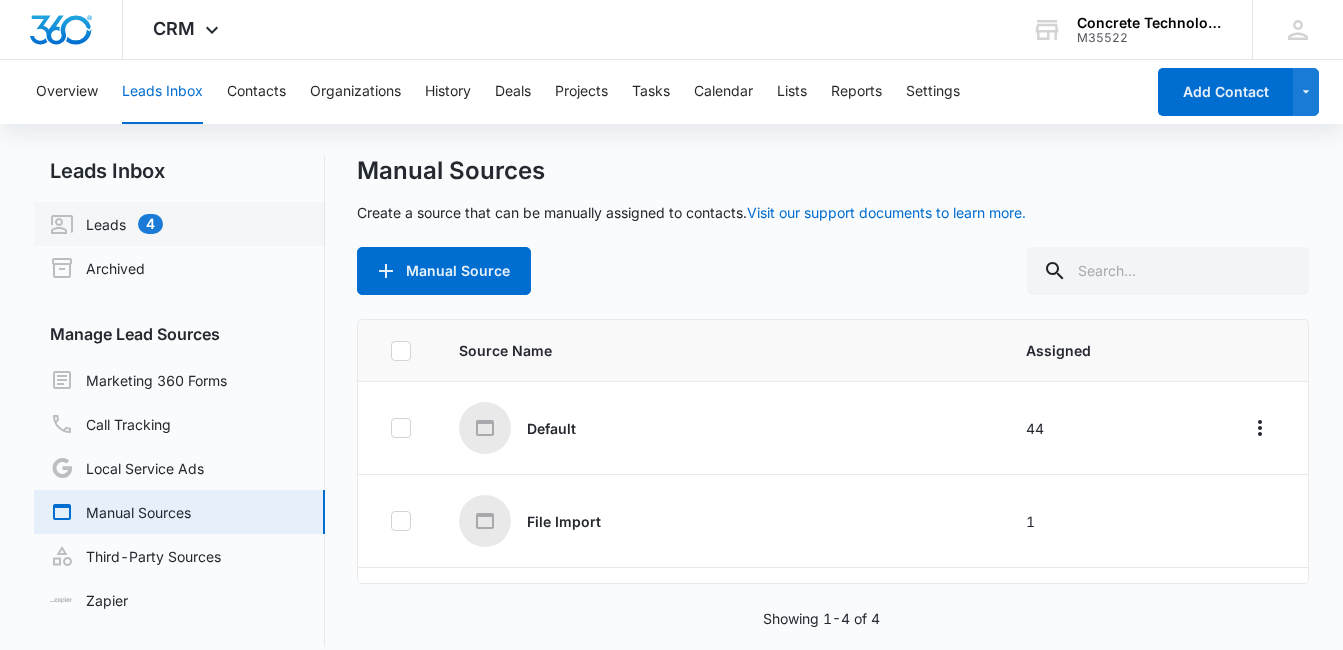 click on "Leads 4" at bounding box center (106, 224) 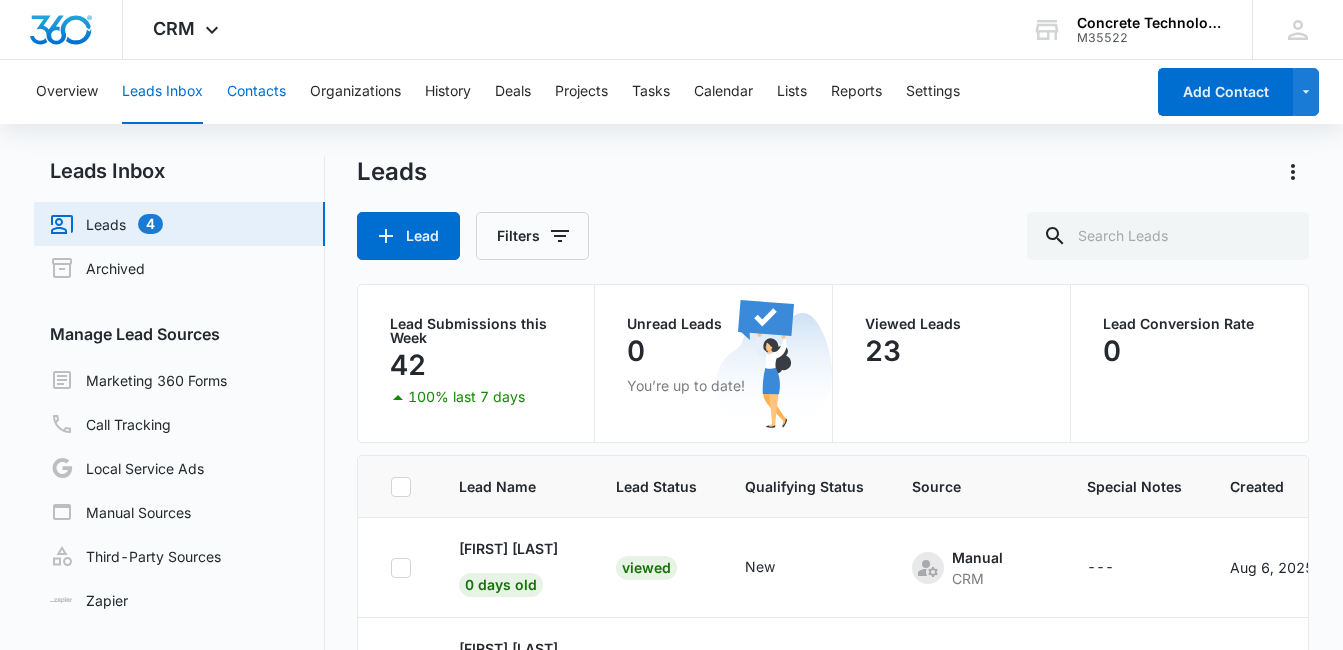 click on "Contacts" at bounding box center (256, 92) 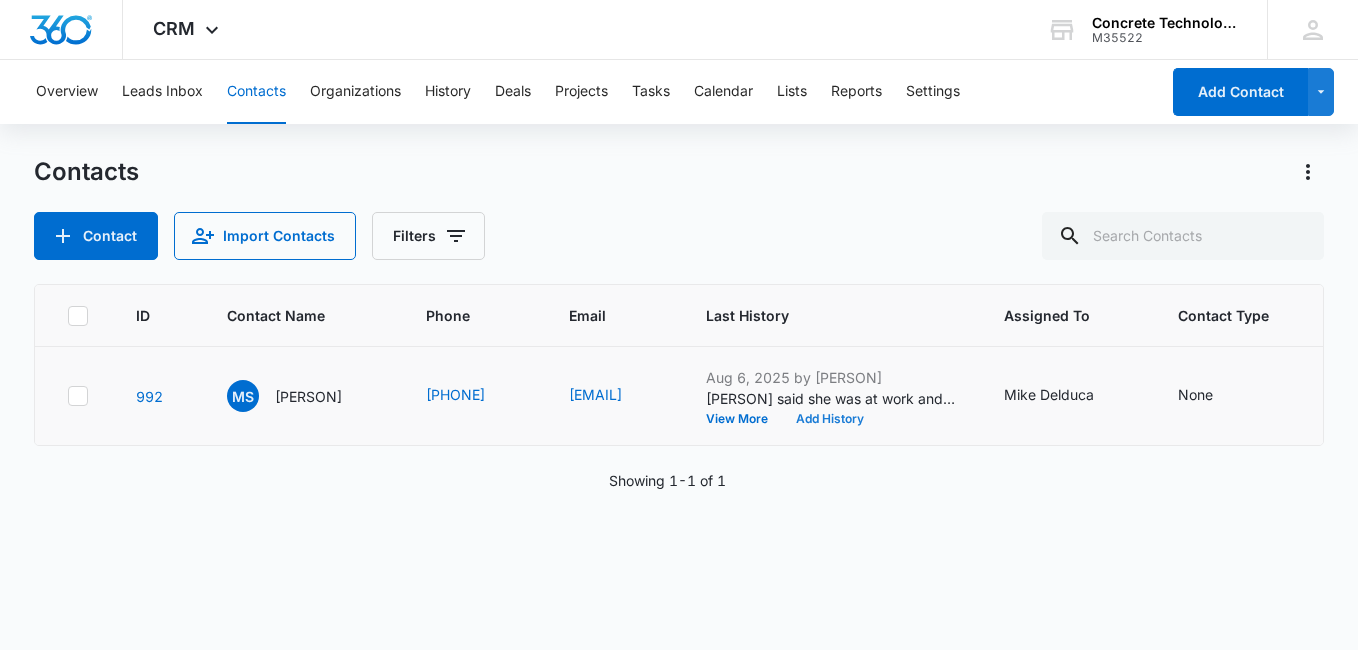 click on "Add History" at bounding box center [830, 419] 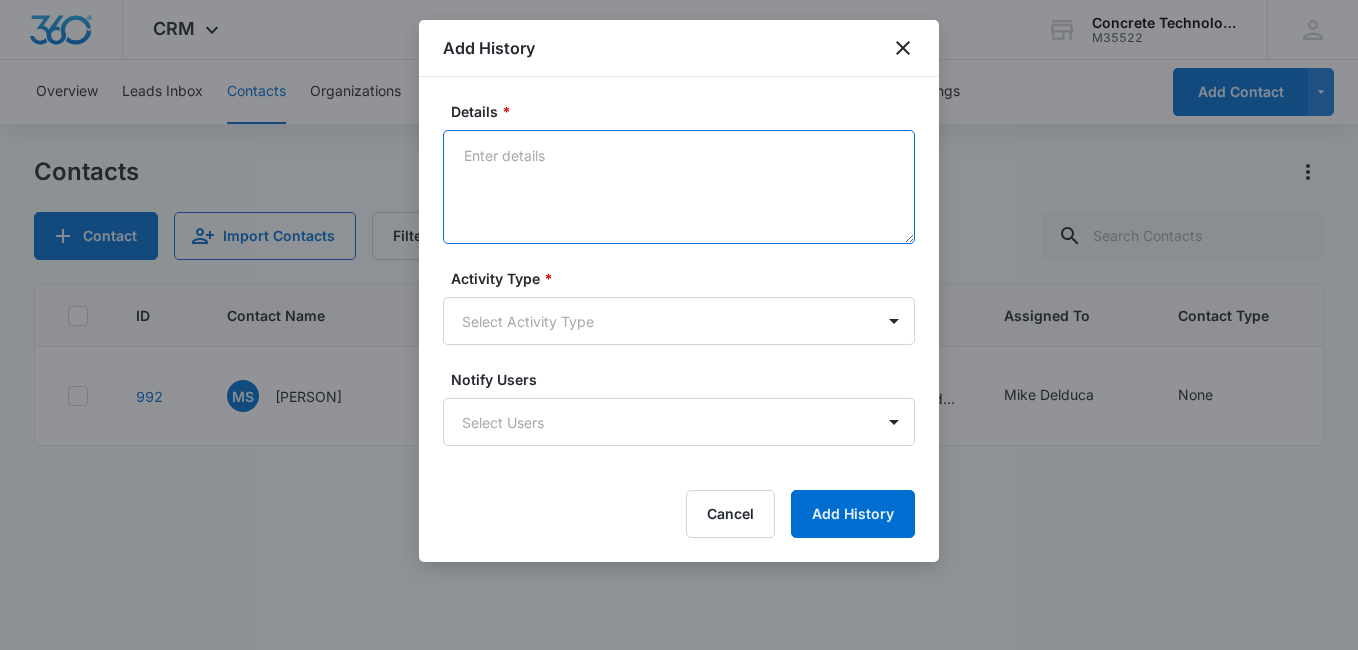 click on "Details *" at bounding box center (679, 187) 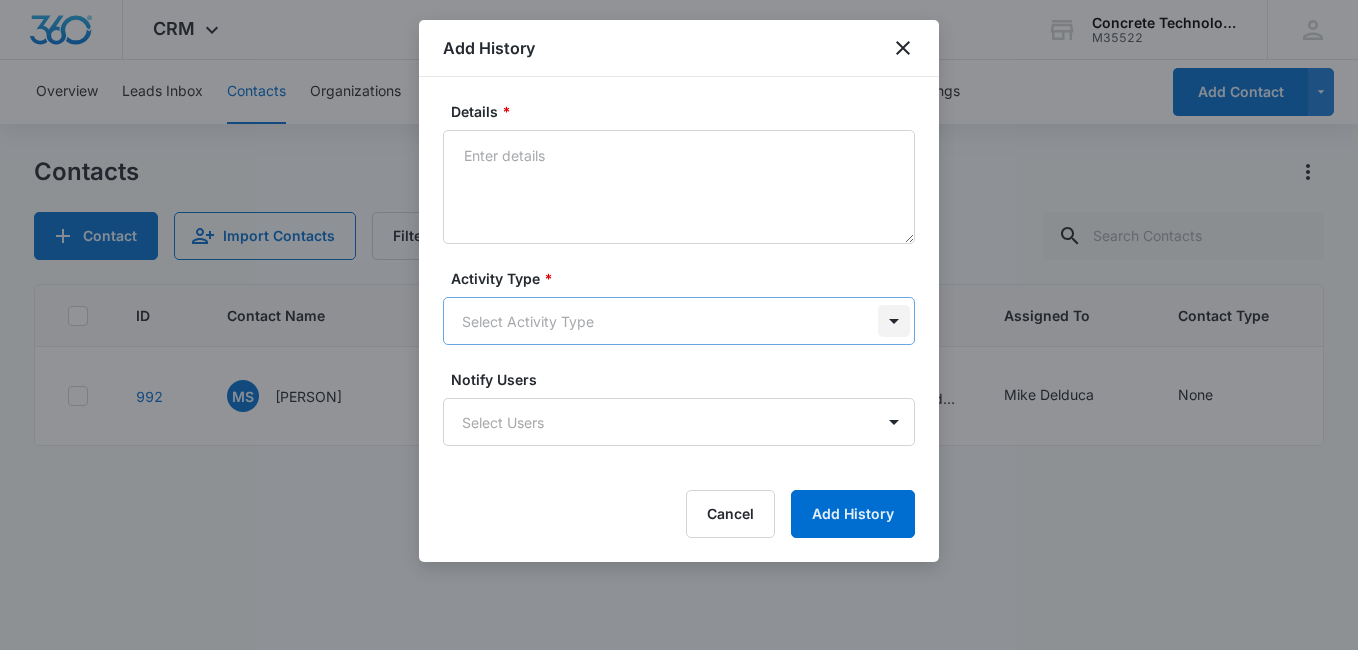 click on "CRM Apps Reputation Websites Forms CRM Email Social Content Ads Intelligence Files Brand Settings Concrete Technology M35522 Your Accounts View All MD Mike Delduca MDelduca@flycti.com My Profile Notifications Support Logout Terms & Conditions   •   Privacy Policy Overview Leads Inbox Contacts Organizations History Deals Projects Tasks Calendar Lists Reports Settings Add Contact Contacts Contact Import Contacts Filters ID Contact Name Phone Email Last History Assigned To Contact Type Contact Status Organization Address 992 MS Malgorzata Swiech (413) 262-9291 gswiech420@gmail.com Aug 6, 2025 by Mike Delduca Malgorzata said she was at work and couldn't talk. She would not give a time to follow up and said she would call back if interested. View More Add History Mike Delduca None None --- --- Showing   1-1   of   1 Concrete Technology - CRM Contacts - Marketing 360®
Add History Details * Activity Type * Select Activity Type Notify Users Select Users Cancel Add History" at bounding box center [679, 325] 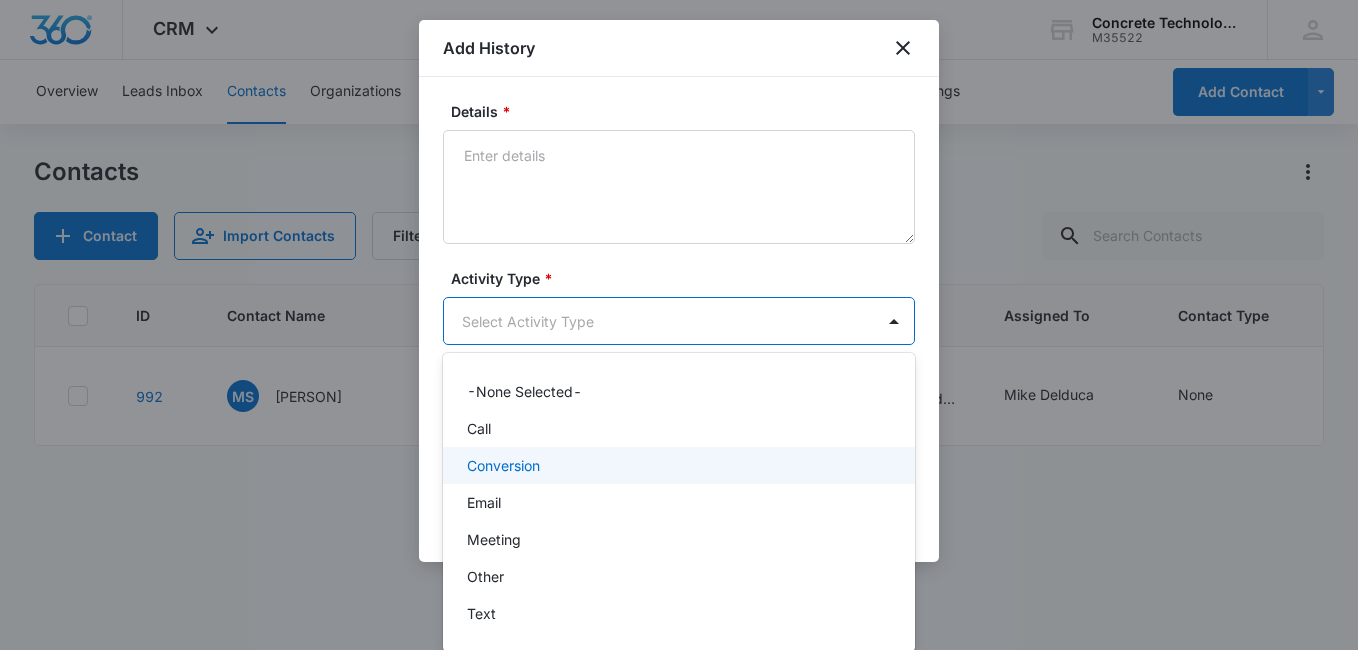 click on "Conversion" at bounding box center (677, 465) 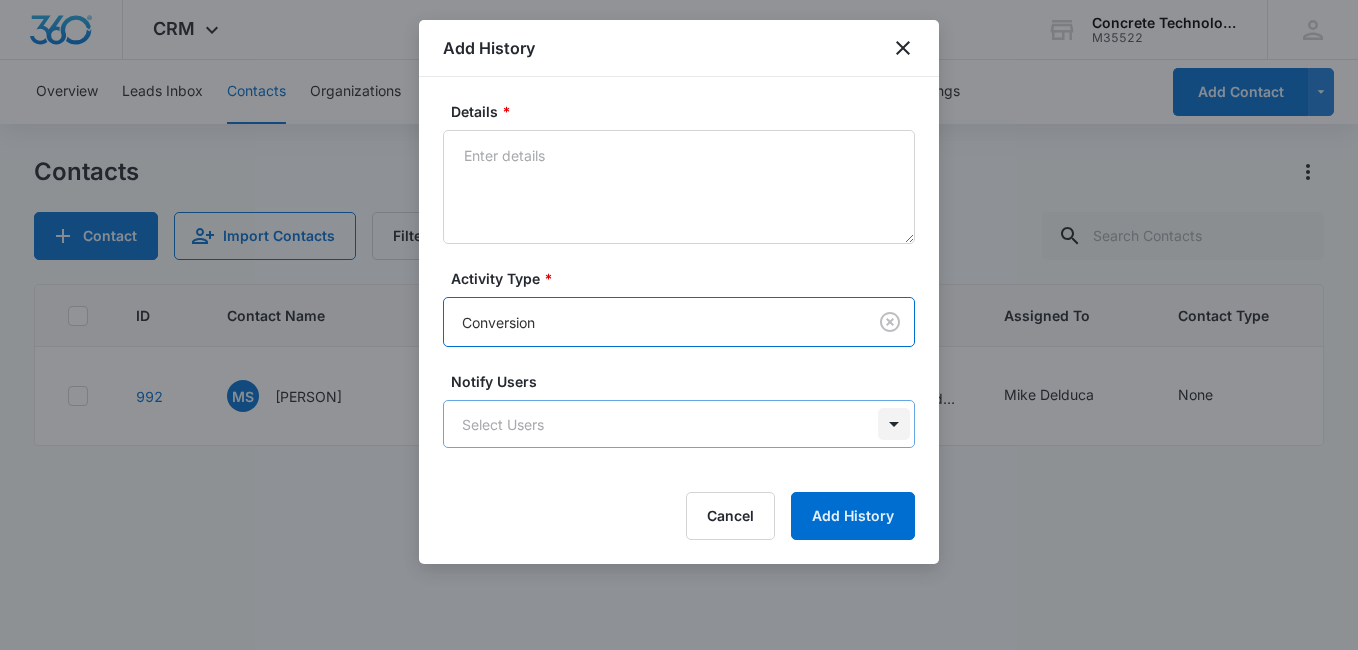 click on "CRM Apps Reputation Websites Forms CRM Email Social Content Ads Intelligence Files Brand Settings Concrete Technology M35522 Your Accounts View All MD Mike Delduca MDelduca@flycti.com My Profile Notifications Support Logout Terms & Conditions   •   Privacy Policy Overview Leads Inbox Contacts Organizations History Deals Projects Tasks Calendar Lists Reports Settings Add Contact Contacts Contact Import Contacts Filters ID Contact Name Phone Email Last History Assigned To Contact Type Contact Status Organization Address 992 MS Malgorzata Swiech (413) 262-9291 gswiech420@gmail.com Aug 6, 2025 by Mike Delduca Malgorzata said she was at work and couldn't talk. She would not give a time to follow up and said she would call back if interested. View More Add History Mike Delduca None None --- --- Showing   1-1   of   1 Concrete Technology - CRM Contacts - Marketing 360®
Add History Details * Activity Type * option Conversion, selected. Conversion Notify Users Select Users Cancel Add History" at bounding box center (679, 325) 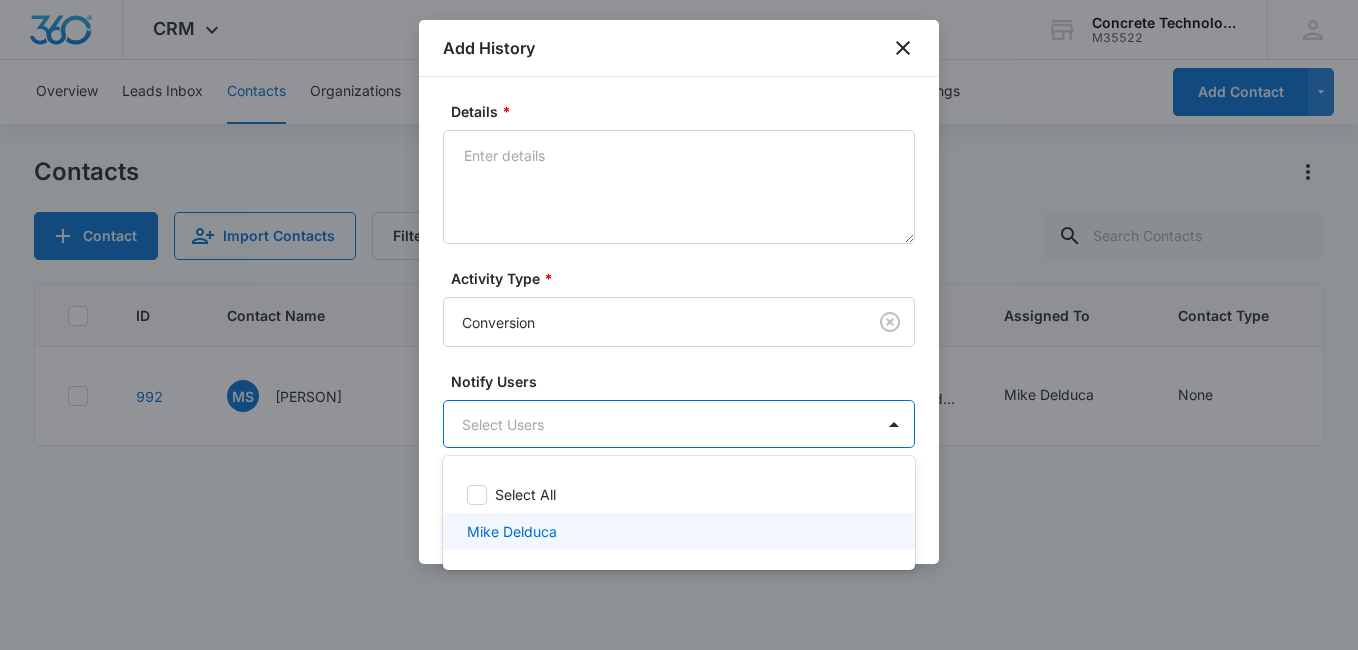 click on "Mike Delduca" at bounding box center (677, 531) 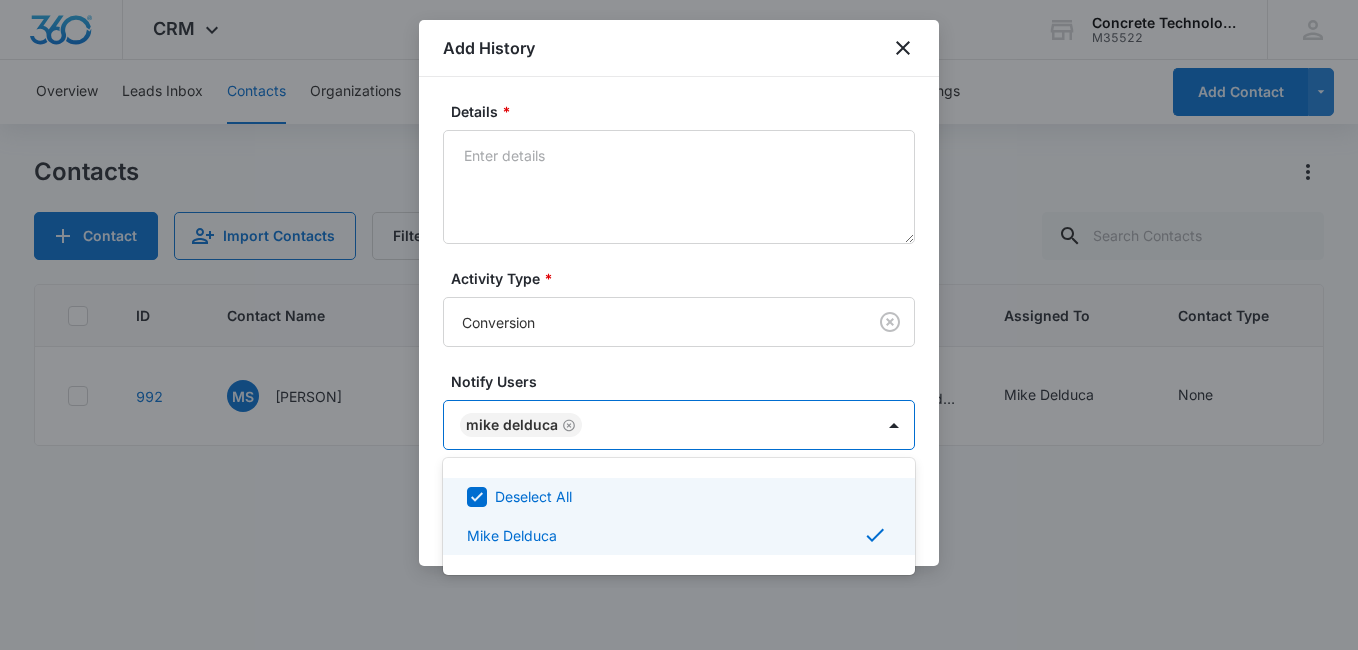 click at bounding box center [679, 325] 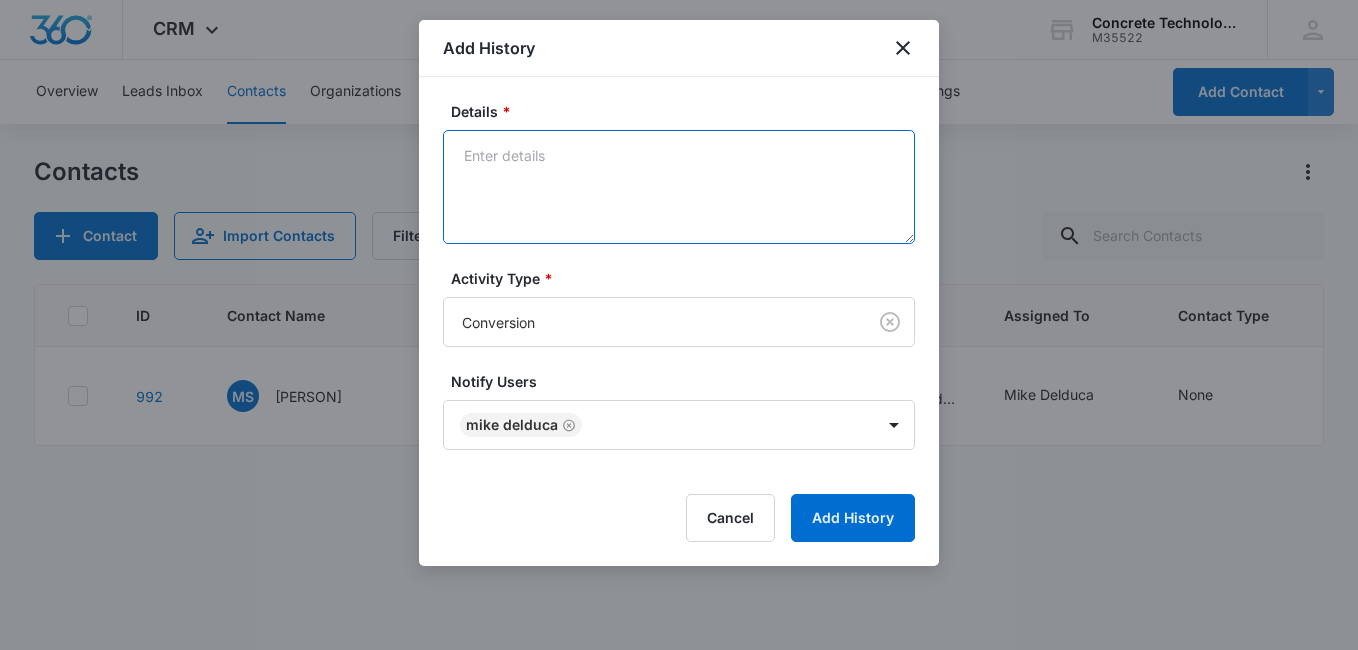 click on "Details *" at bounding box center (679, 187) 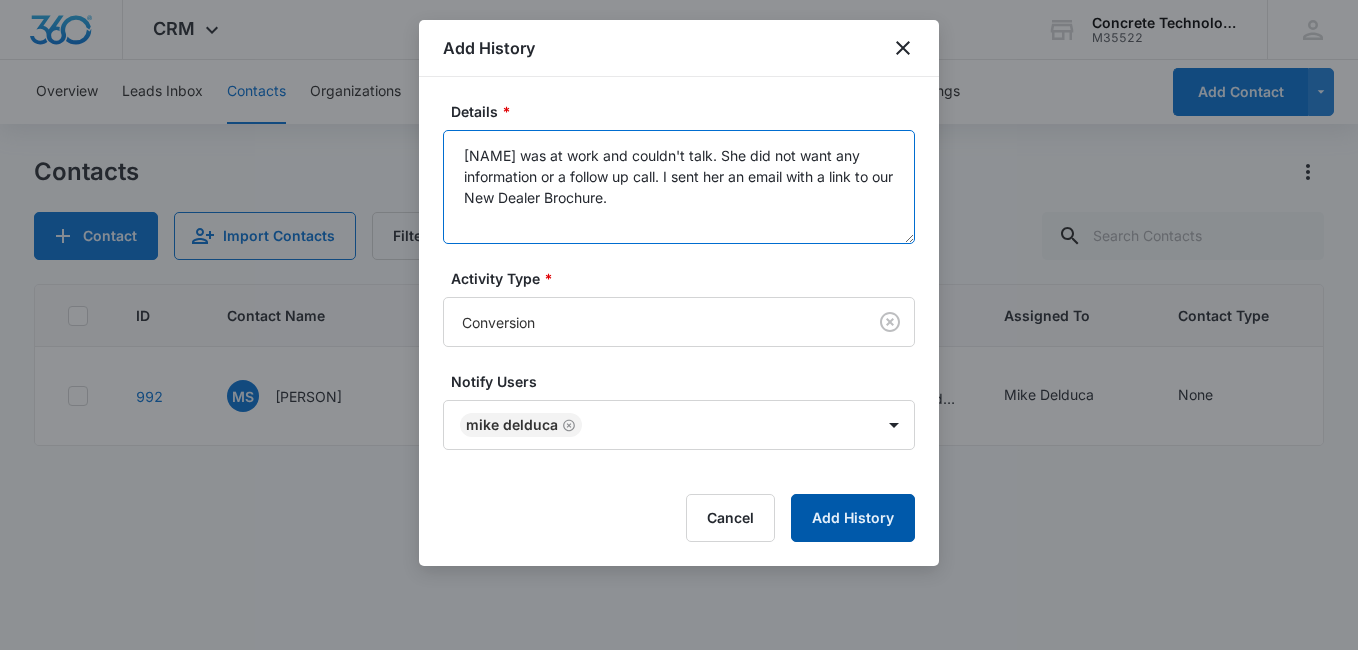 type on "Malgorzata was at work and couldn't talk. She did not want any information or a follow up call. I sent her an email with a link to our New Dealer Brochure." 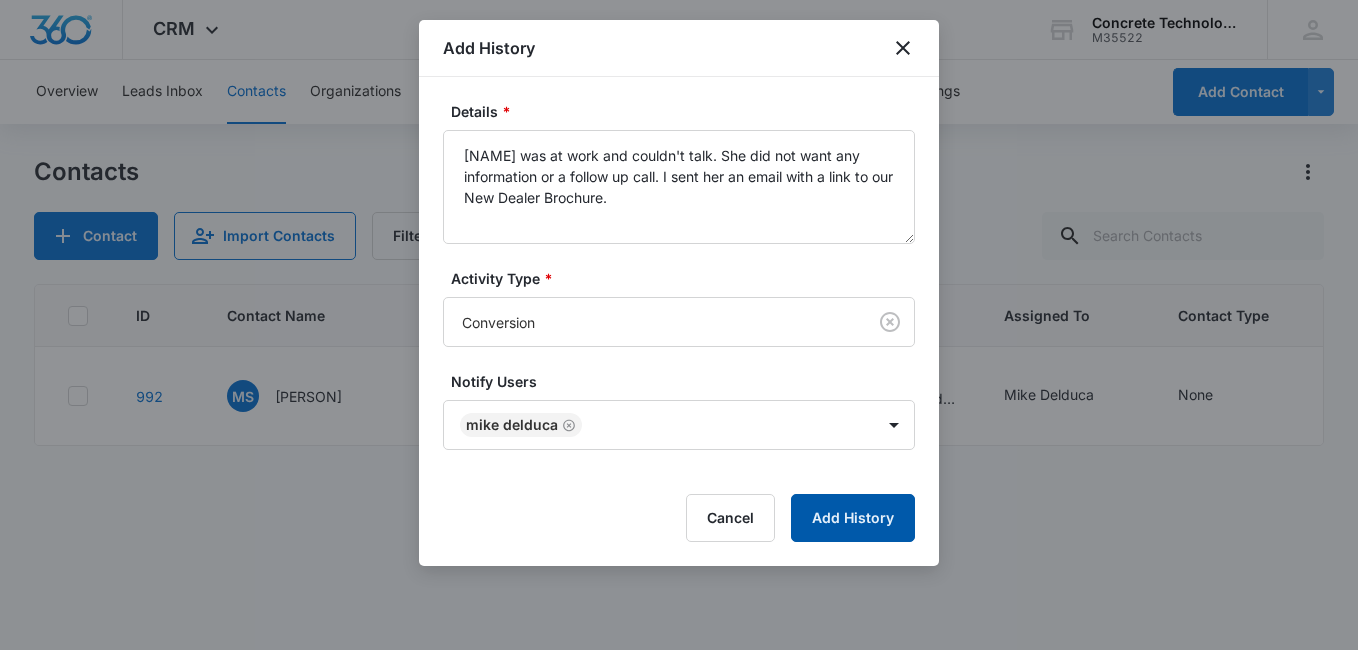 click on "Add History" at bounding box center [853, 518] 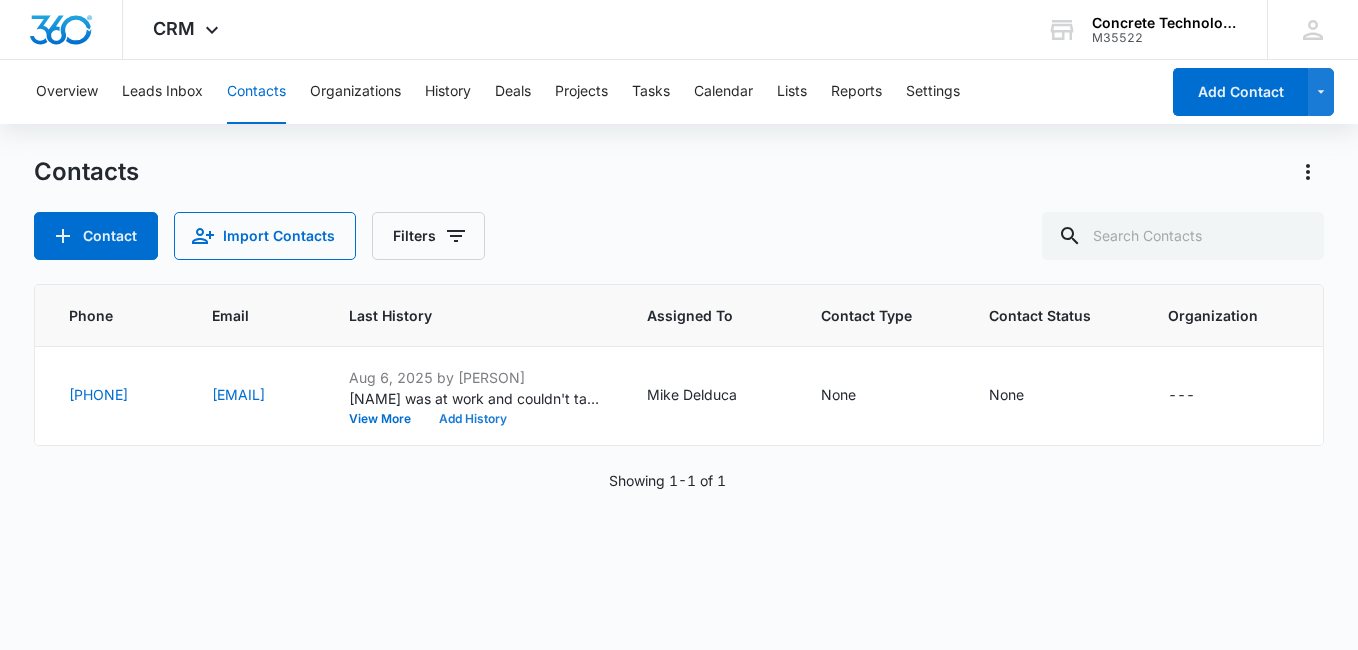 scroll, scrollTop: 0, scrollLeft: 360, axis: horizontal 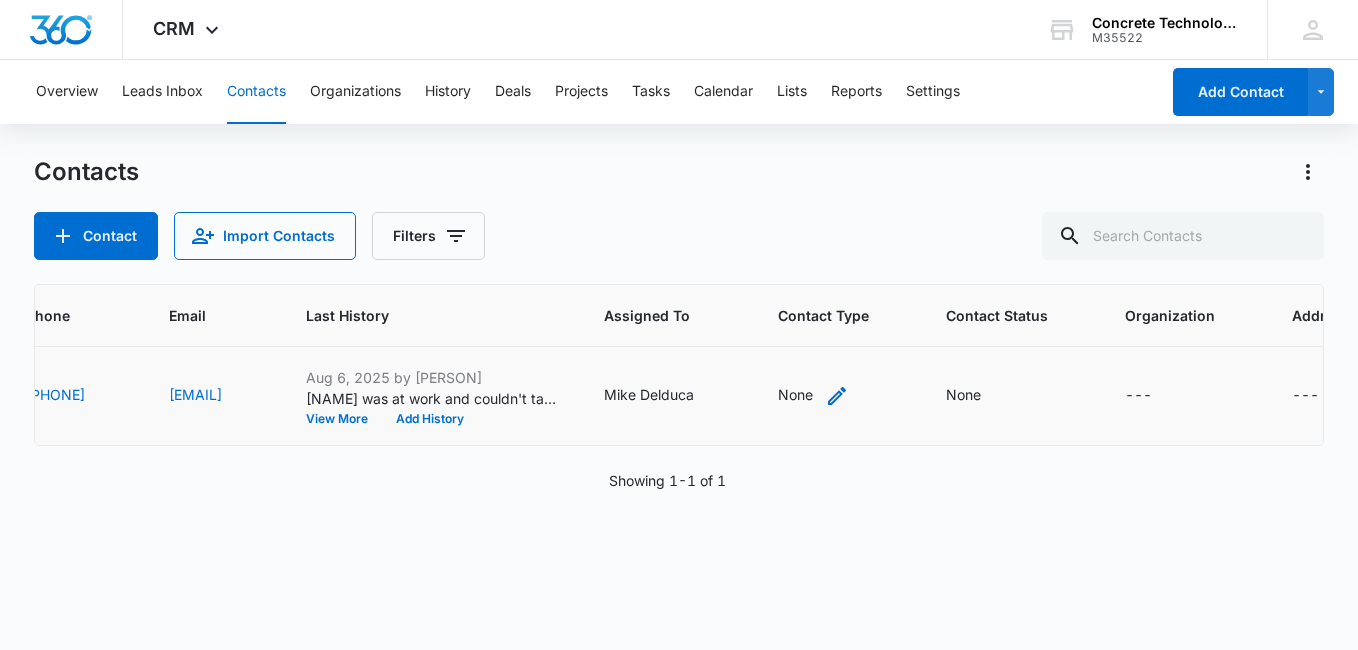 click 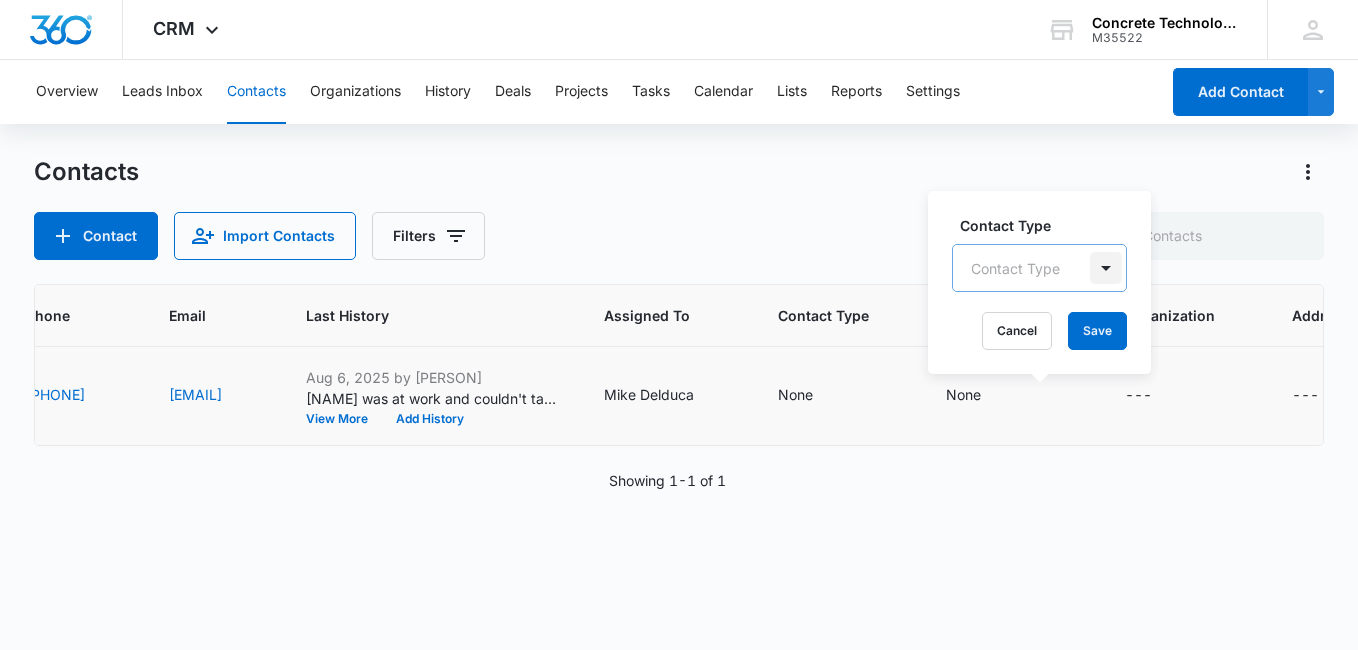 click at bounding box center (1106, 268) 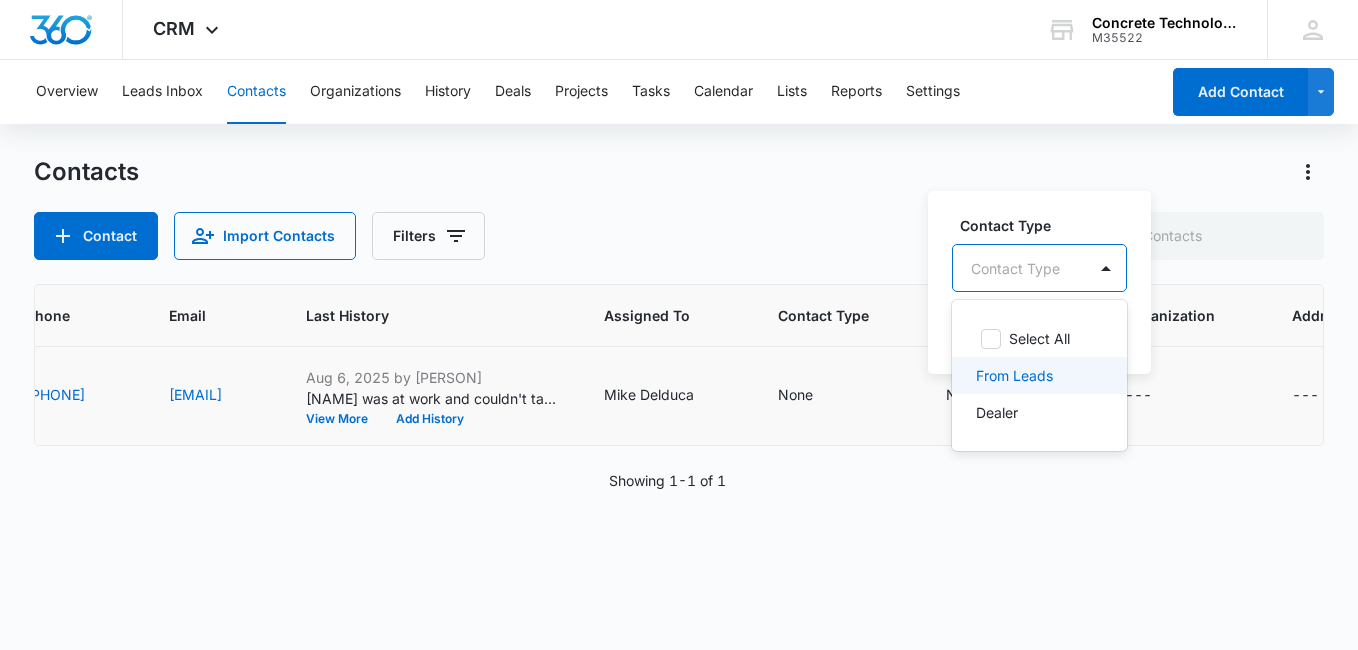 click on "From Leads" at bounding box center (1014, 375) 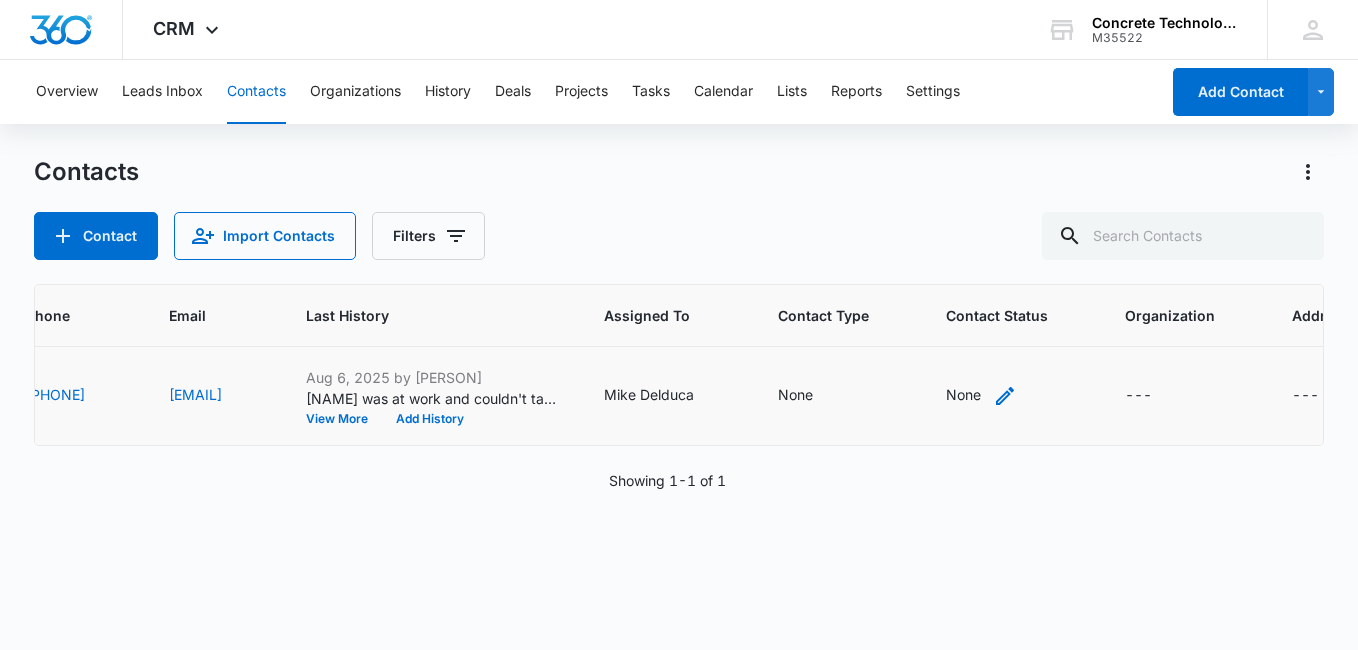 click on "None" at bounding box center (963, 394) 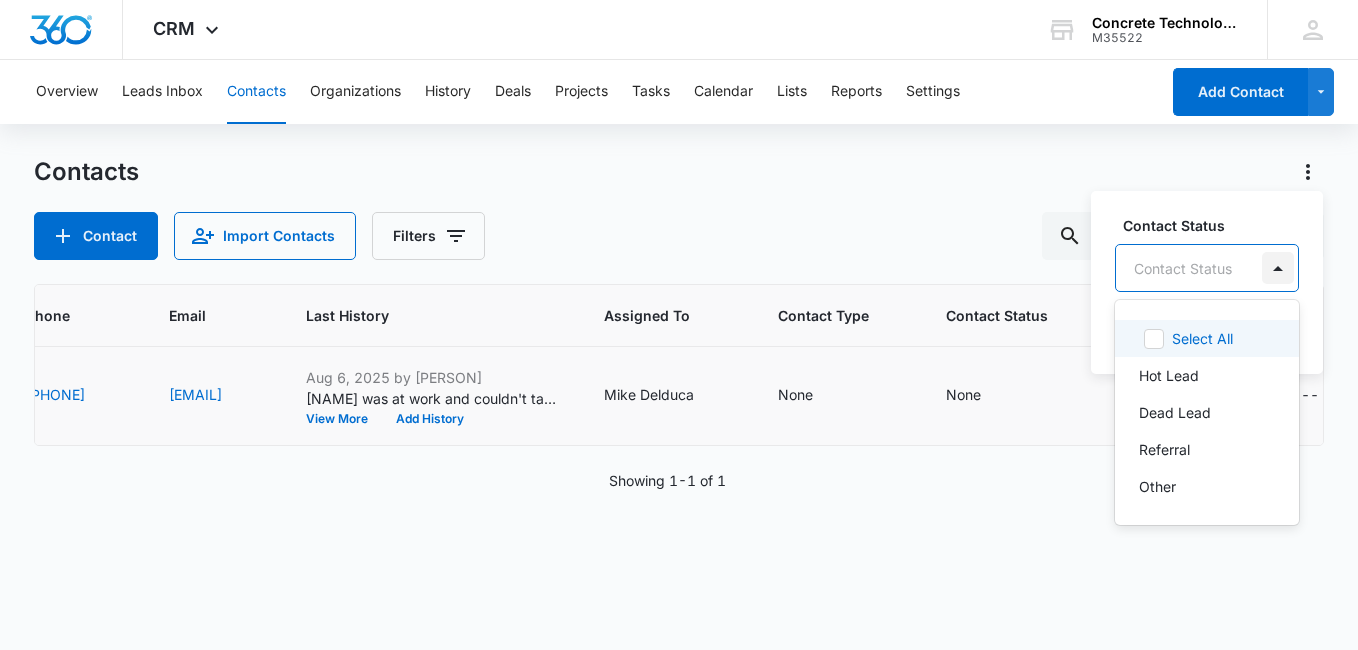 click at bounding box center [1278, 268] 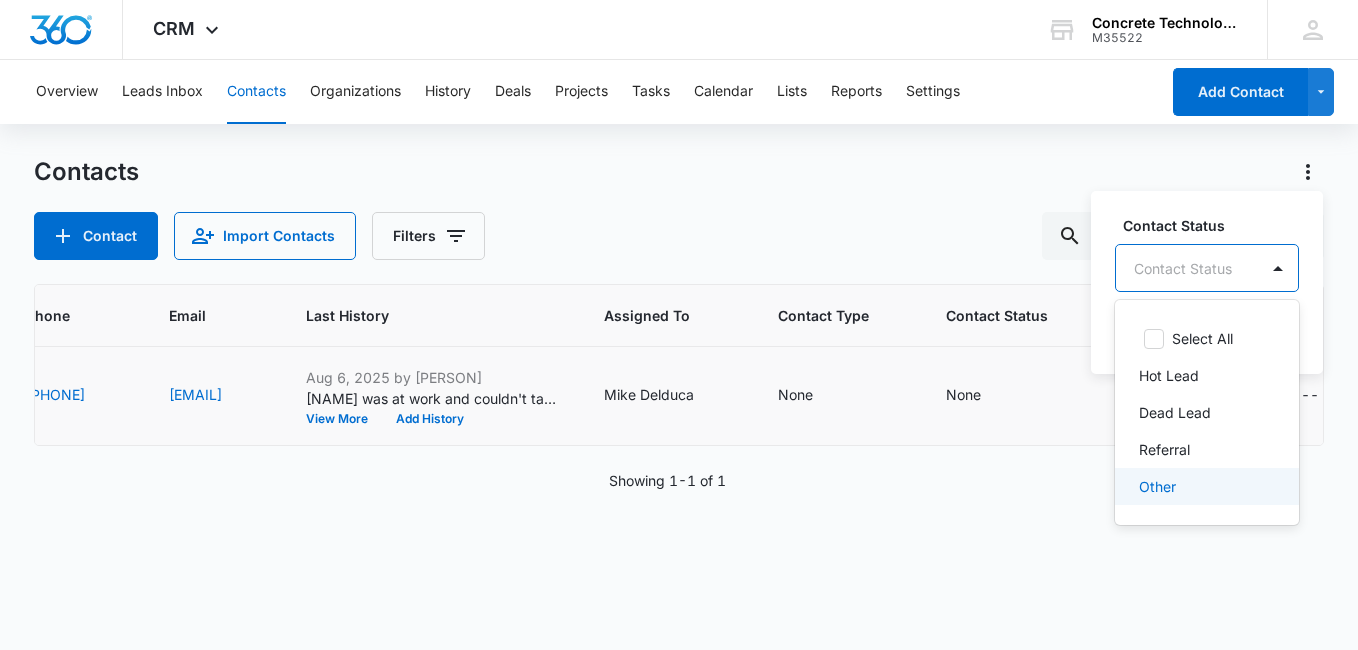 click on "Other" at bounding box center [1205, 486] 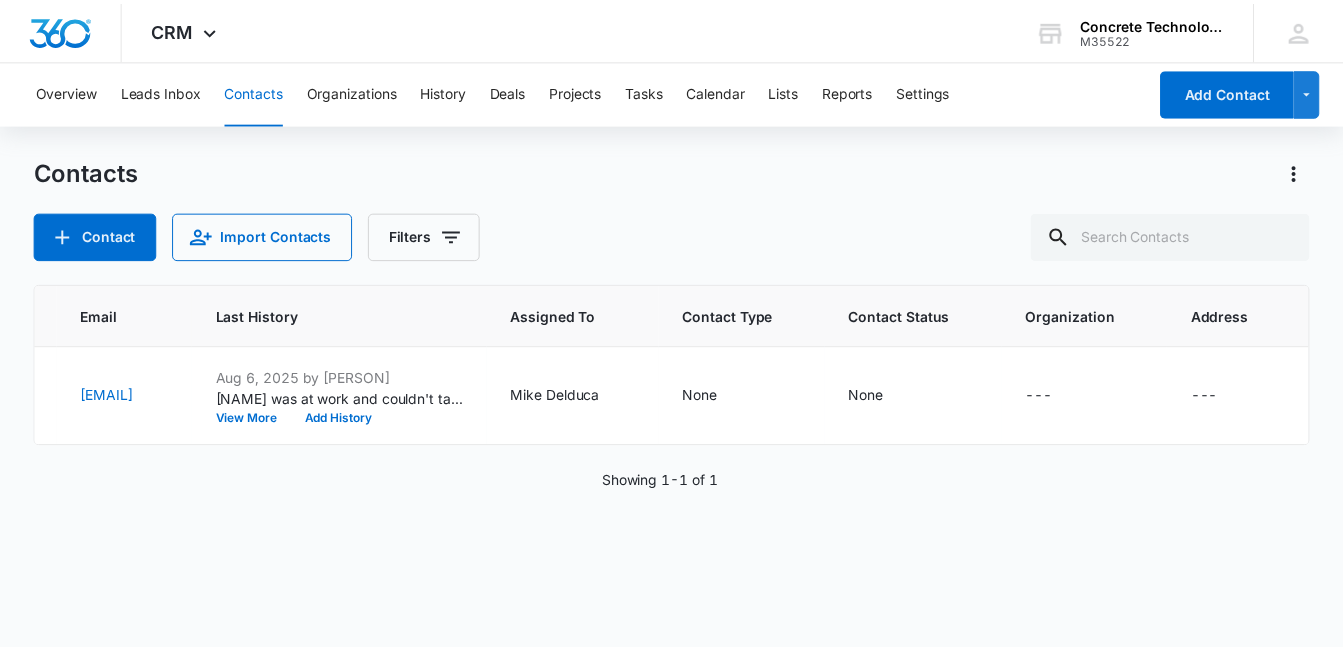scroll, scrollTop: 0, scrollLeft: 640, axis: horizontal 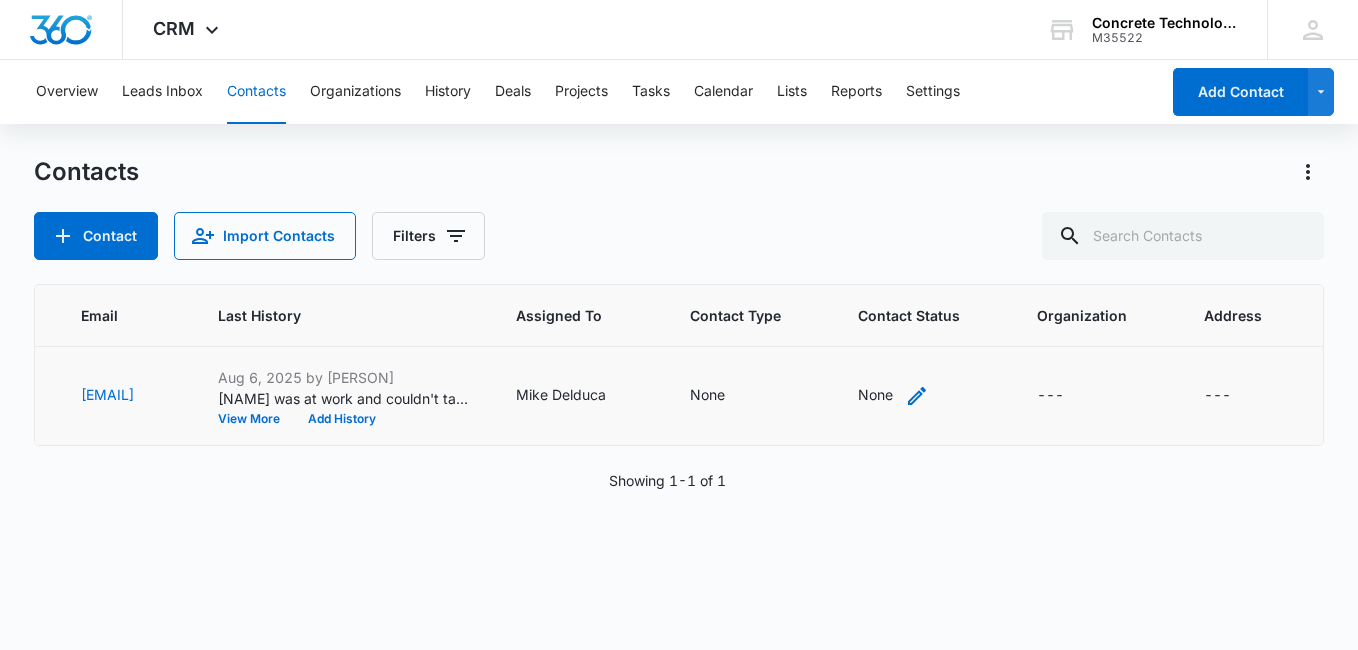 click on "None" at bounding box center [893, 396] 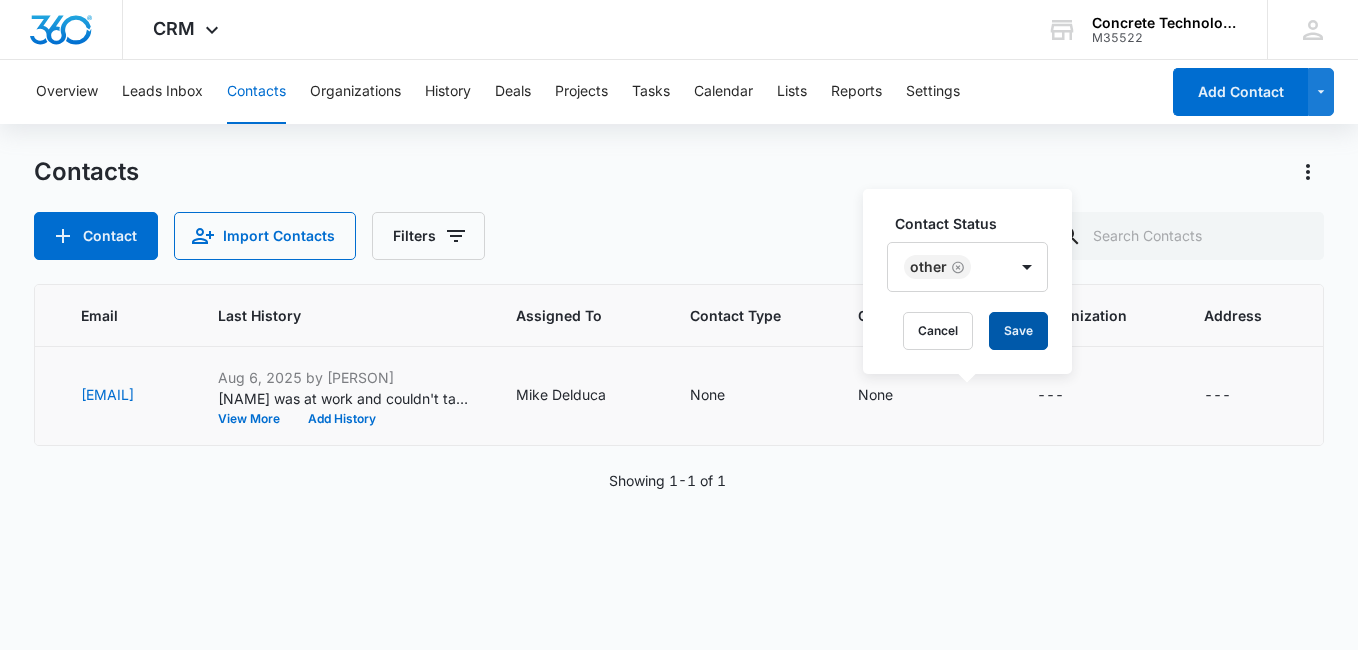 click on "Save" at bounding box center [1018, 331] 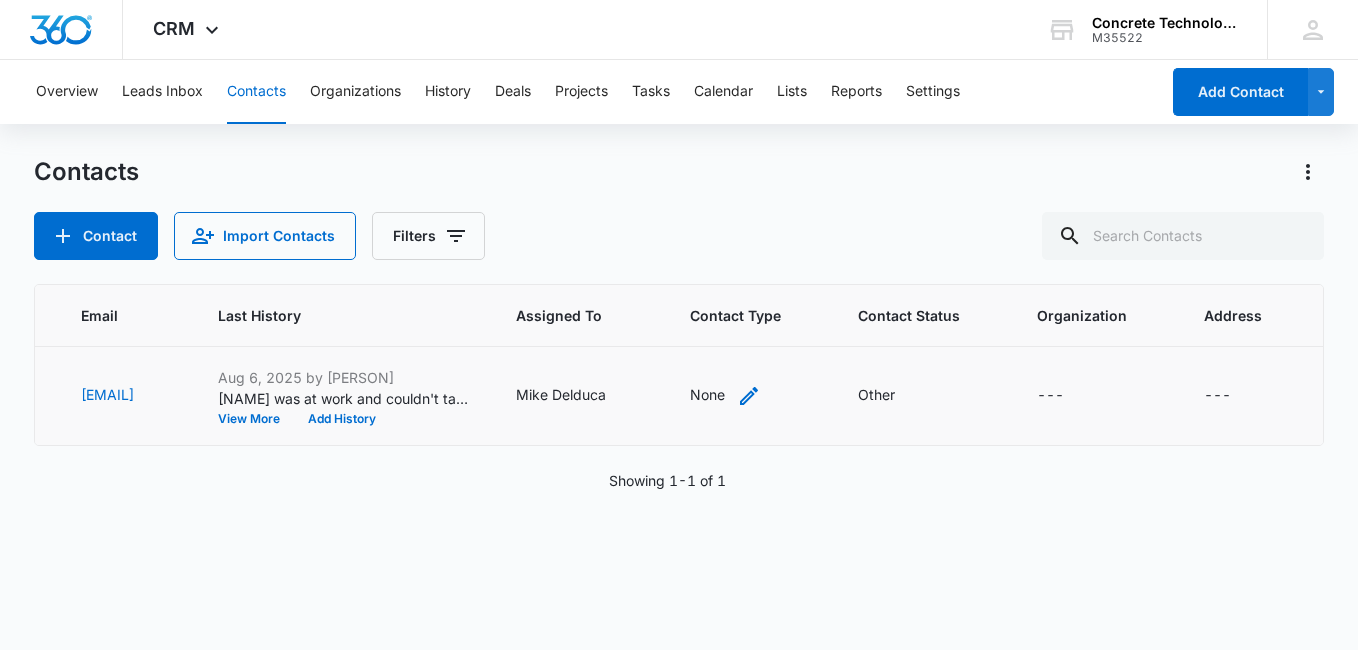 click on "None" at bounding box center [725, 396] 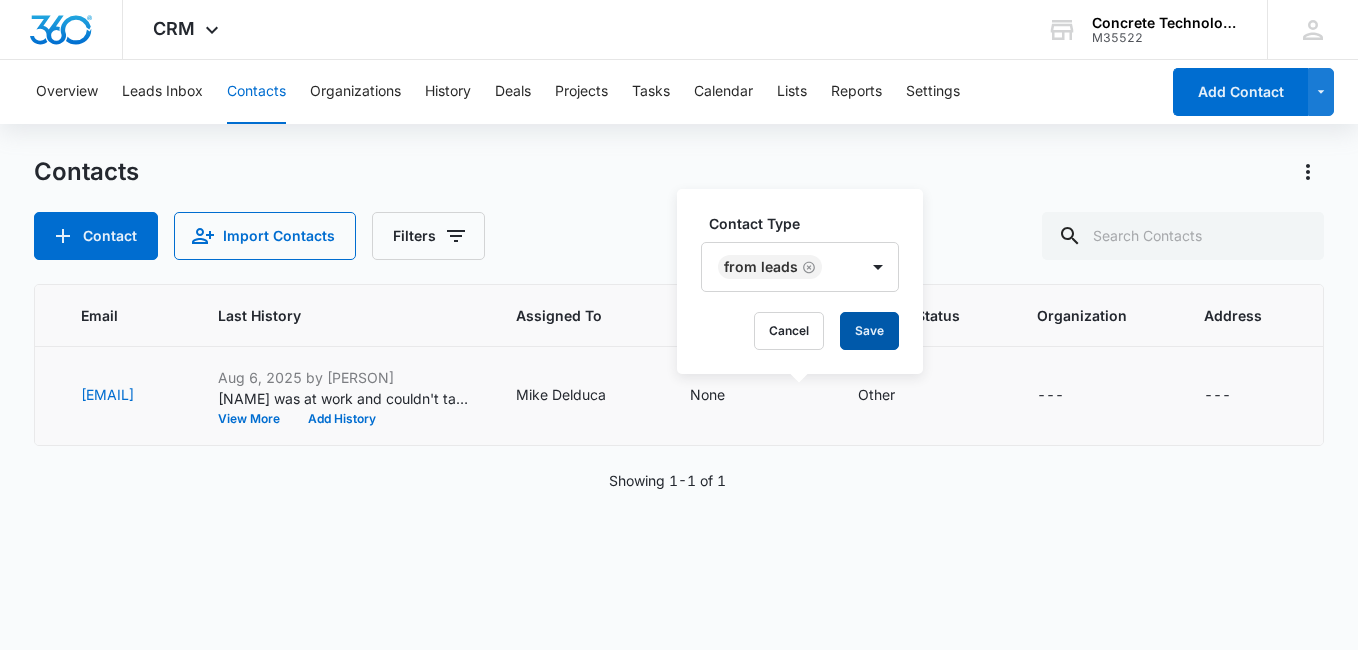 click on "Save" at bounding box center [869, 331] 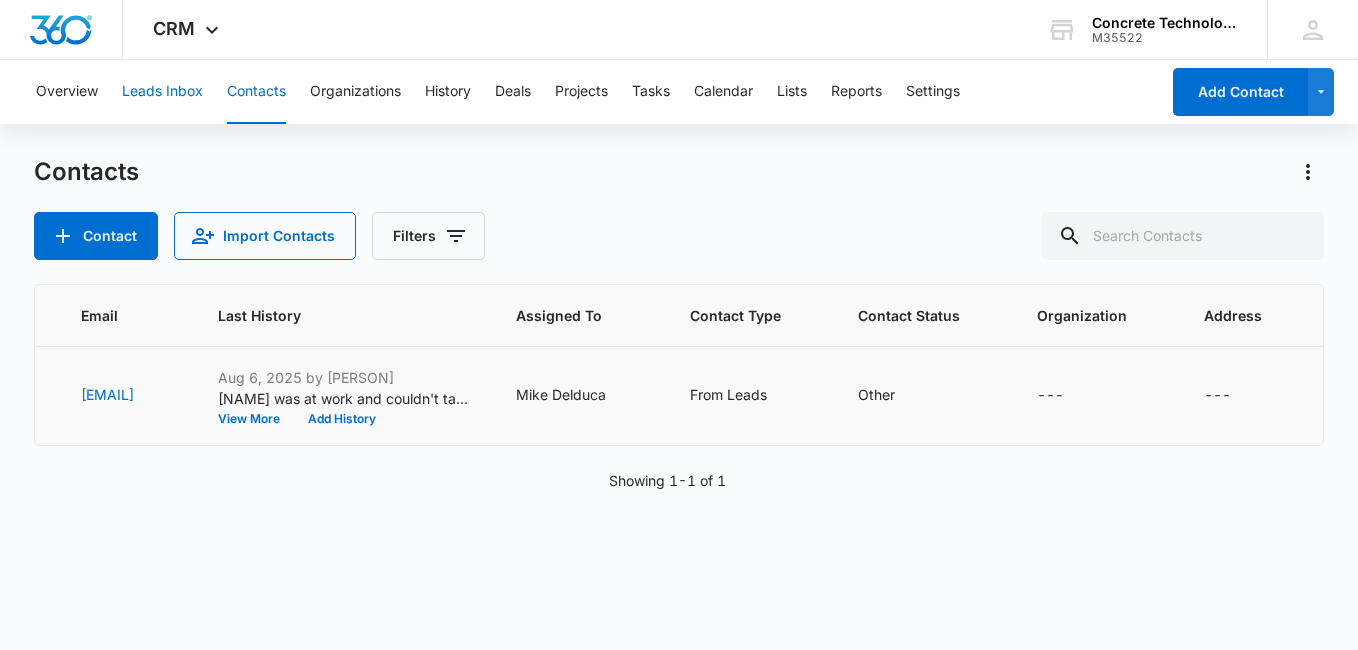 click on "Leads Inbox" at bounding box center (162, 92) 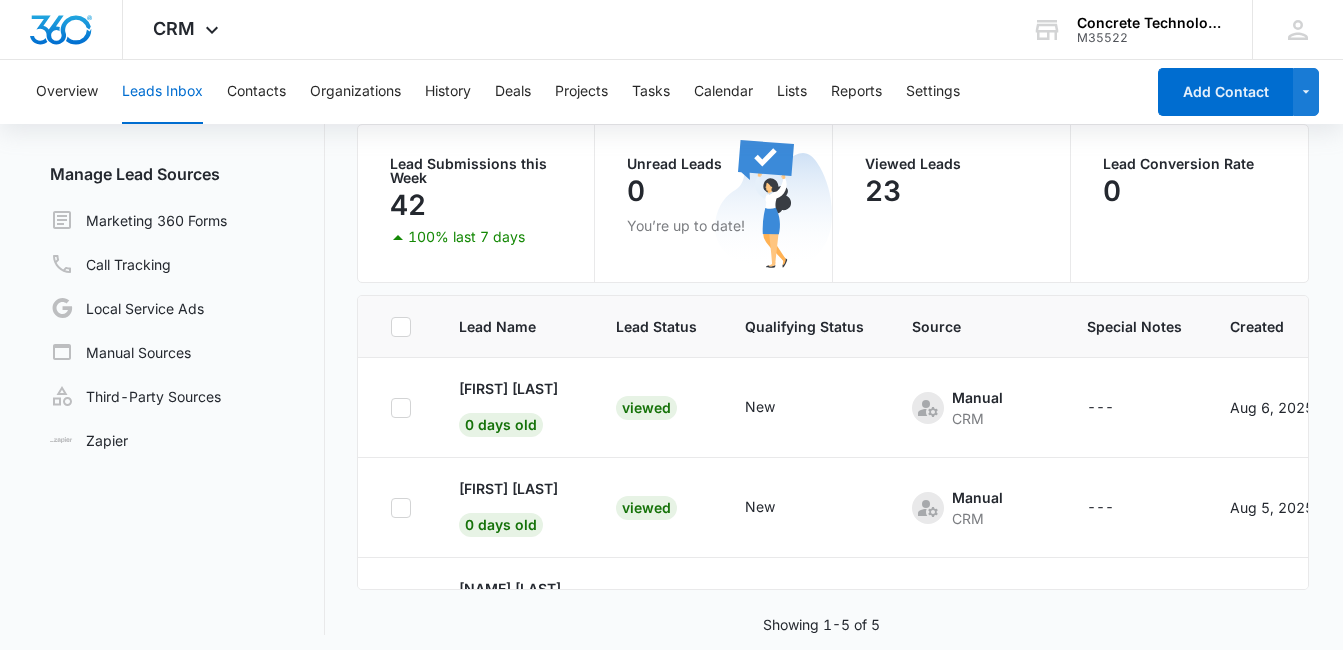 scroll, scrollTop: 169, scrollLeft: 0, axis: vertical 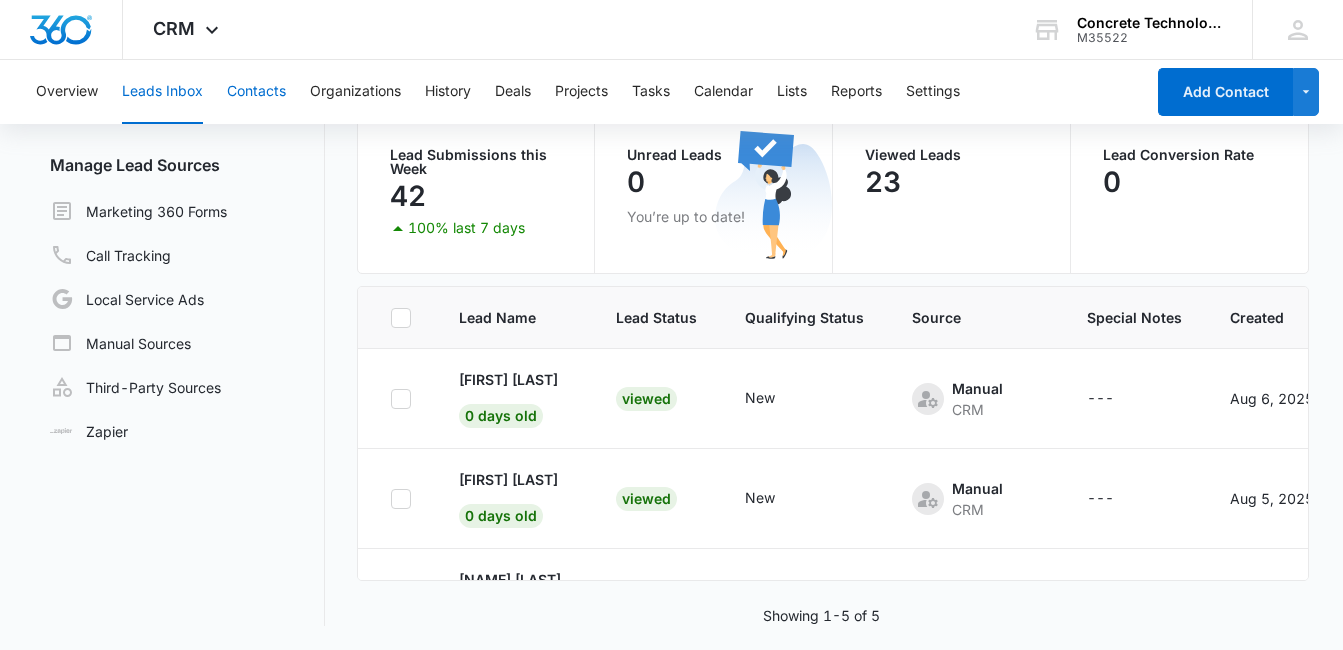 click on "Contacts" at bounding box center (256, 92) 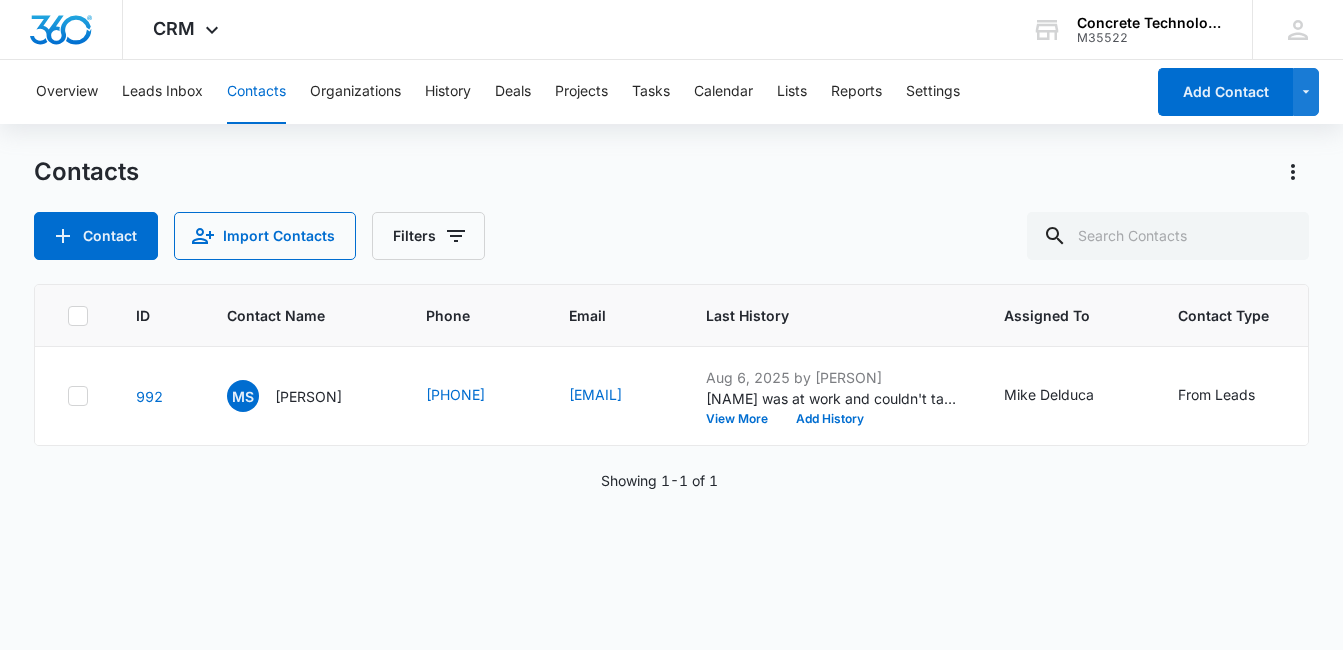 scroll, scrollTop: 0, scrollLeft: 0, axis: both 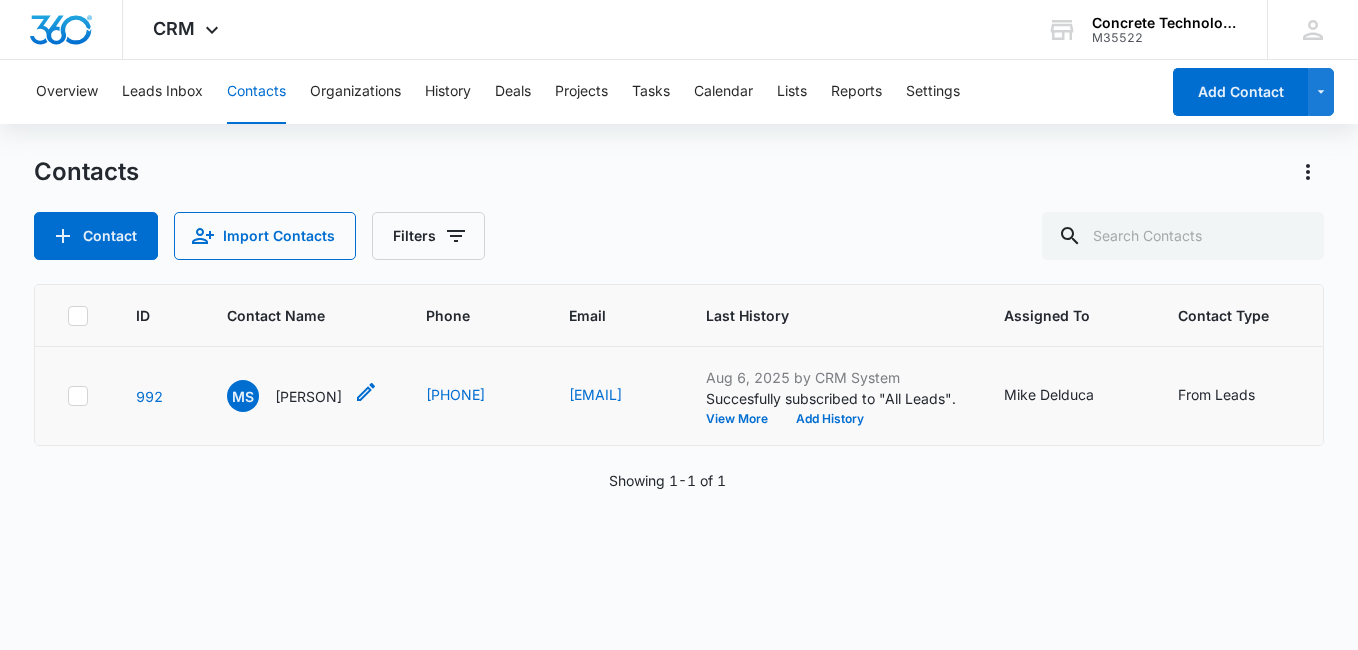 click 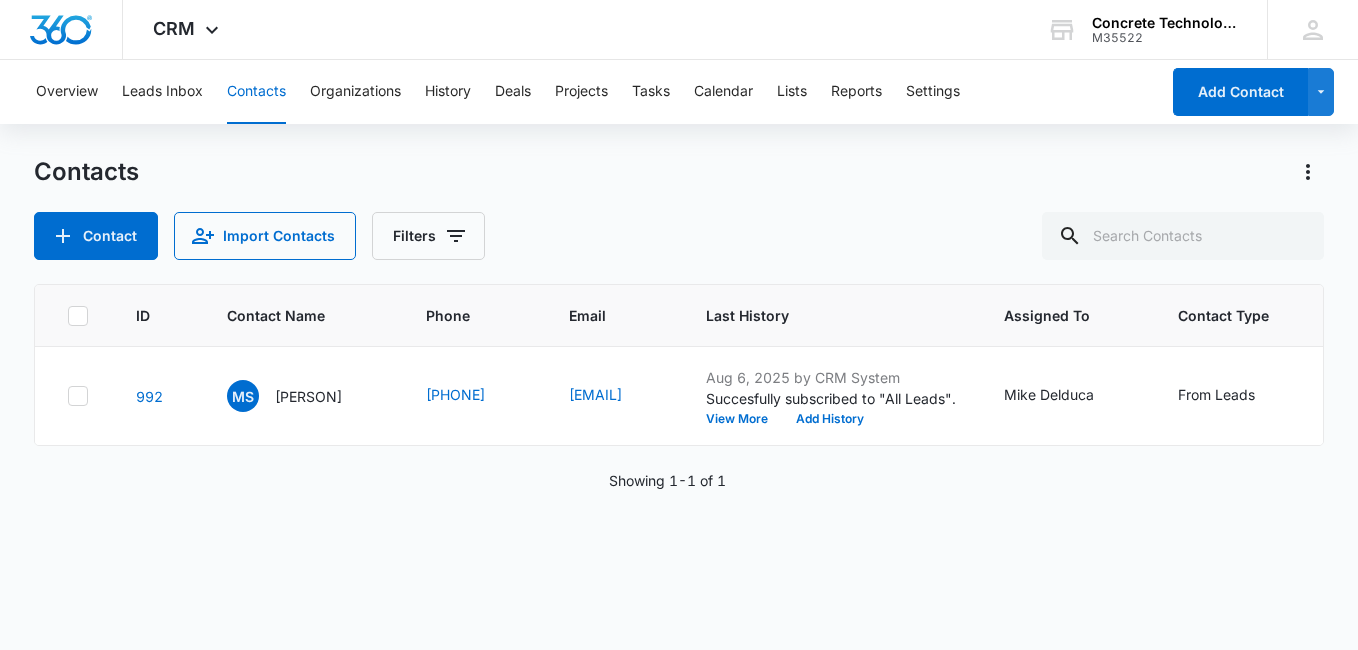 click on "Showing   1-1   of   1" at bounding box center [679, 480] 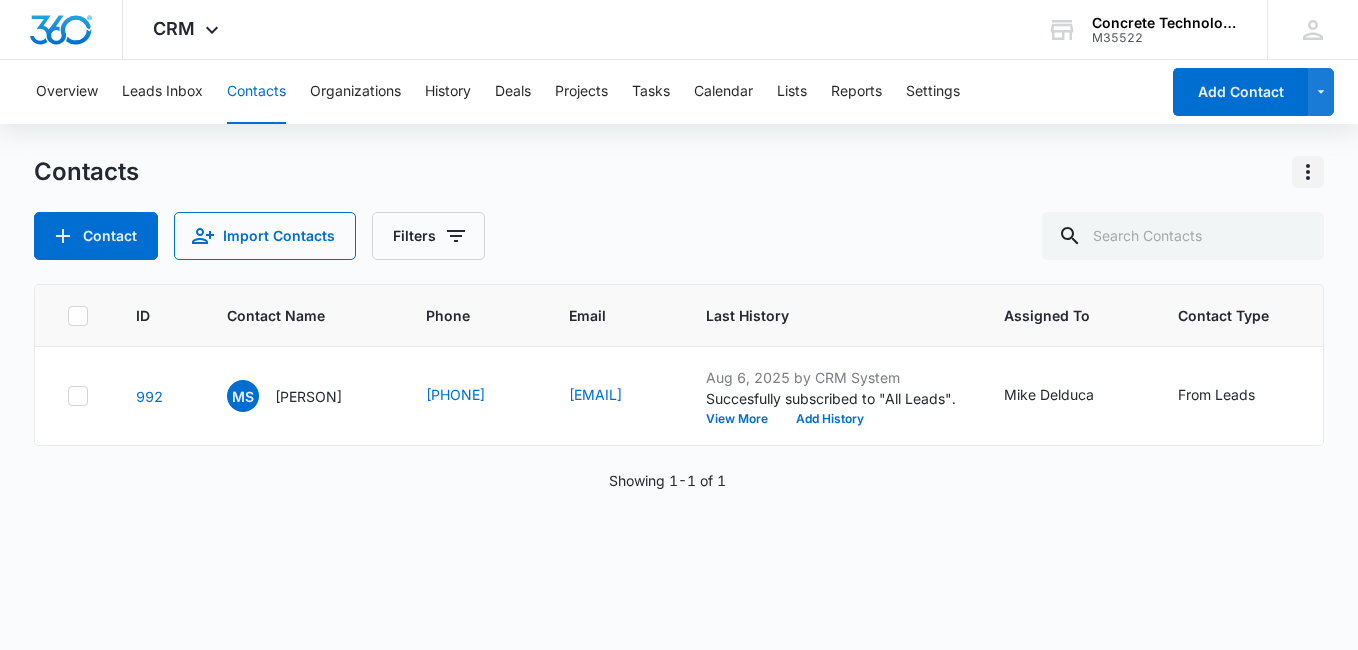 click 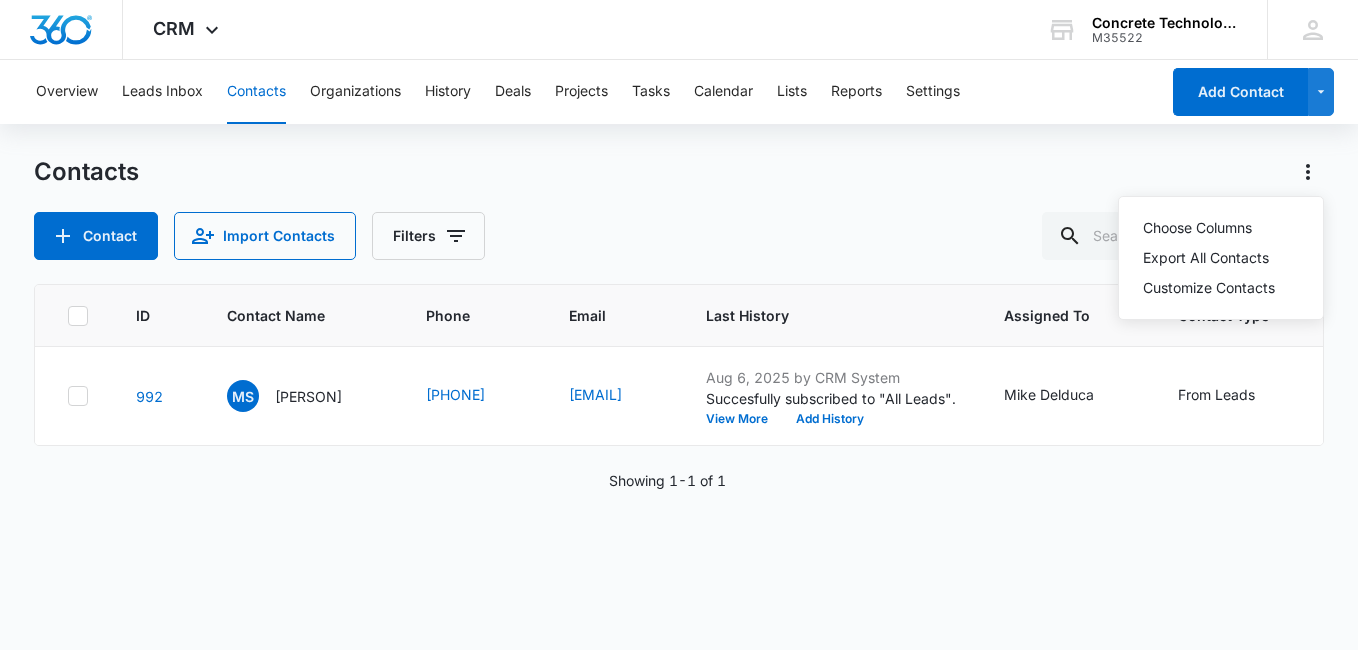 click on "Contact Import Contacts Filters" at bounding box center [679, 236] 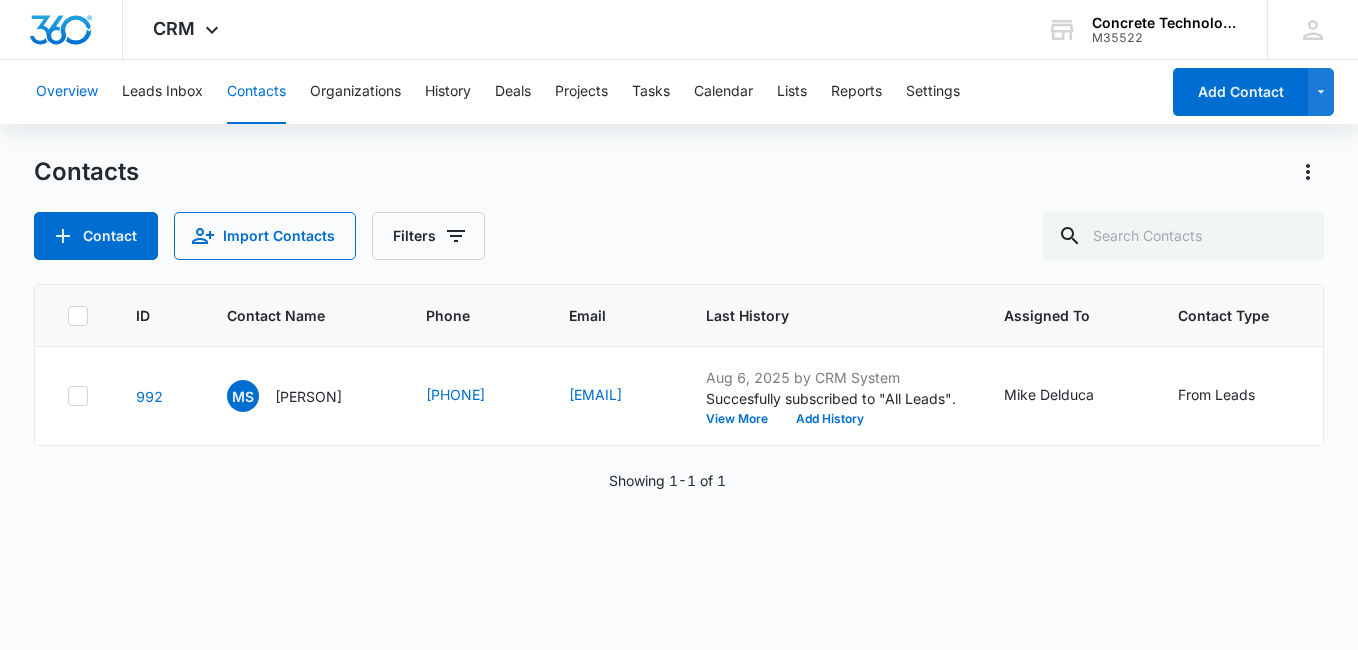 click on "Overview" at bounding box center (67, 92) 